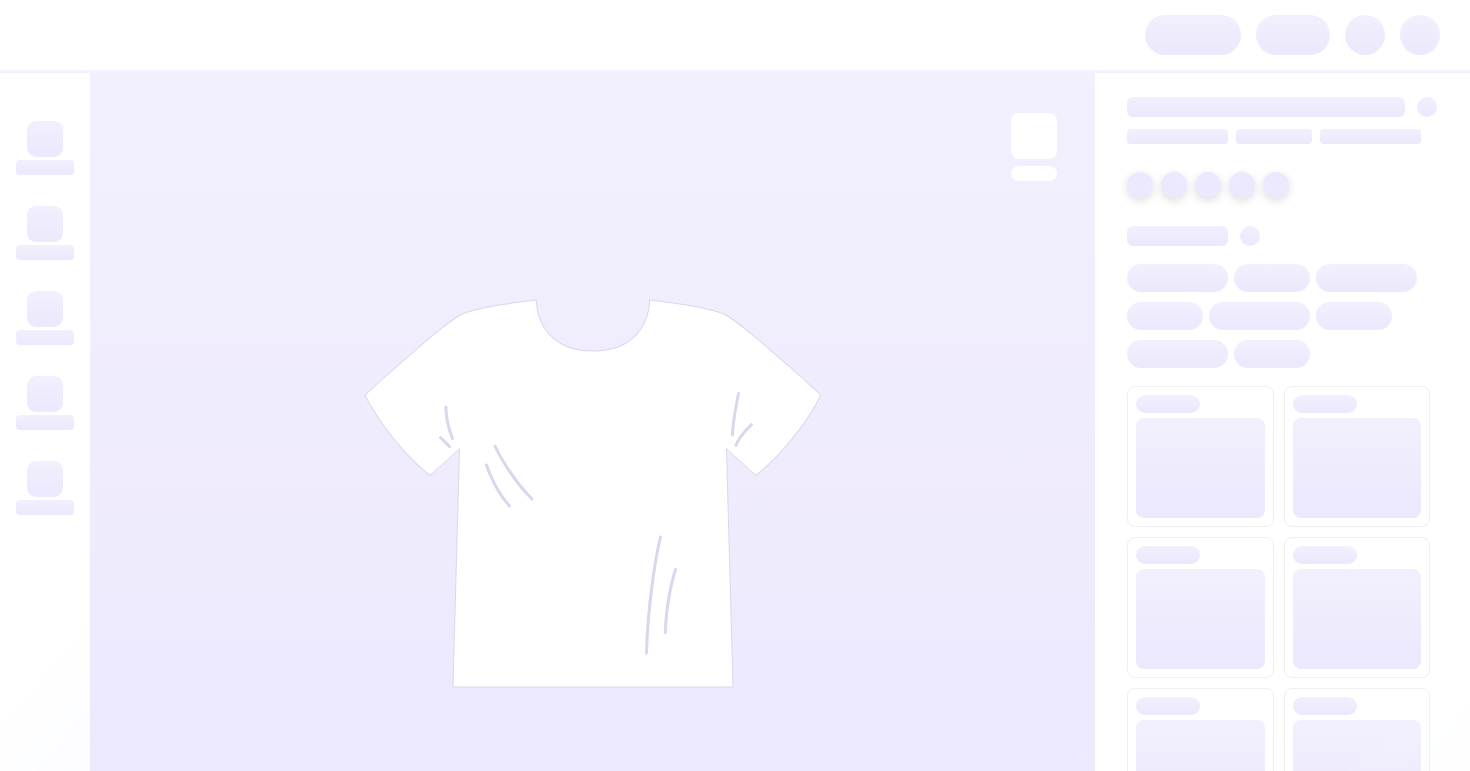 scroll, scrollTop: 0, scrollLeft: 0, axis: both 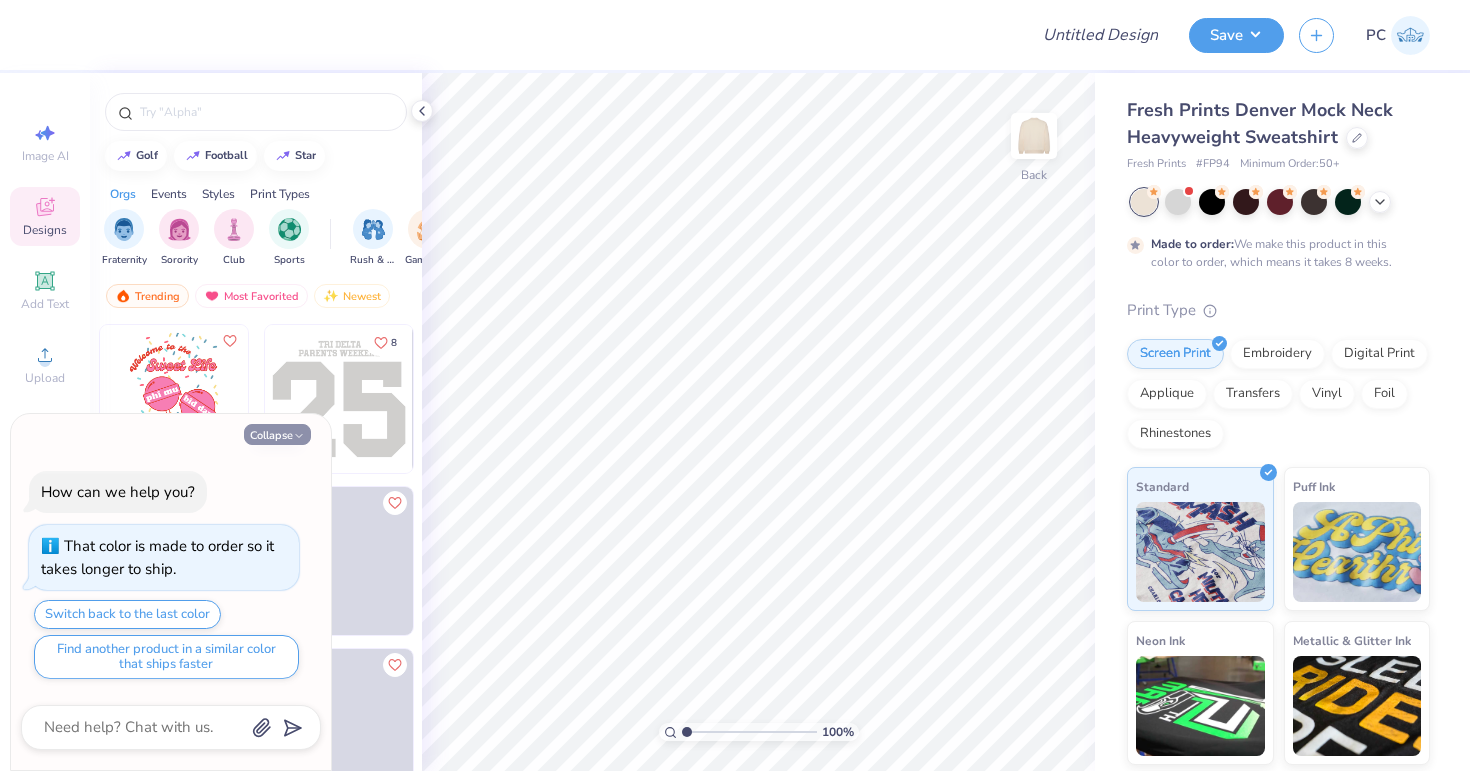 click on "Collapse" at bounding box center [277, 434] 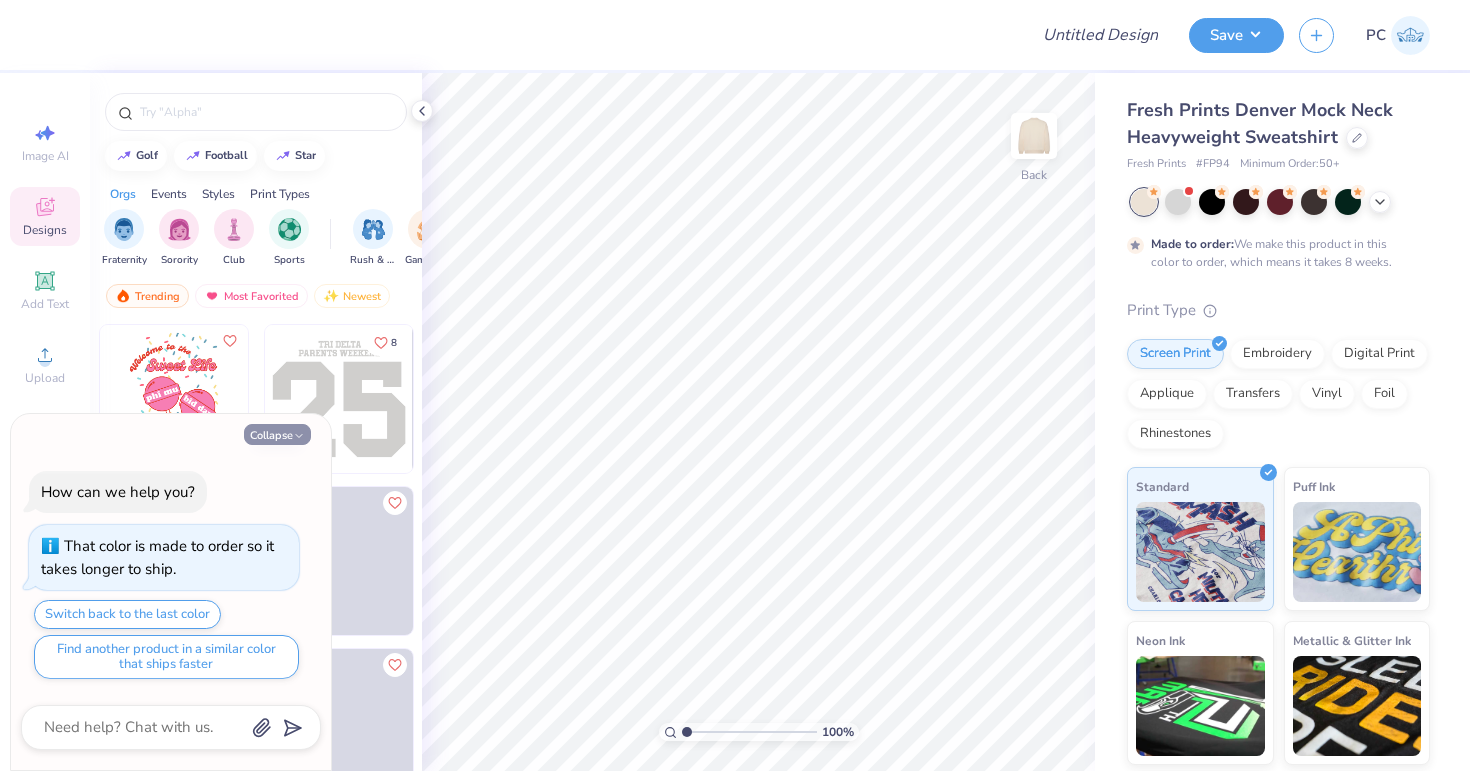 type on "x" 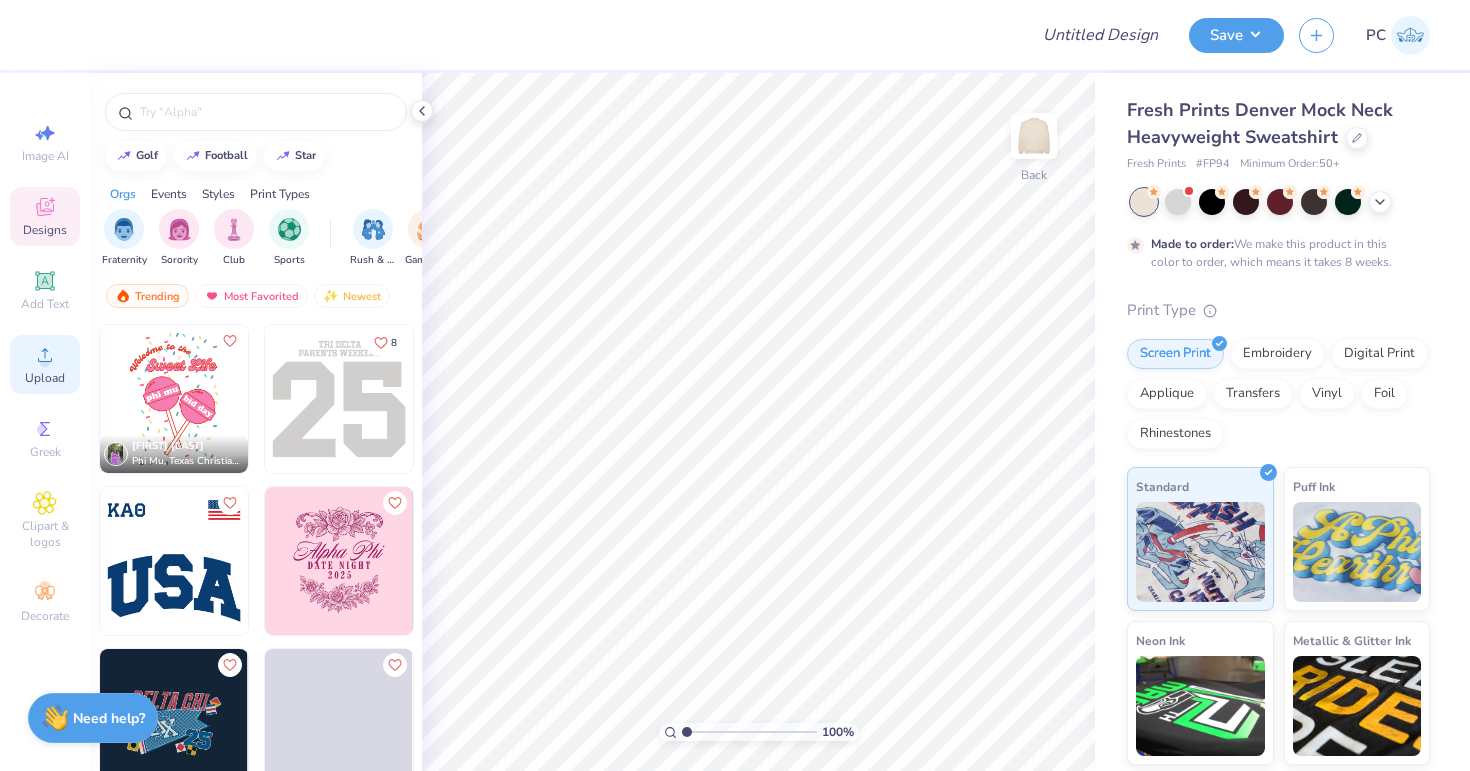 click 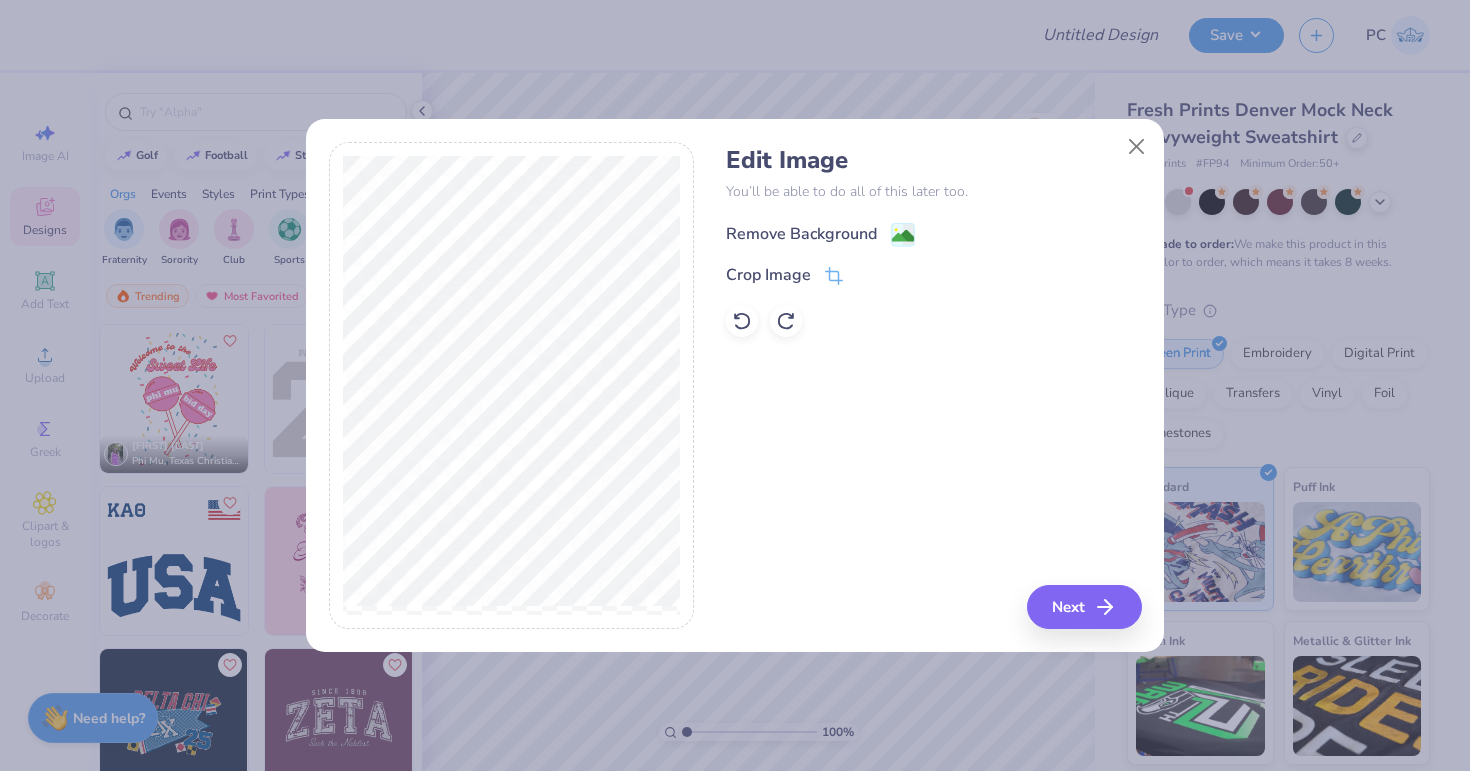 click on "Remove Background" at bounding box center (933, 232) 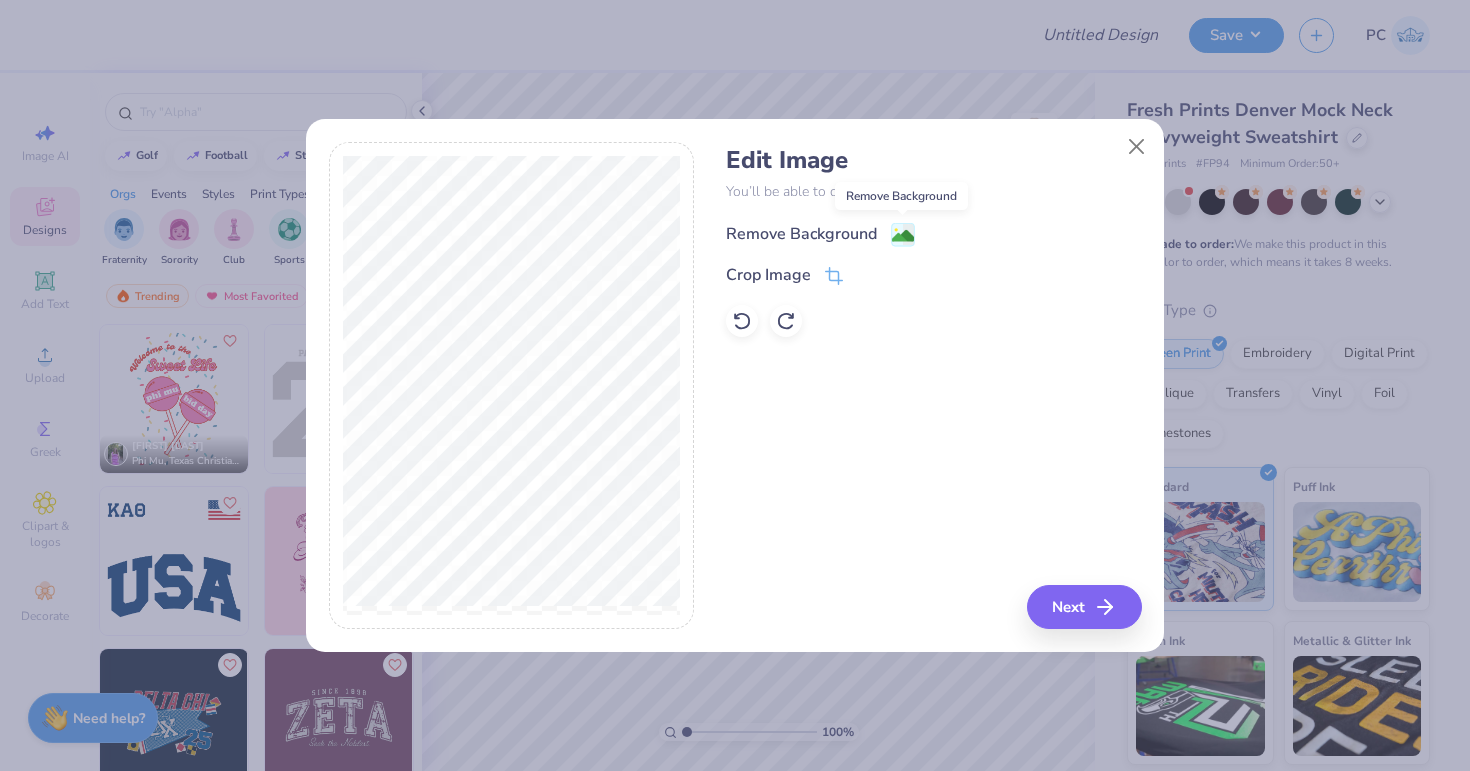 click 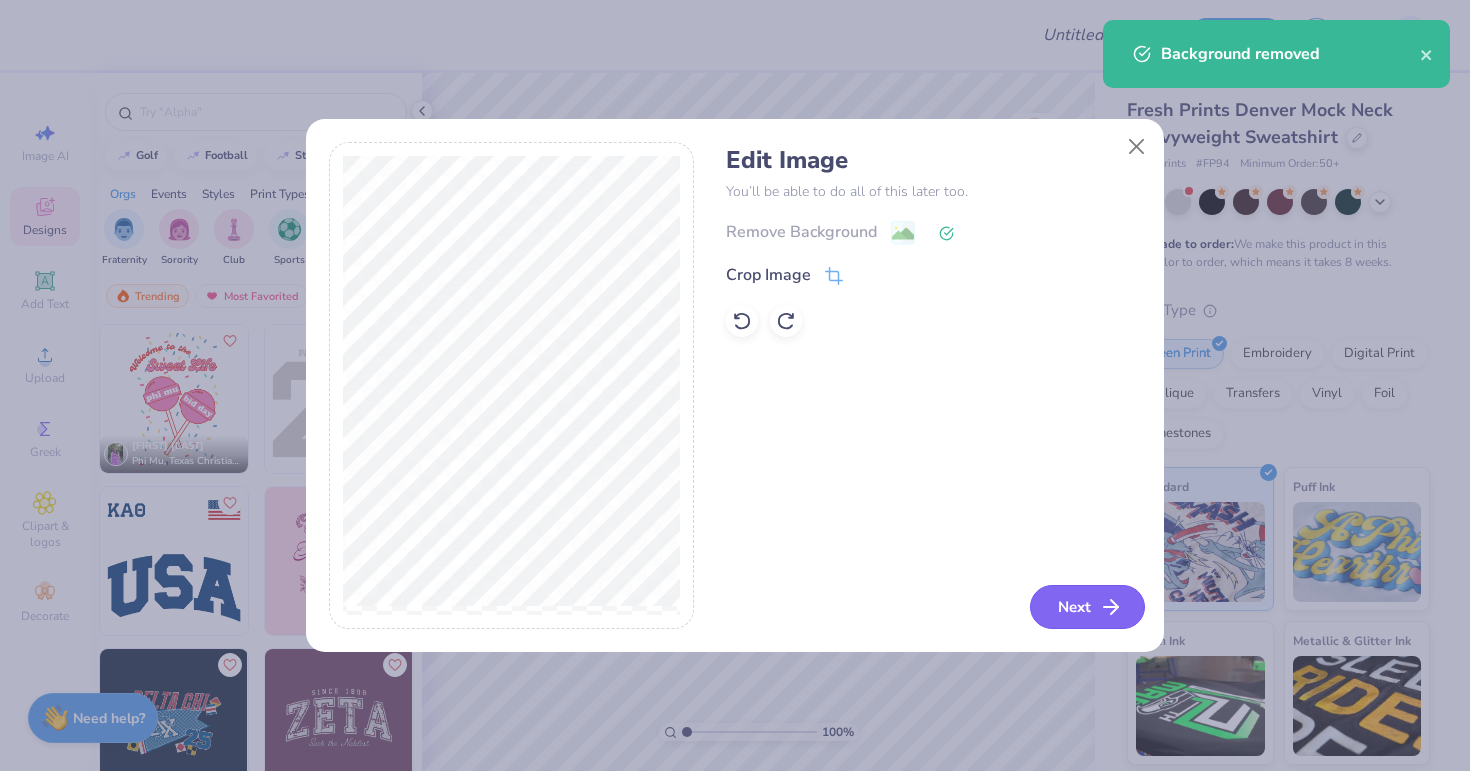 click on "Next" at bounding box center (1087, 607) 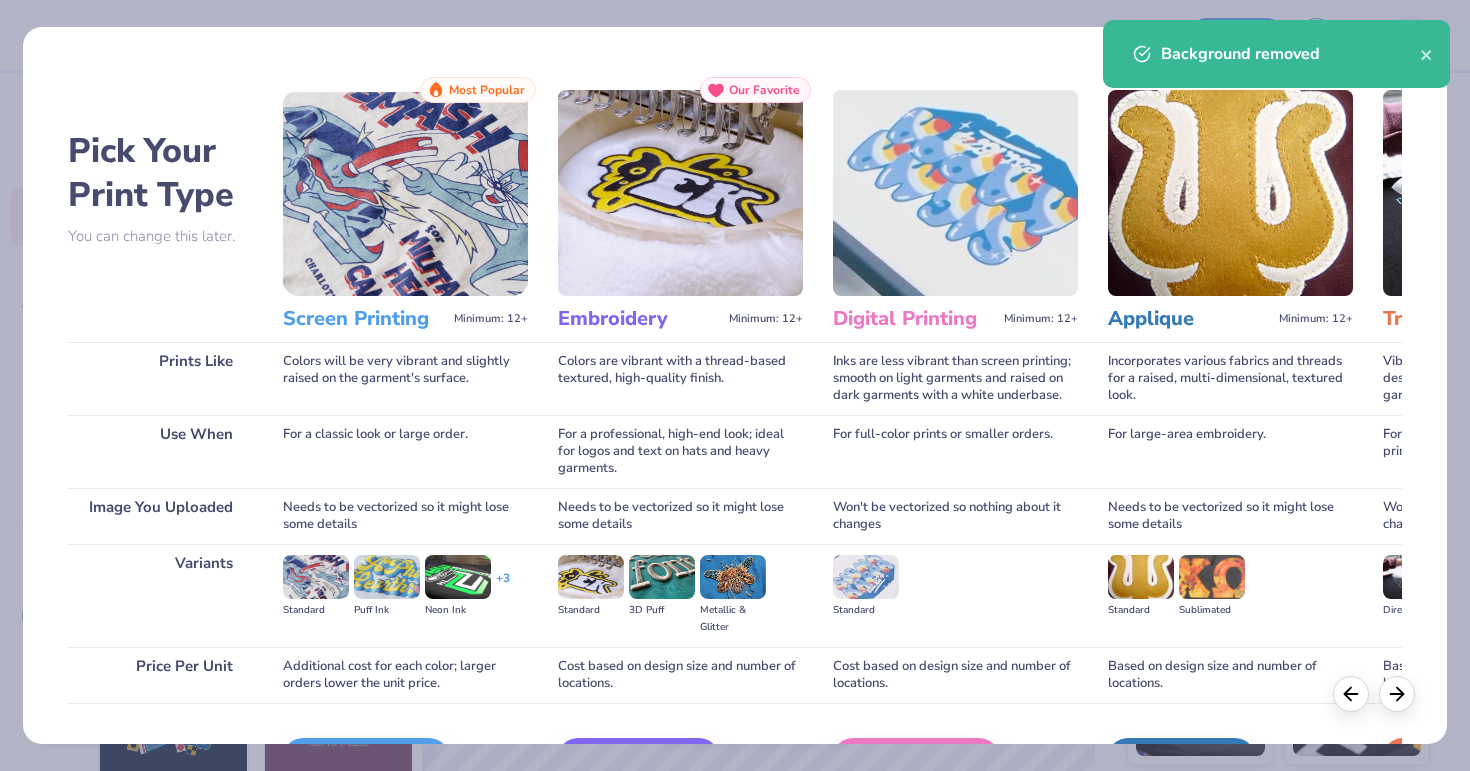 scroll, scrollTop: 126, scrollLeft: 0, axis: vertical 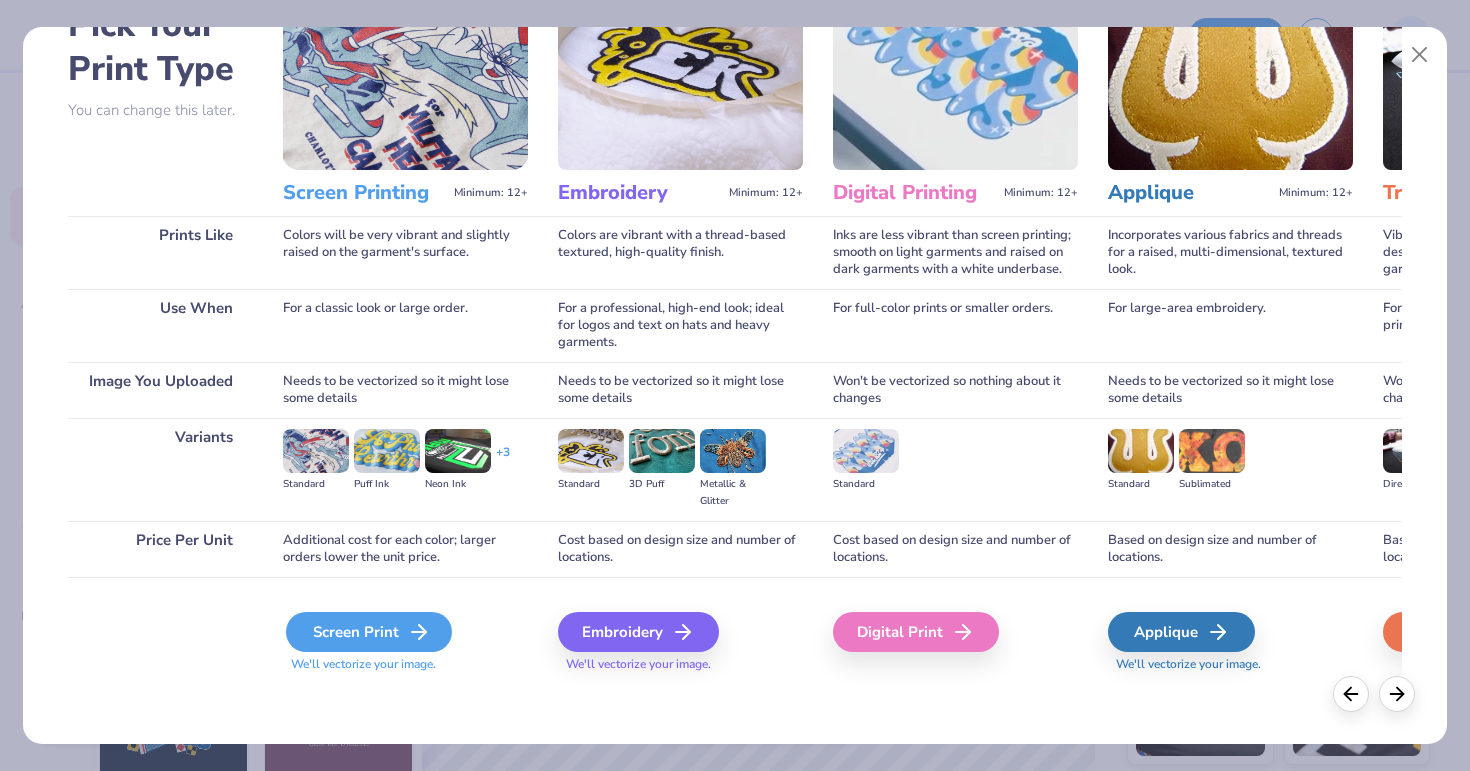 click on "Screen Print" at bounding box center (369, 632) 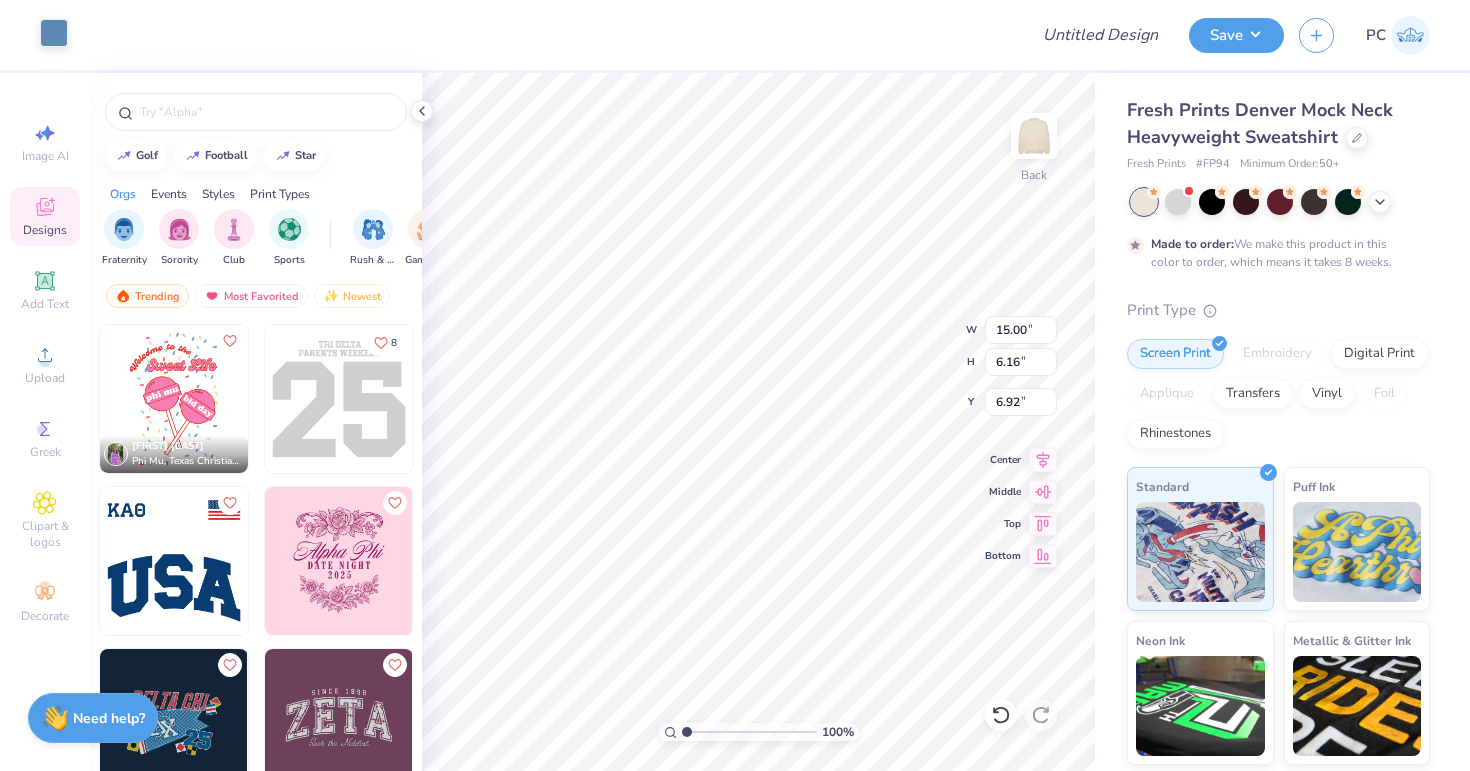click at bounding box center [54, 33] 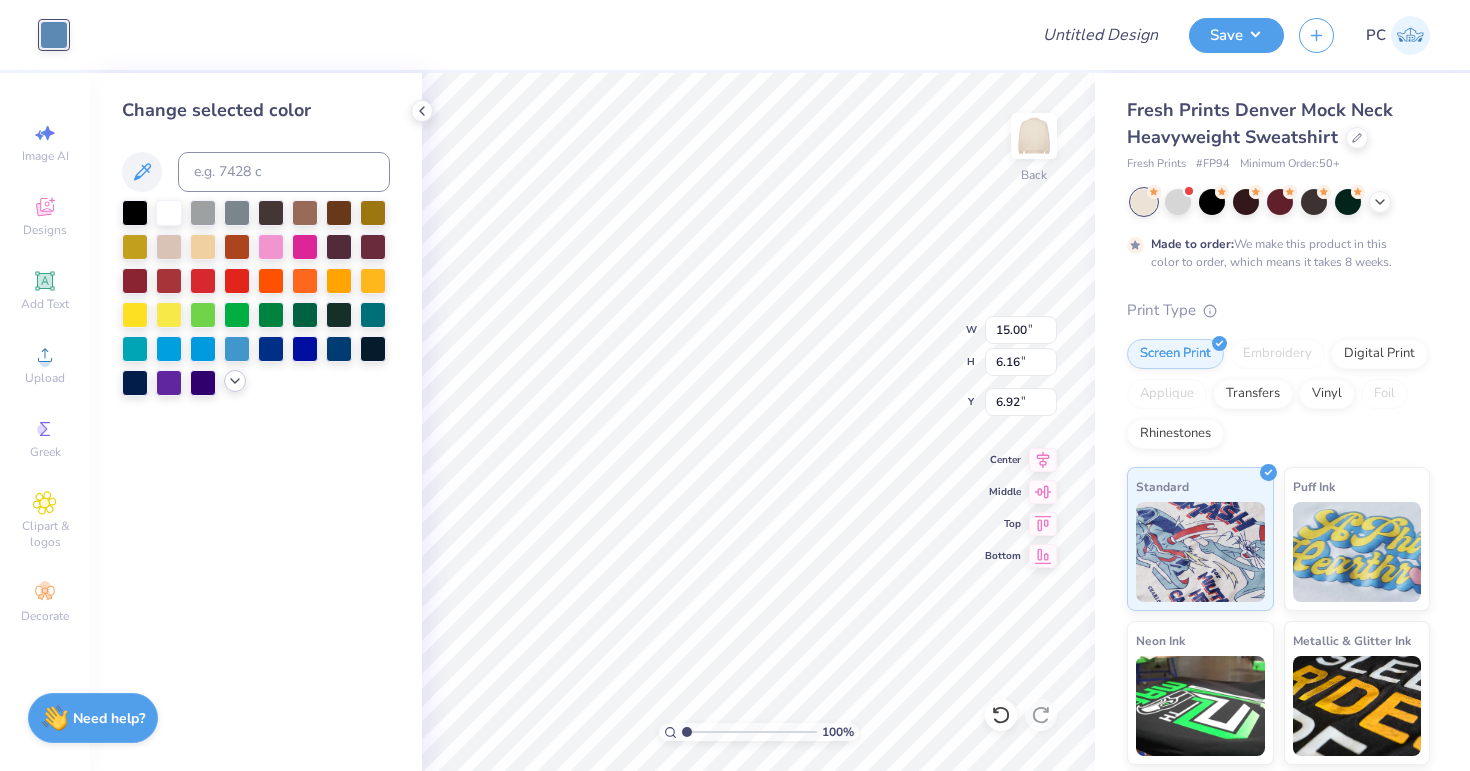 click 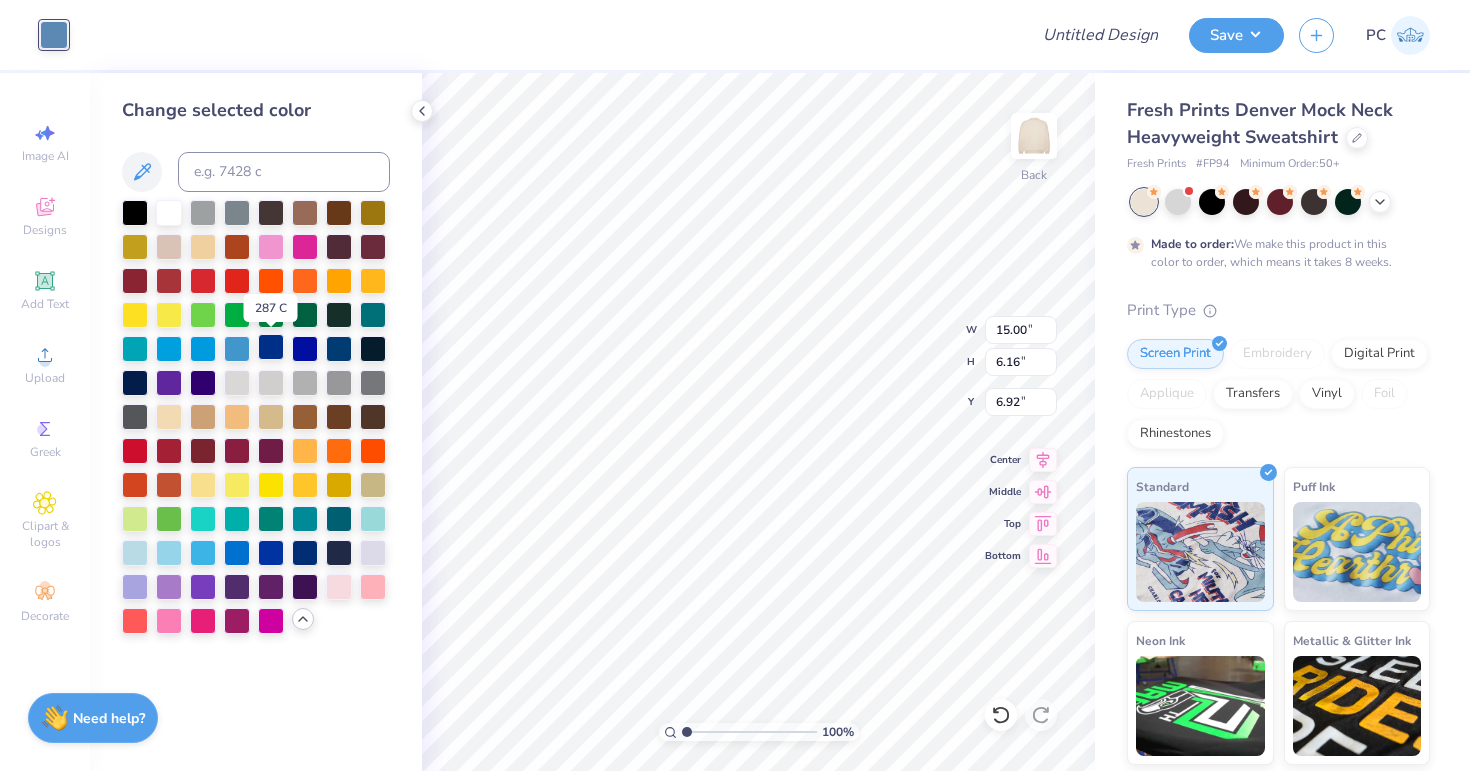 click at bounding box center (271, 347) 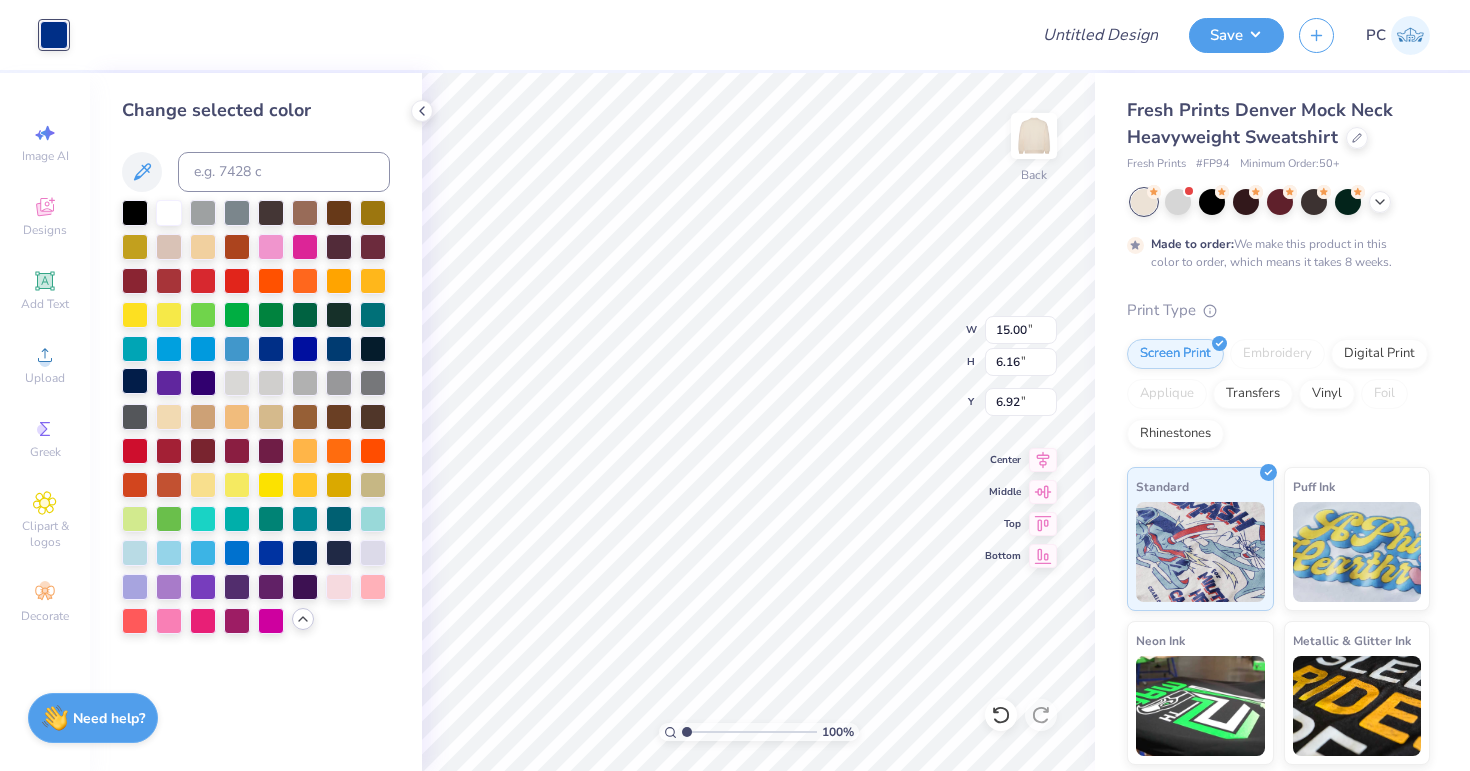 click at bounding box center (135, 381) 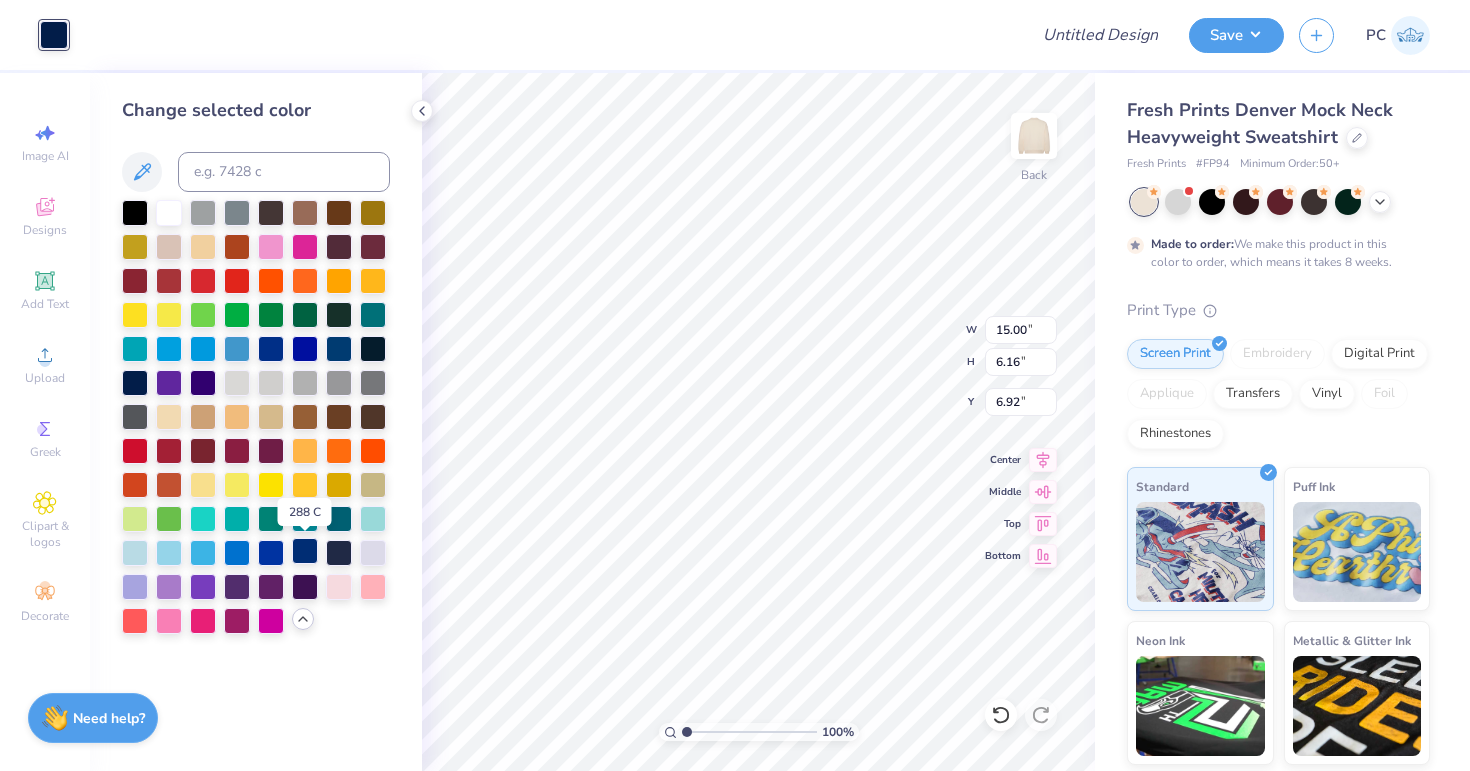 click at bounding box center [305, 551] 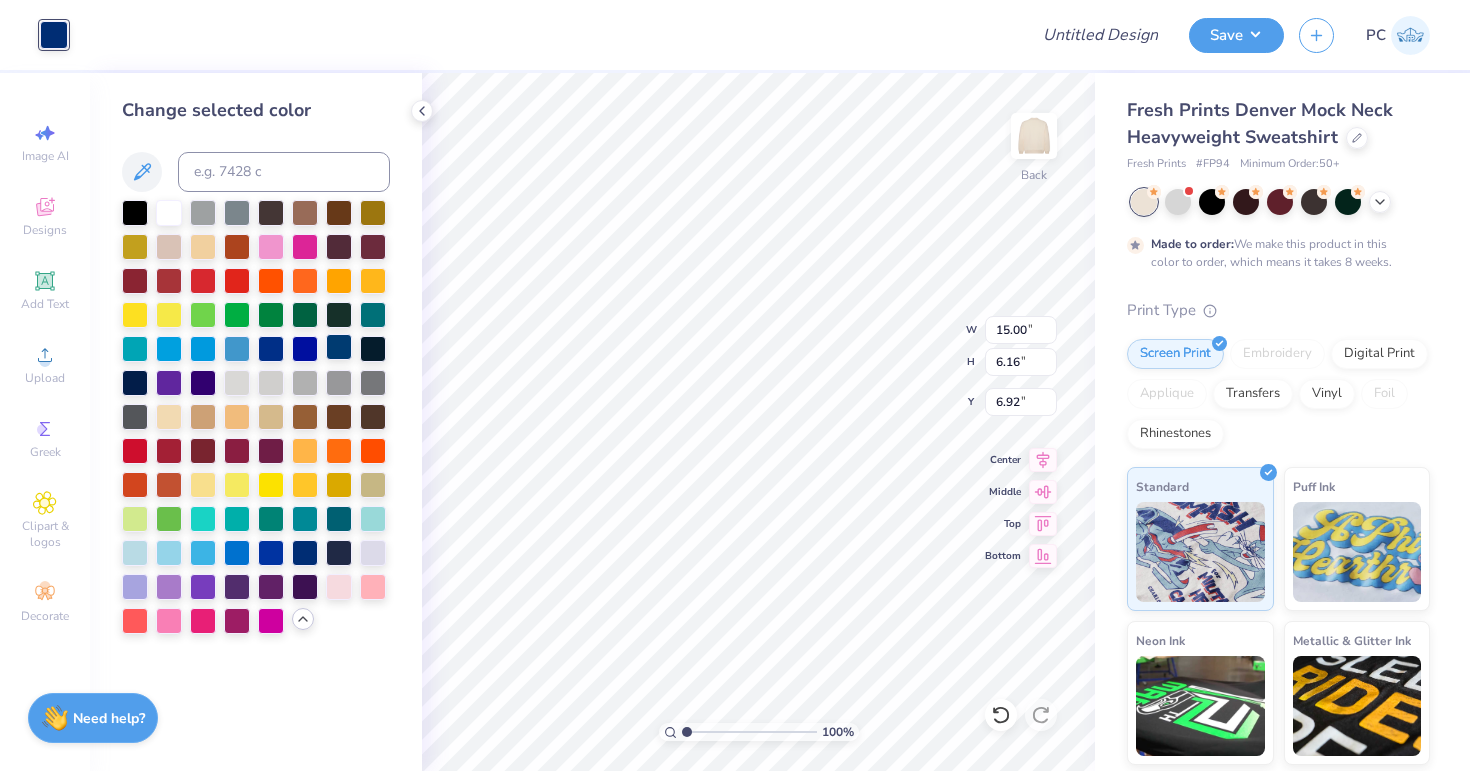 click at bounding box center (339, 347) 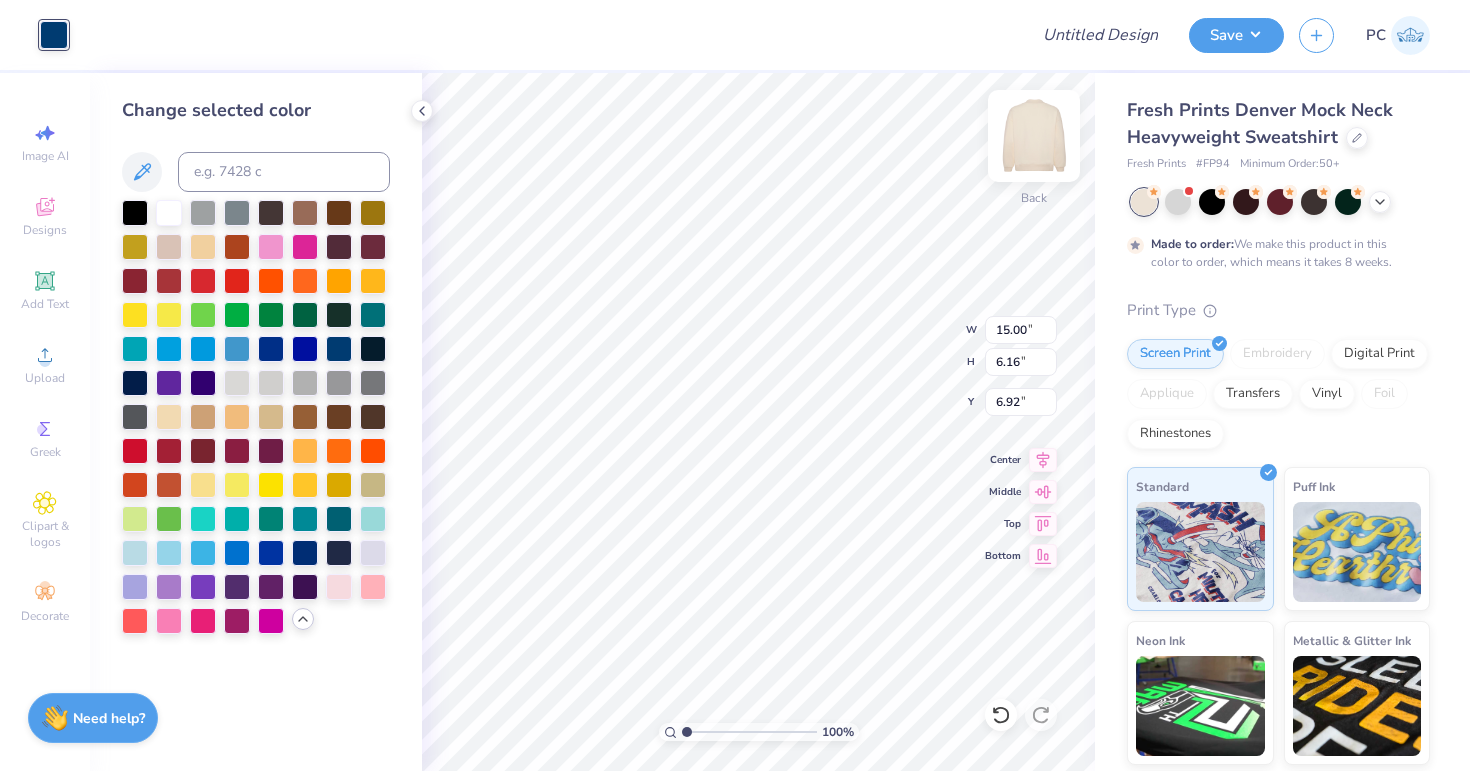 click at bounding box center (1034, 136) 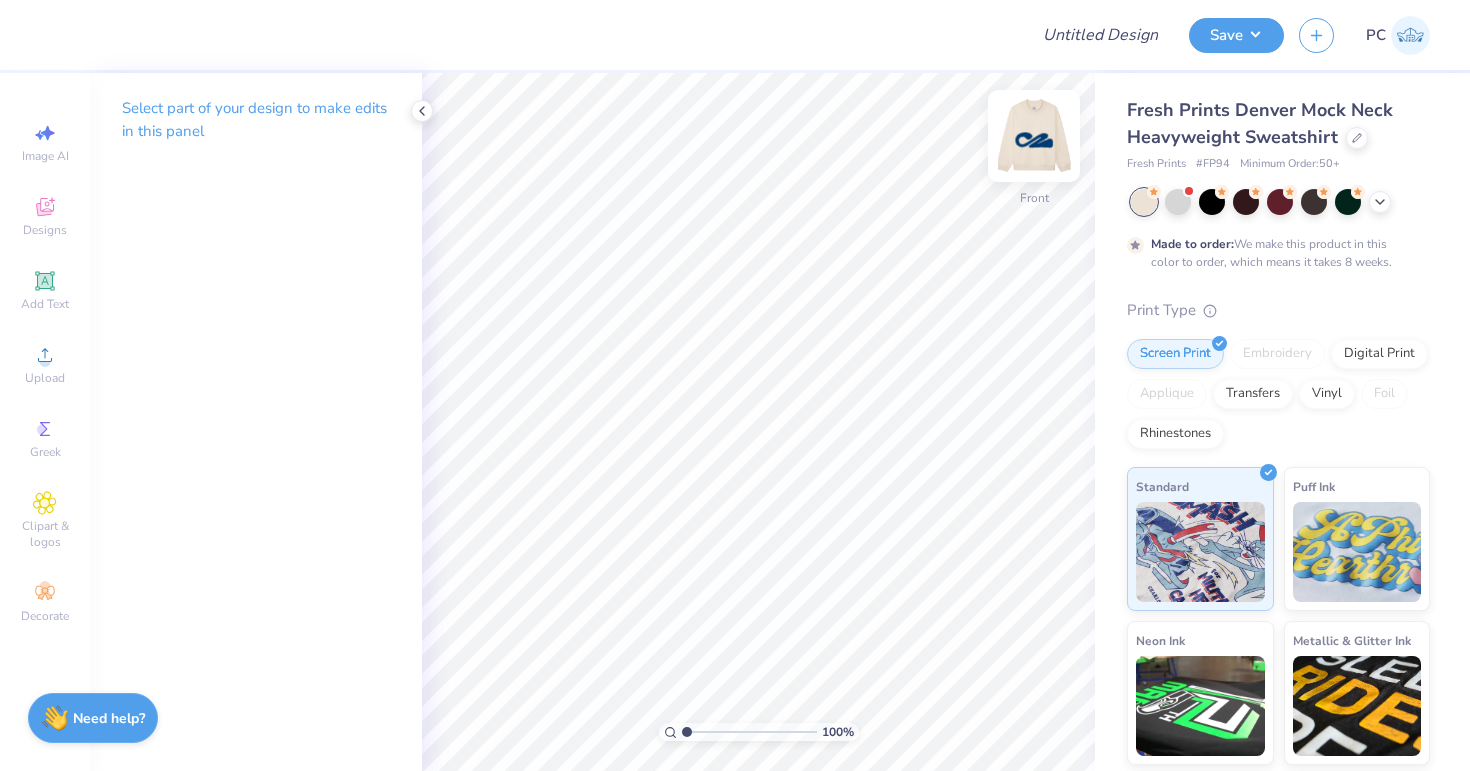 click at bounding box center (1034, 136) 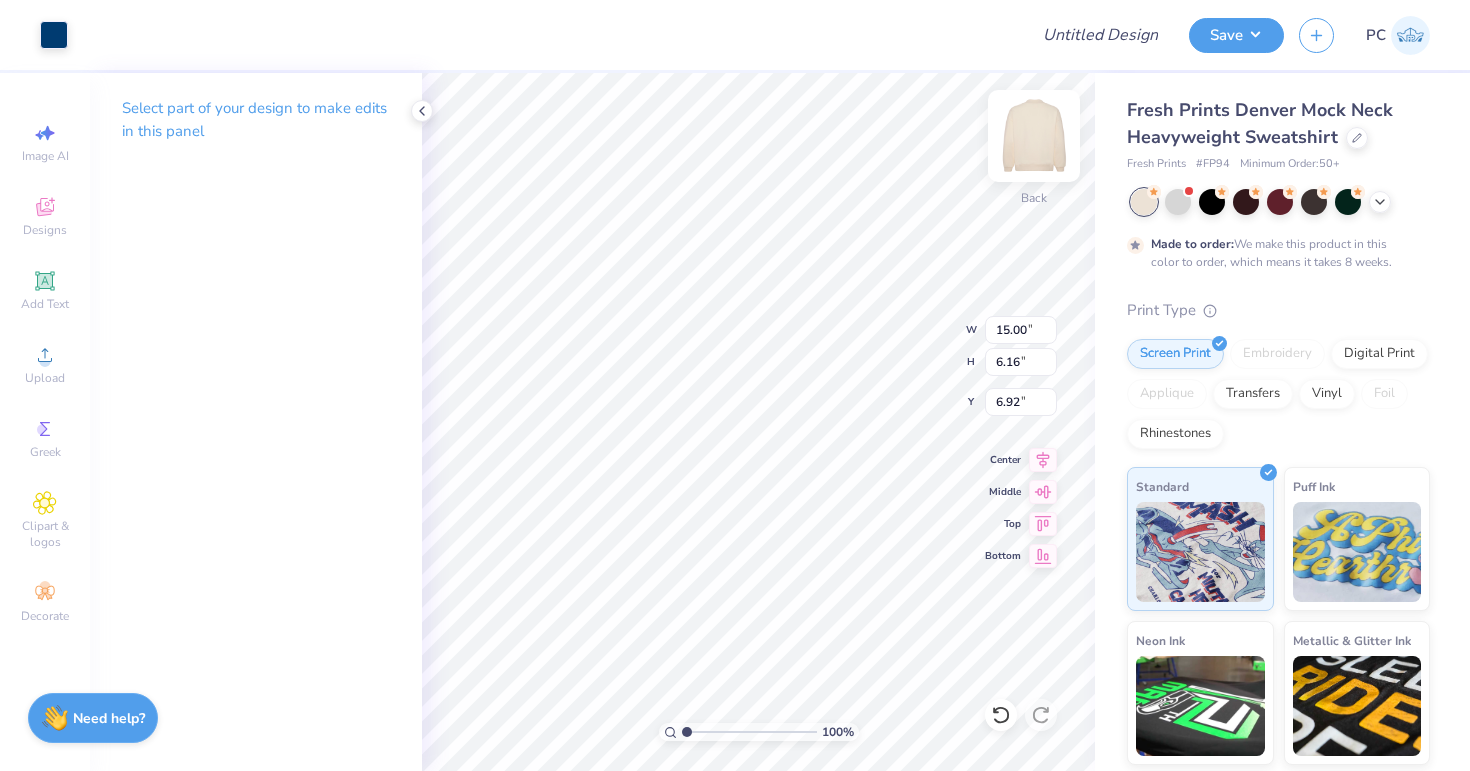 type on "4.78" 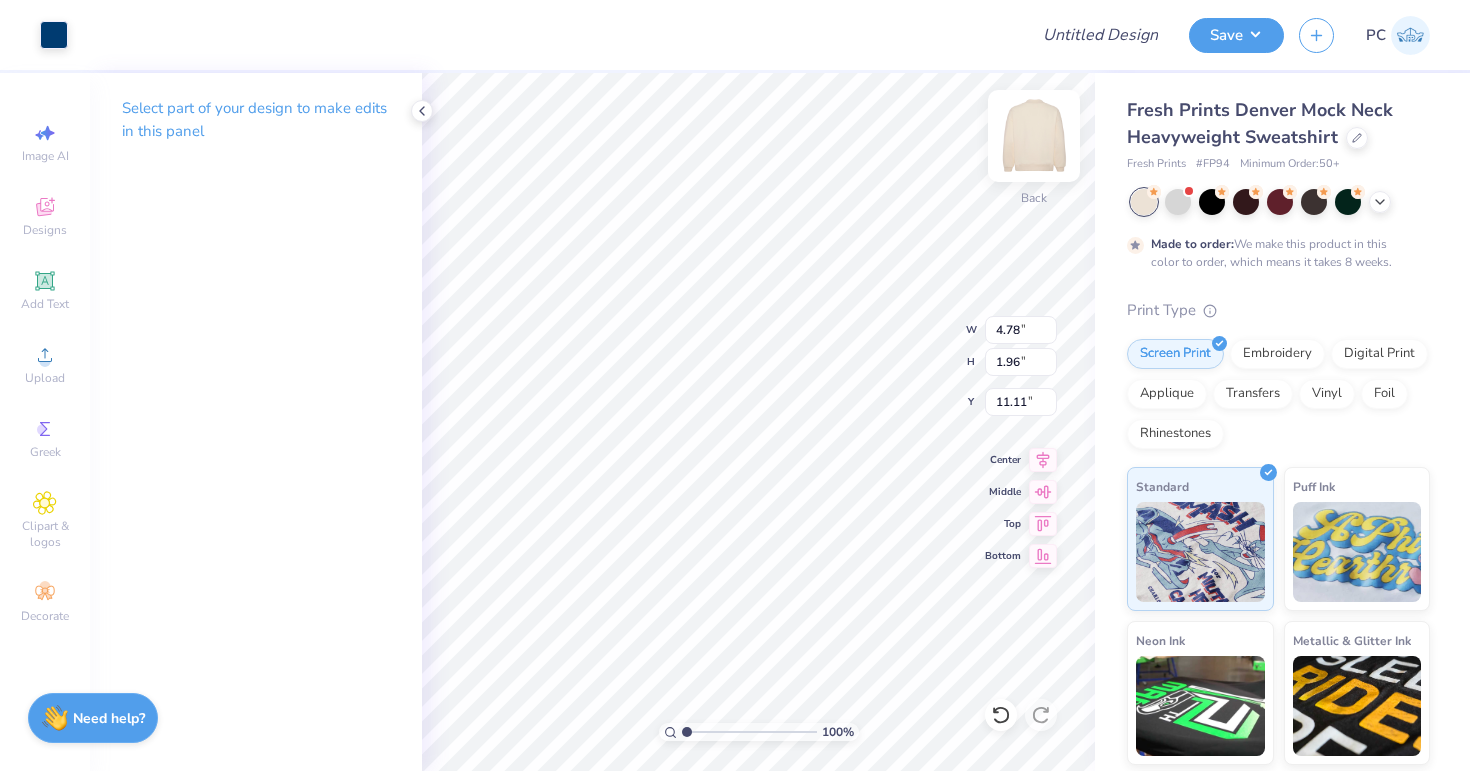 type on "2.02" 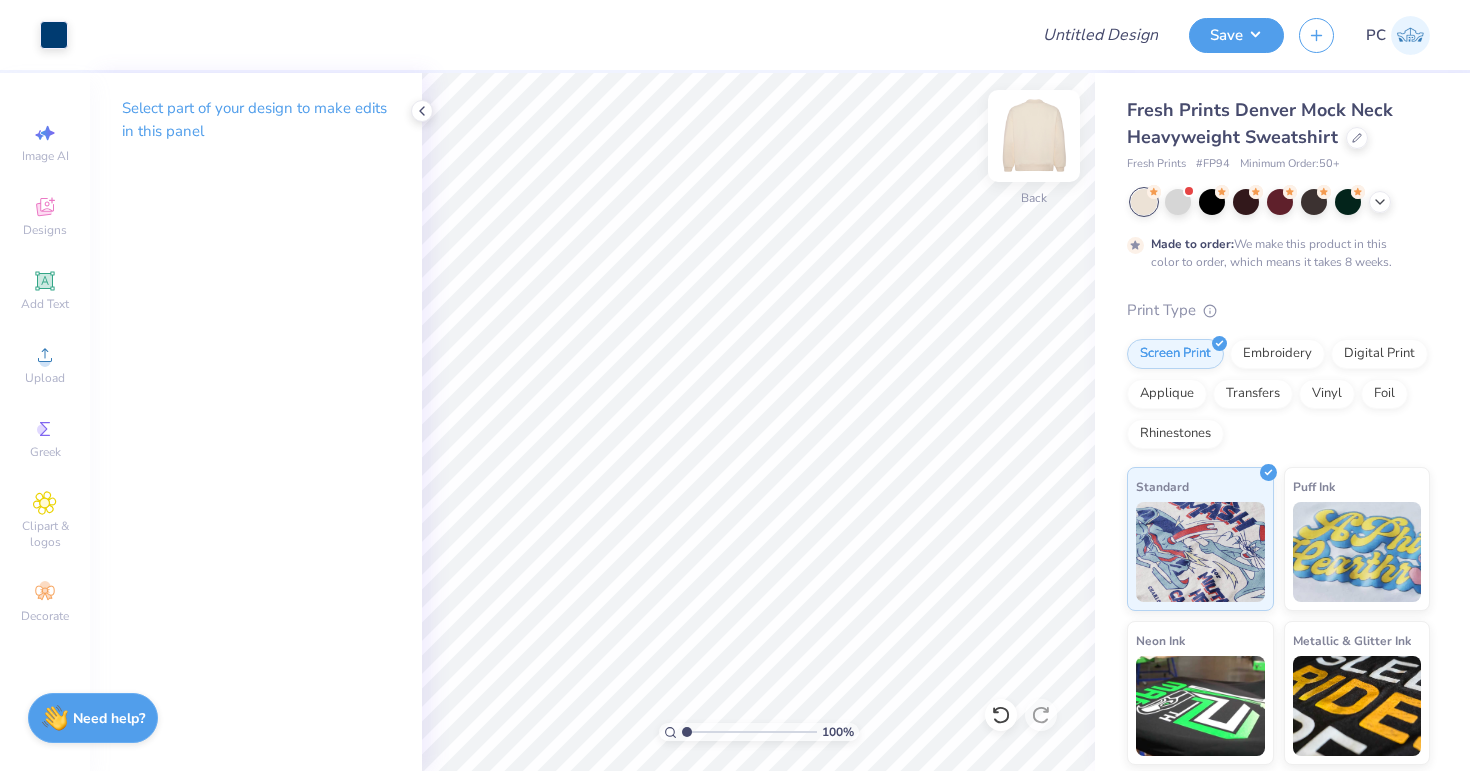 click at bounding box center (1034, 136) 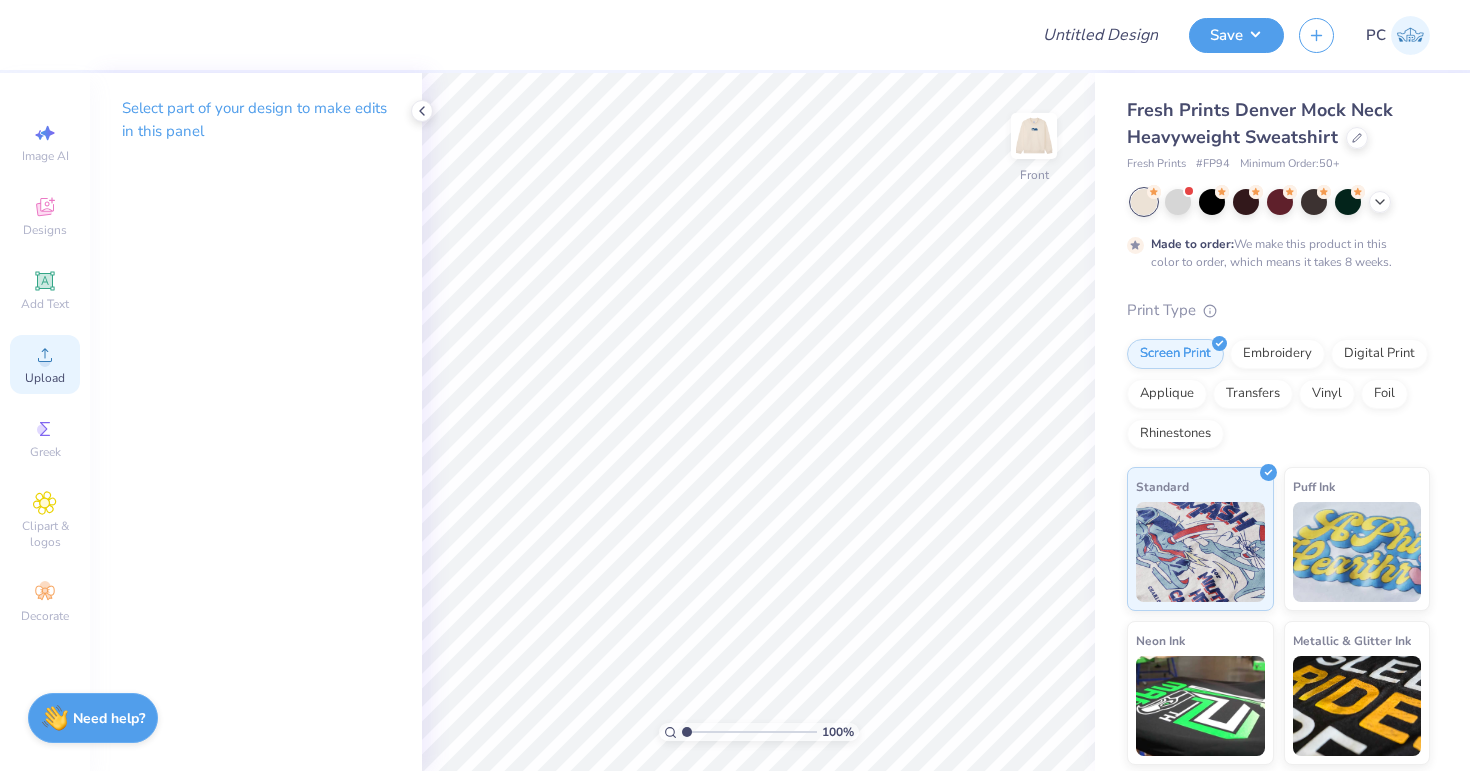 click 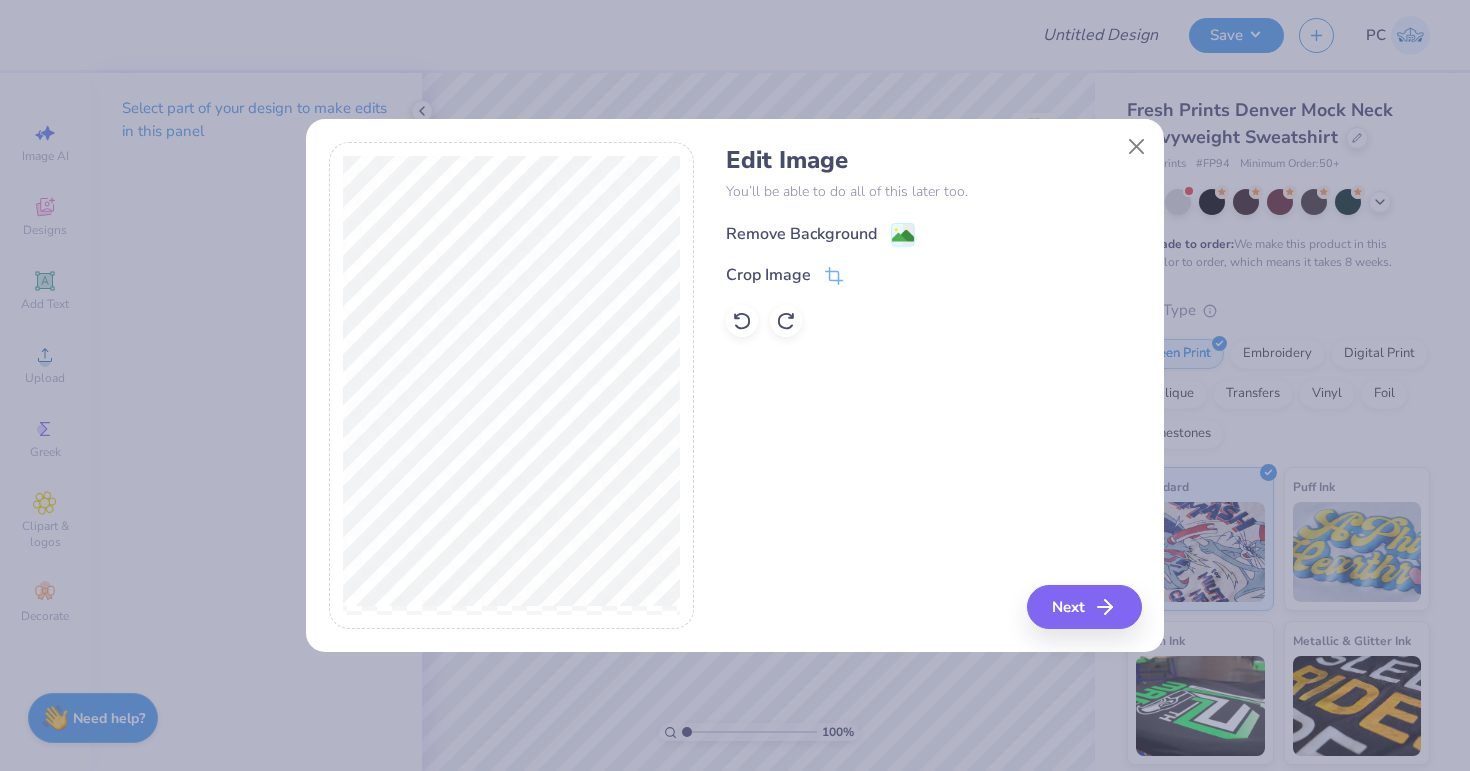 click 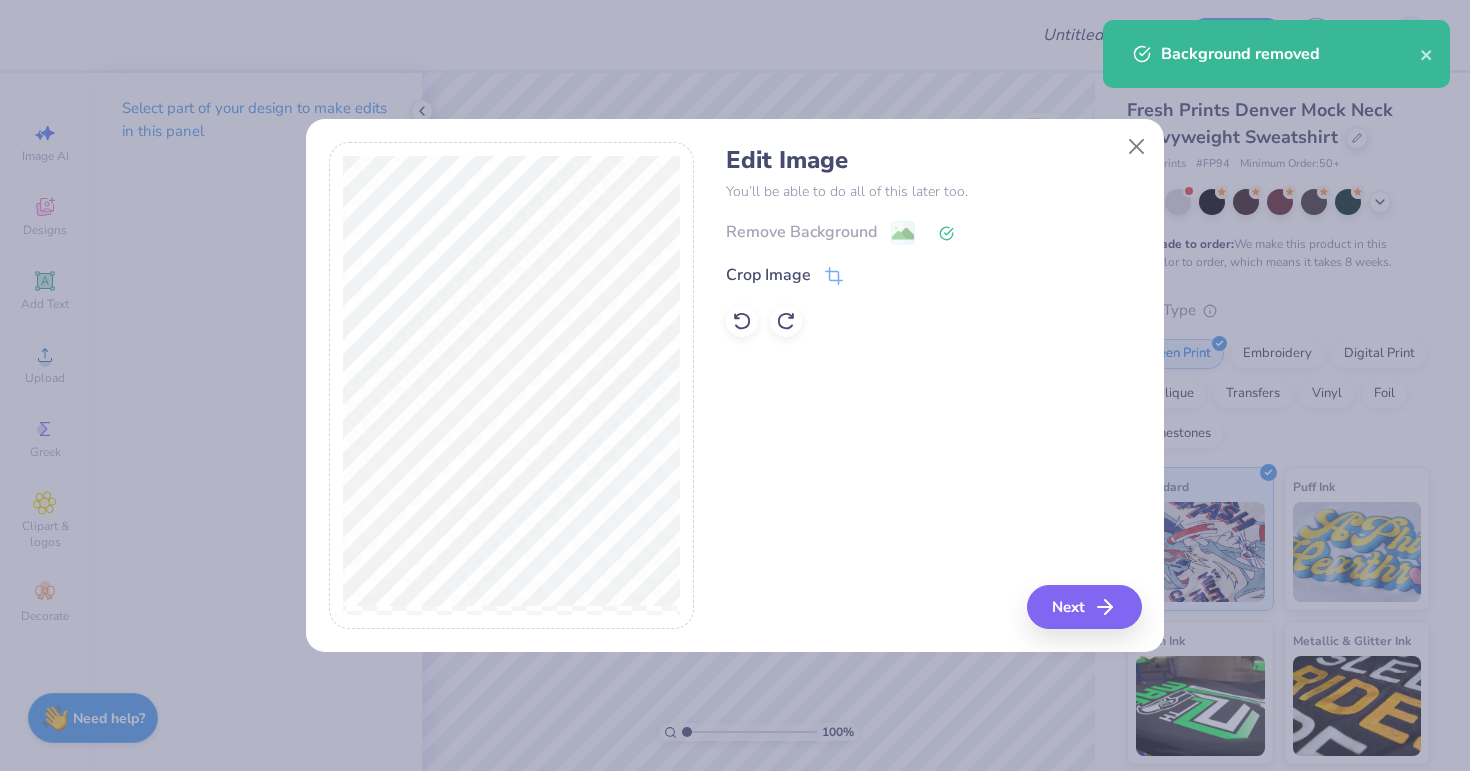 click on "Next" at bounding box center [1084, 607] 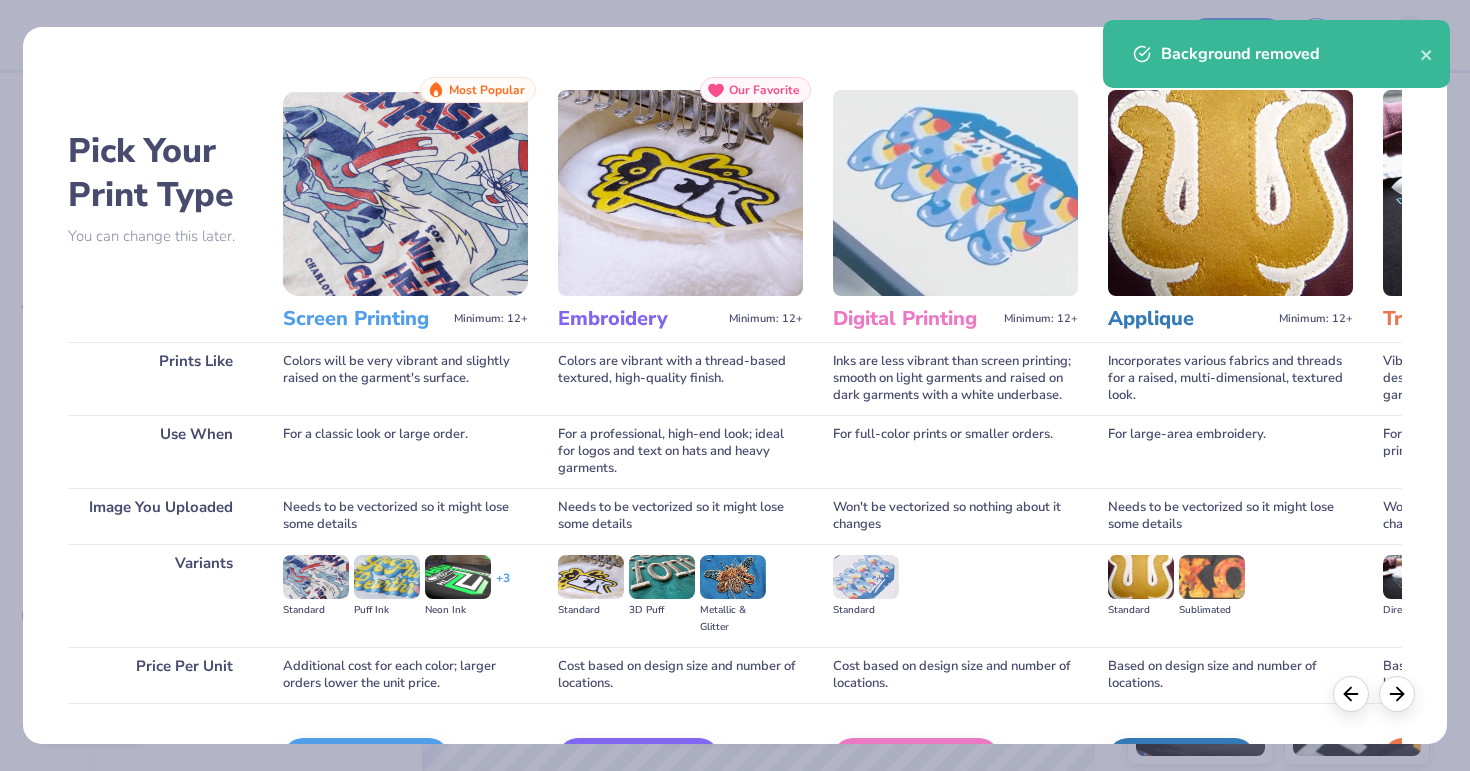 click on "Pick Your Print Type You can change this later. Prints Like Use When Image You Uploaded Variants Price Per Unit Screen Printing Minimum: 12+ Most Popular Colors will be very vibrant and slightly raised on the garment's surface. For a classic look or large order. Needs to be vectorized so it might lose some details Standard Puff Ink Neon Ink + 3 Additional cost for each color; larger orders lower the unit price. Screen Print We'll vectorize your image. Embroidery Minimum: 12+ Our Favorite Colors are vibrant with a thread-based textured, high-quality finish. For a professional, high-end look; ideal for logos and text on hats and heavy garments. Needs to be vectorized so it might lose some details Standard 3D Puff Metallic & Glitter Cost based on design size and number of locations. Embroidery We'll vectorize your image. Digital Printing Minimum: 12+ Inks are less vibrant than screen printing; smooth on light garments and raised on dark garments with a white underbase. For full-color prints or smaller orders. +" at bounding box center (735, 443) 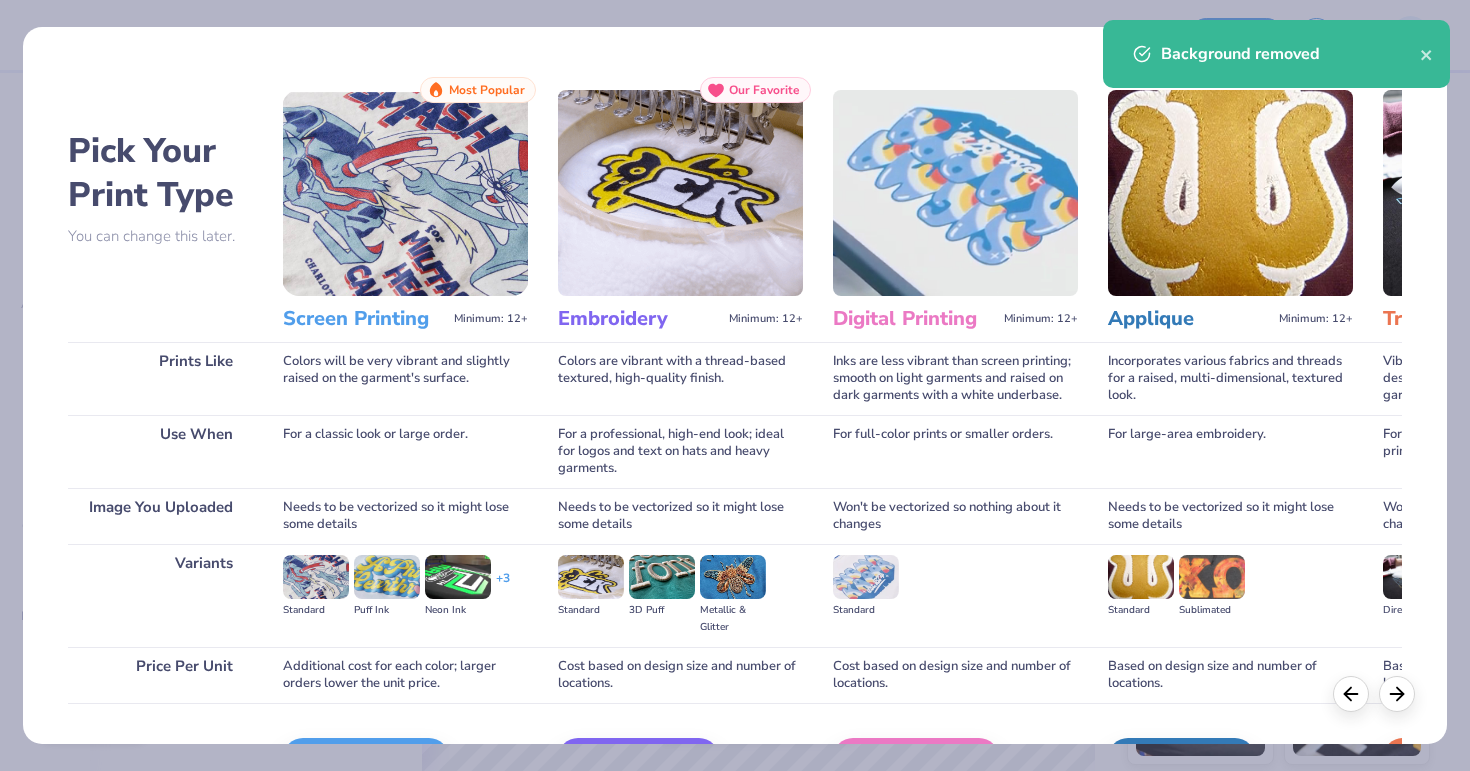 scroll, scrollTop: 126, scrollLeft: 0, axis: vertical 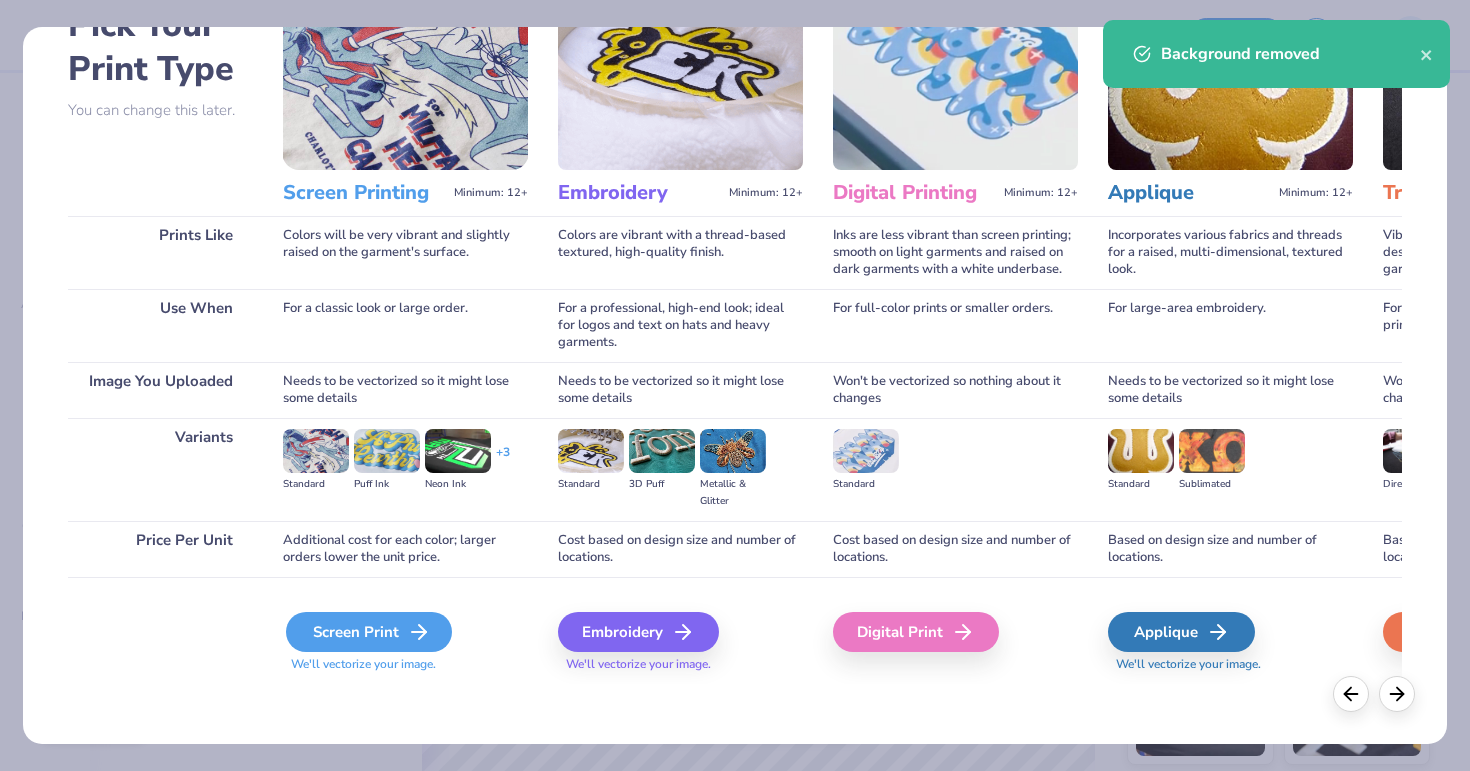 click on "Screen Print" at bounding box center (369, 632) 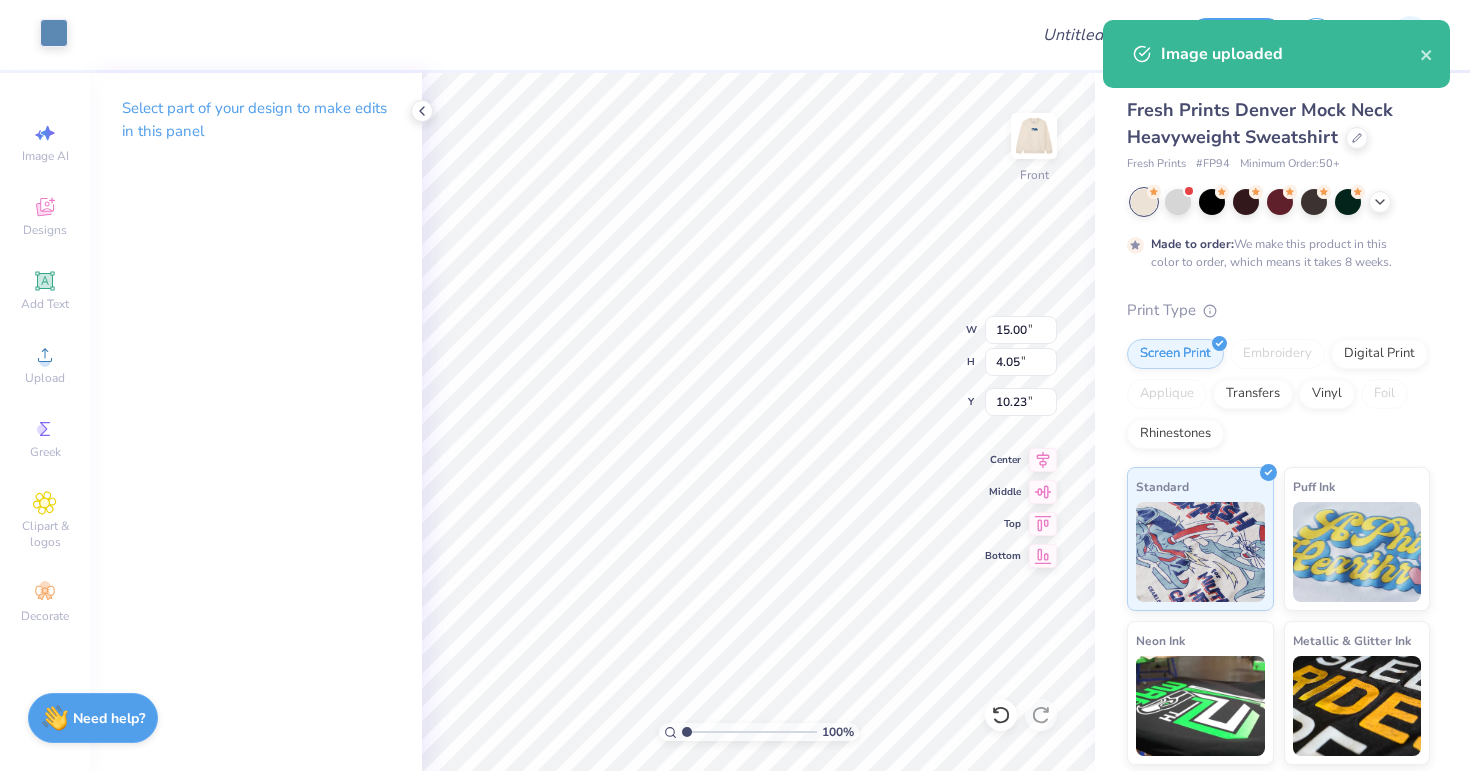click at bounding box center [54, 33] 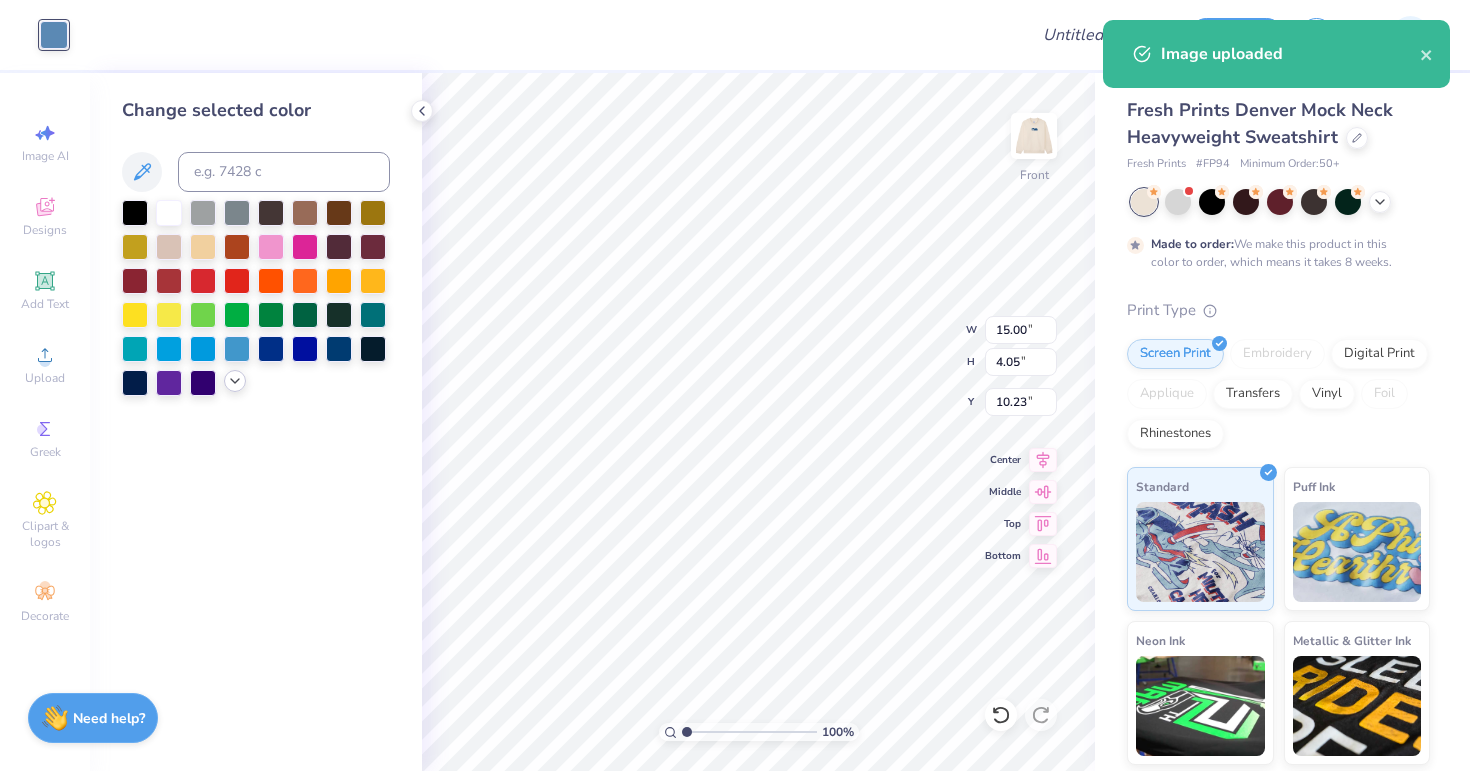 click 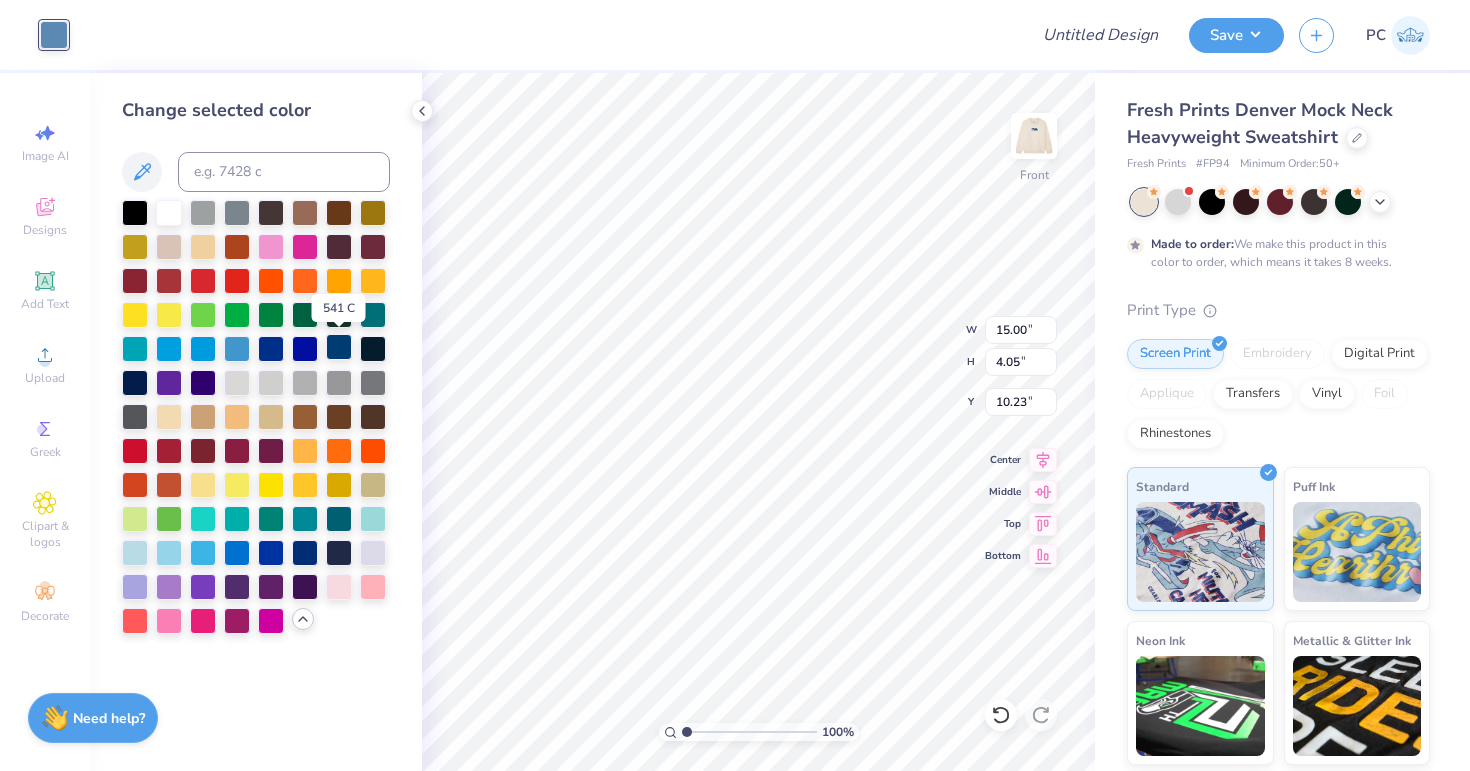 click at bounding box center (339, 347) 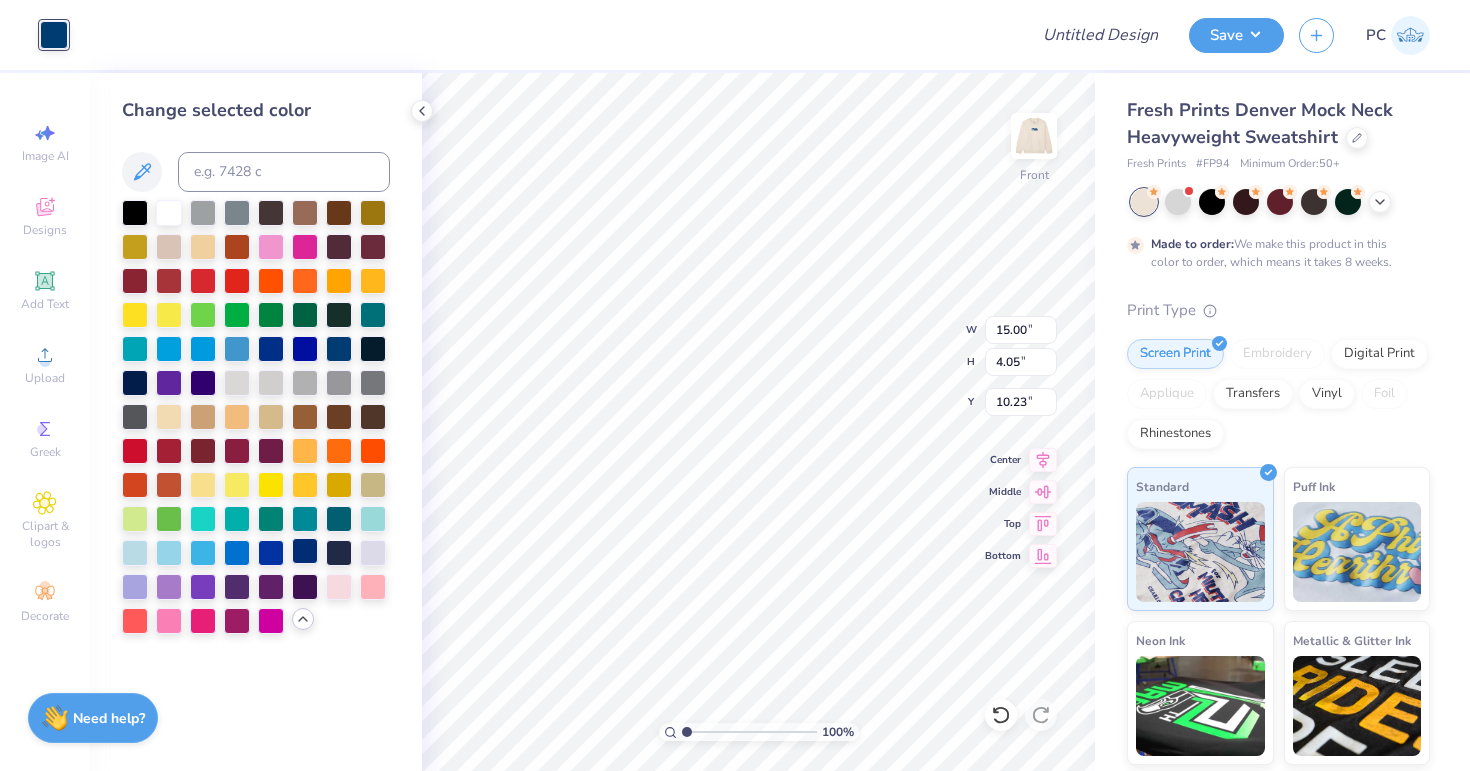 click at bounding box center [305, 551] 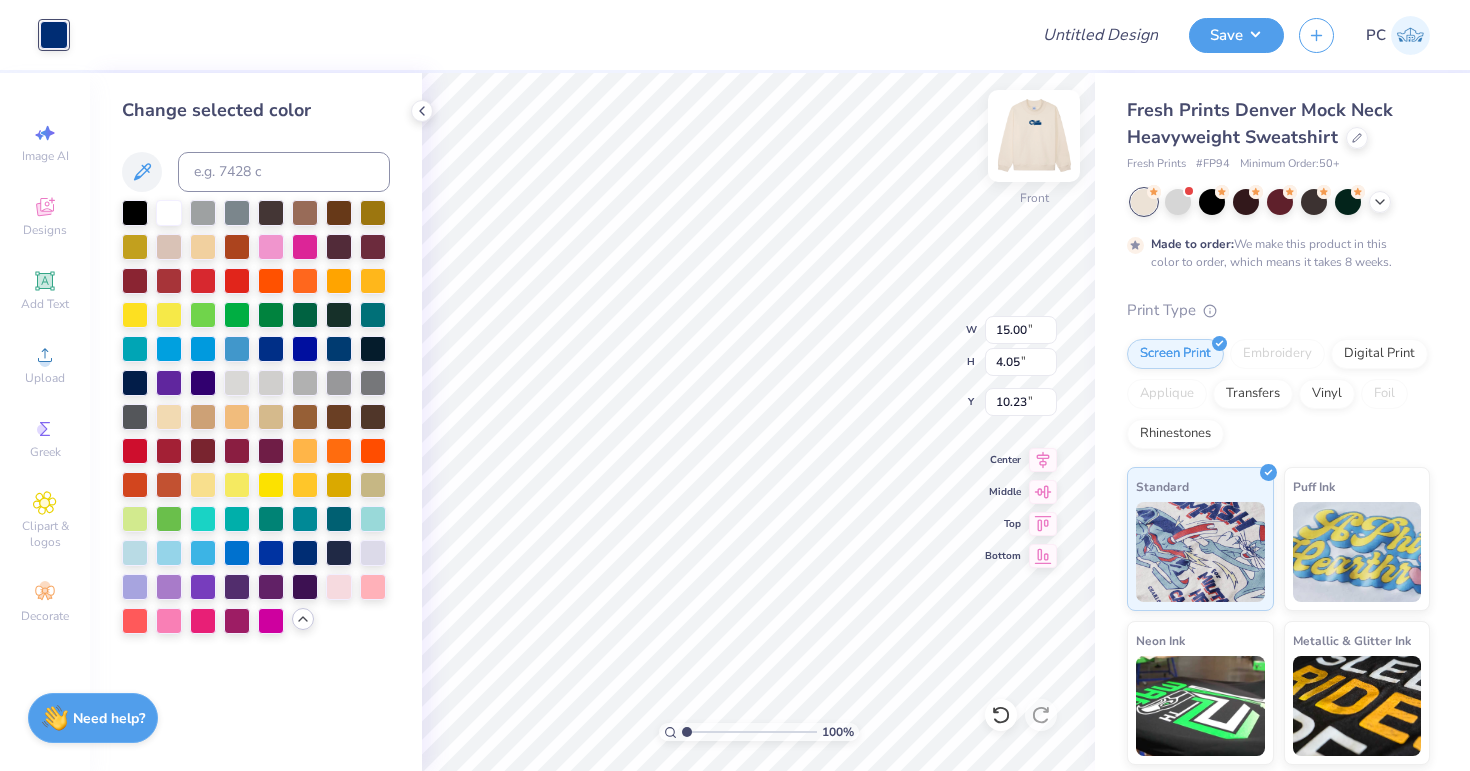 click at bounding box center [1034, 136] 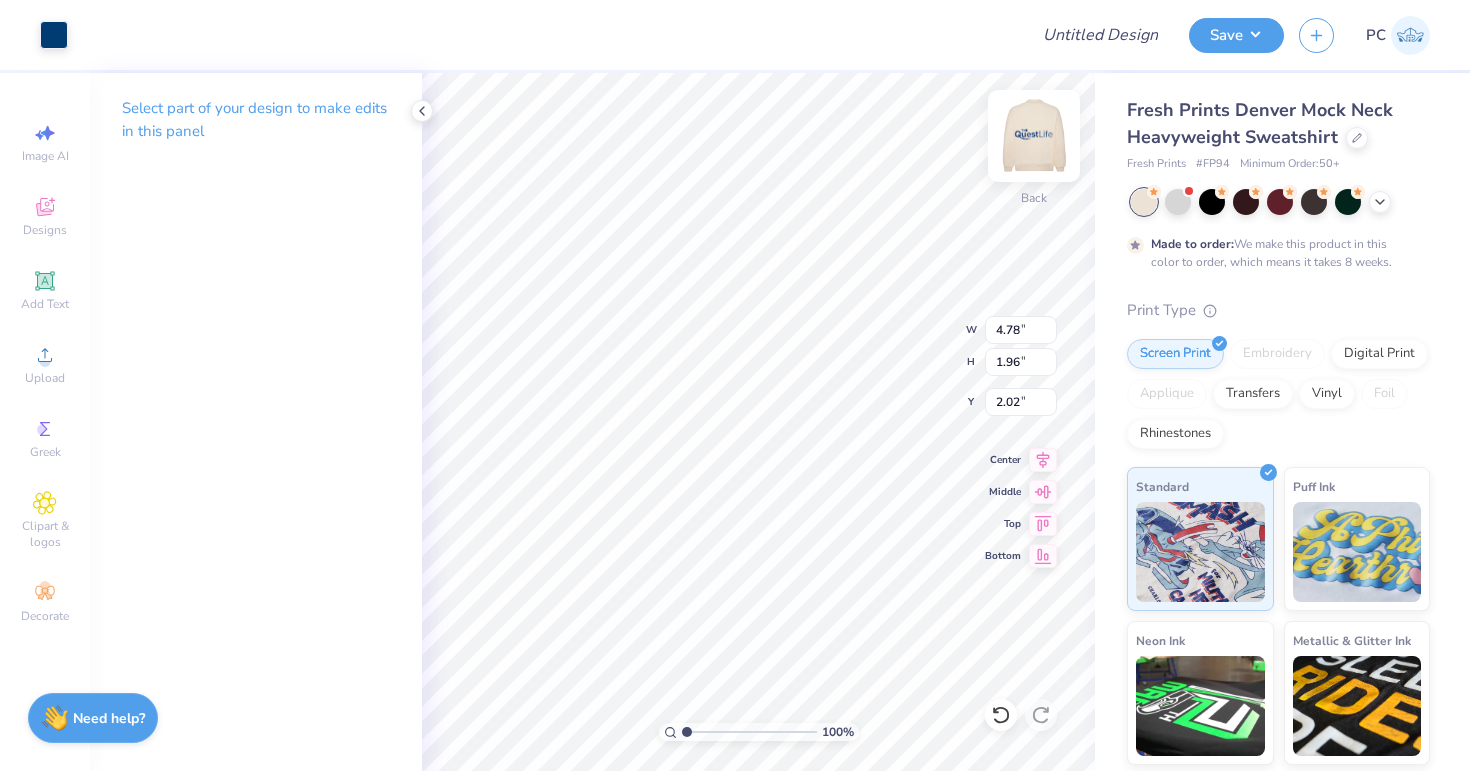 click at bounding box center [1034, 136] 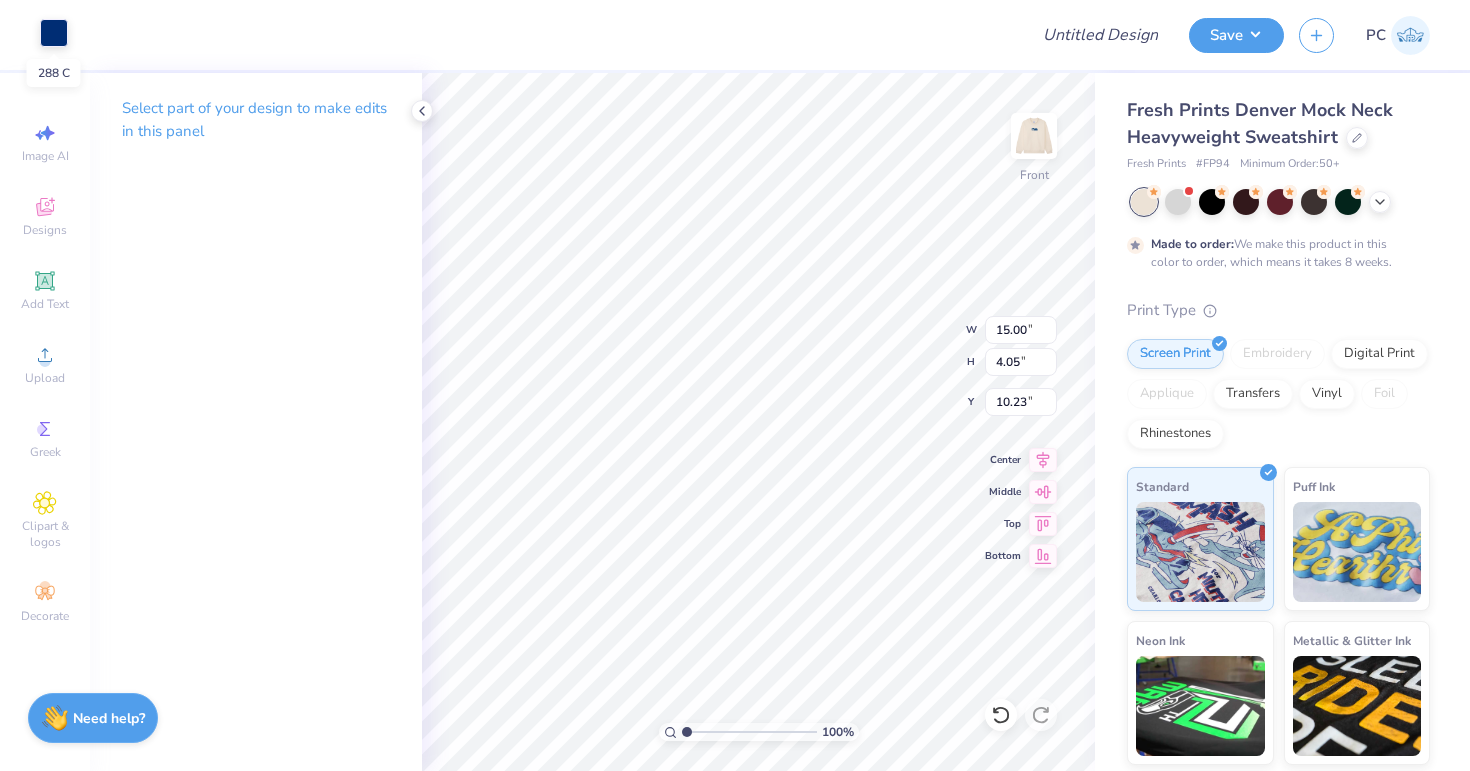 click at bounding box center (54, 33) 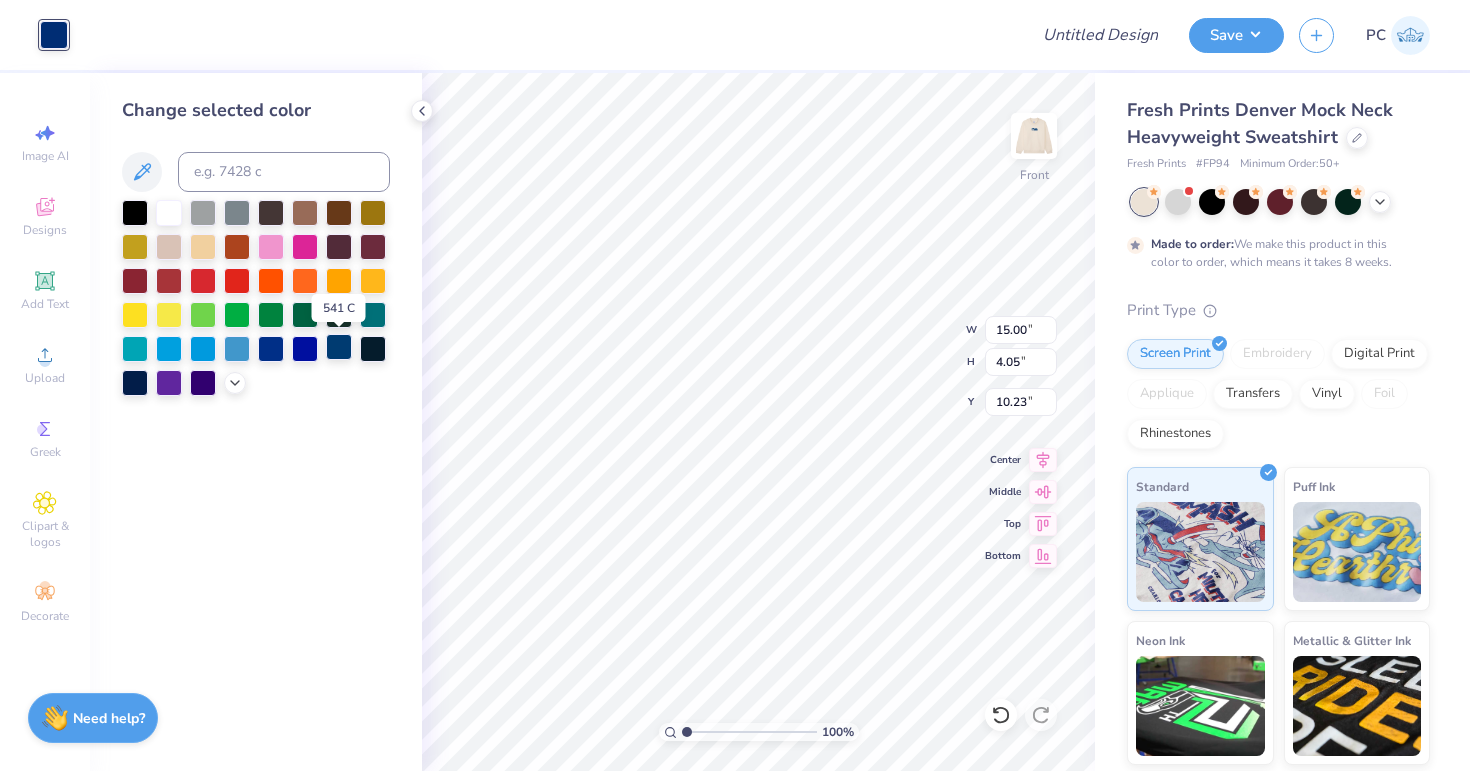 click at bounding box center [339, 347] 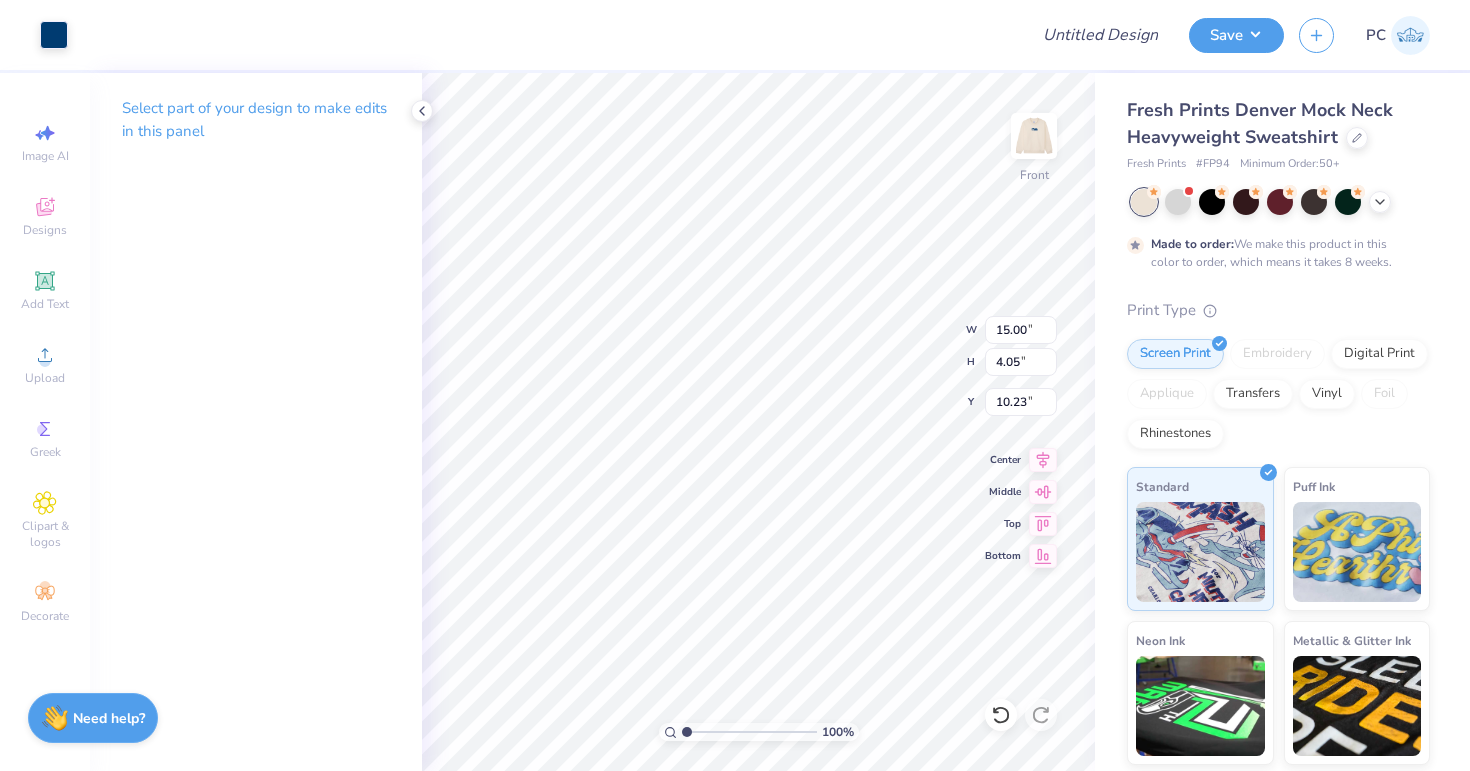 type on "9.36" 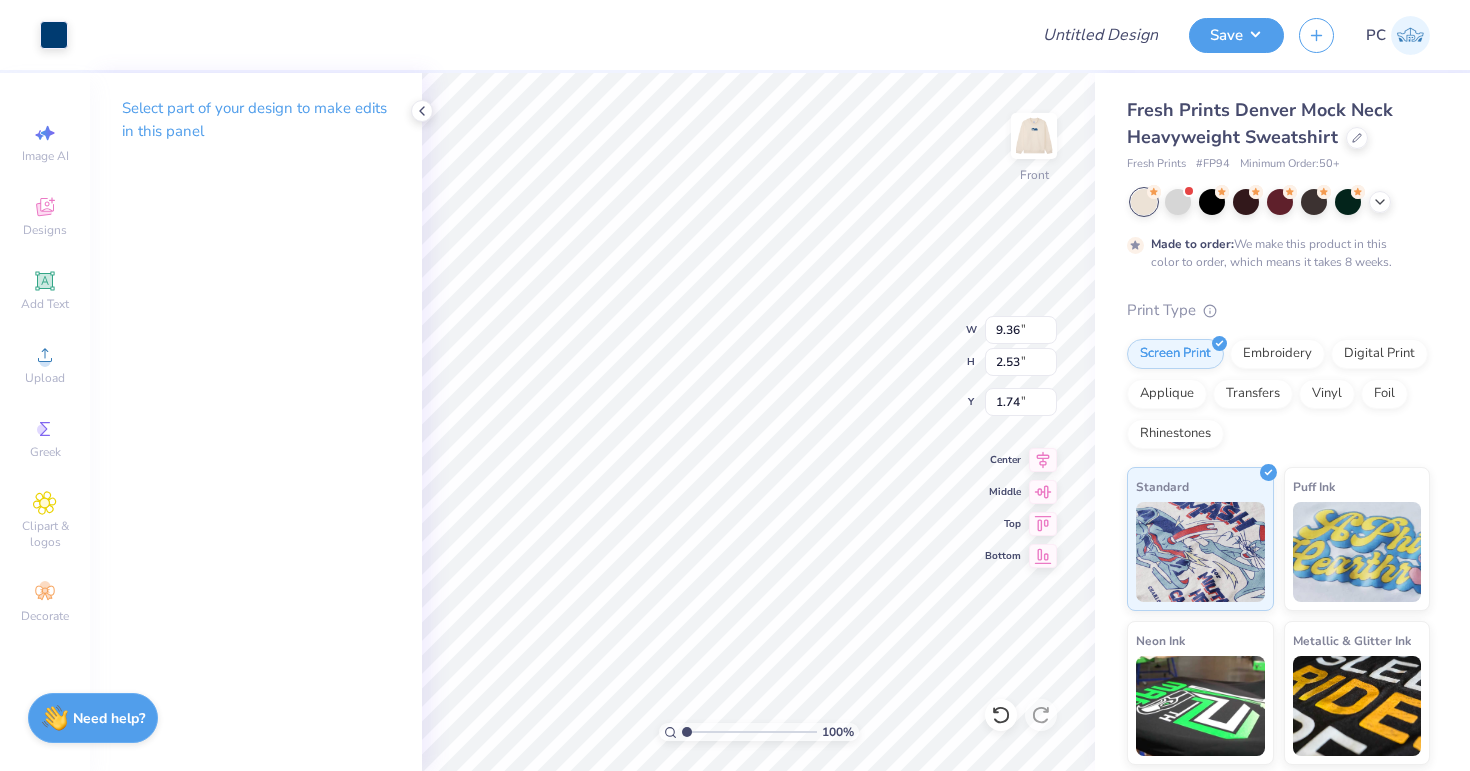 type on "2.11" 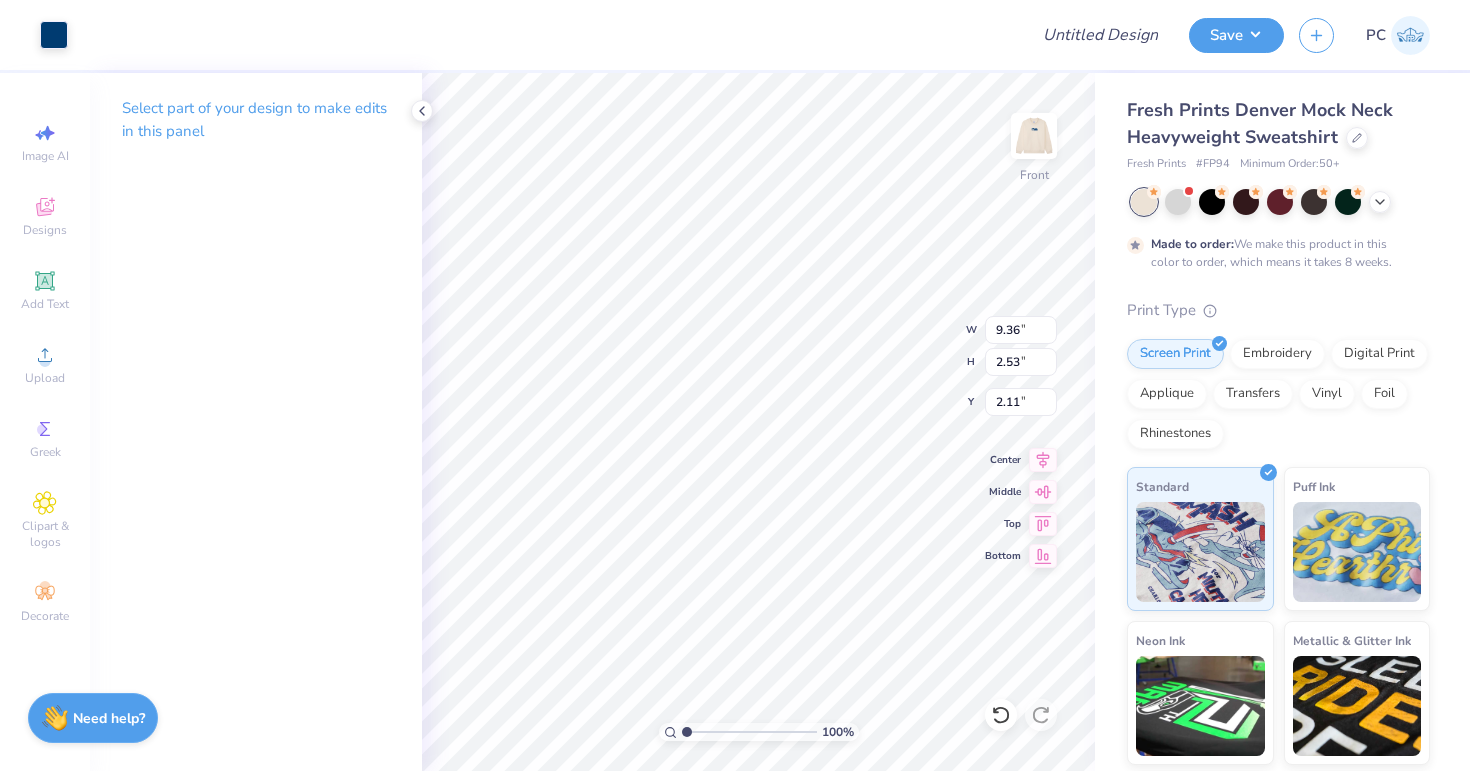 type on "8.03" 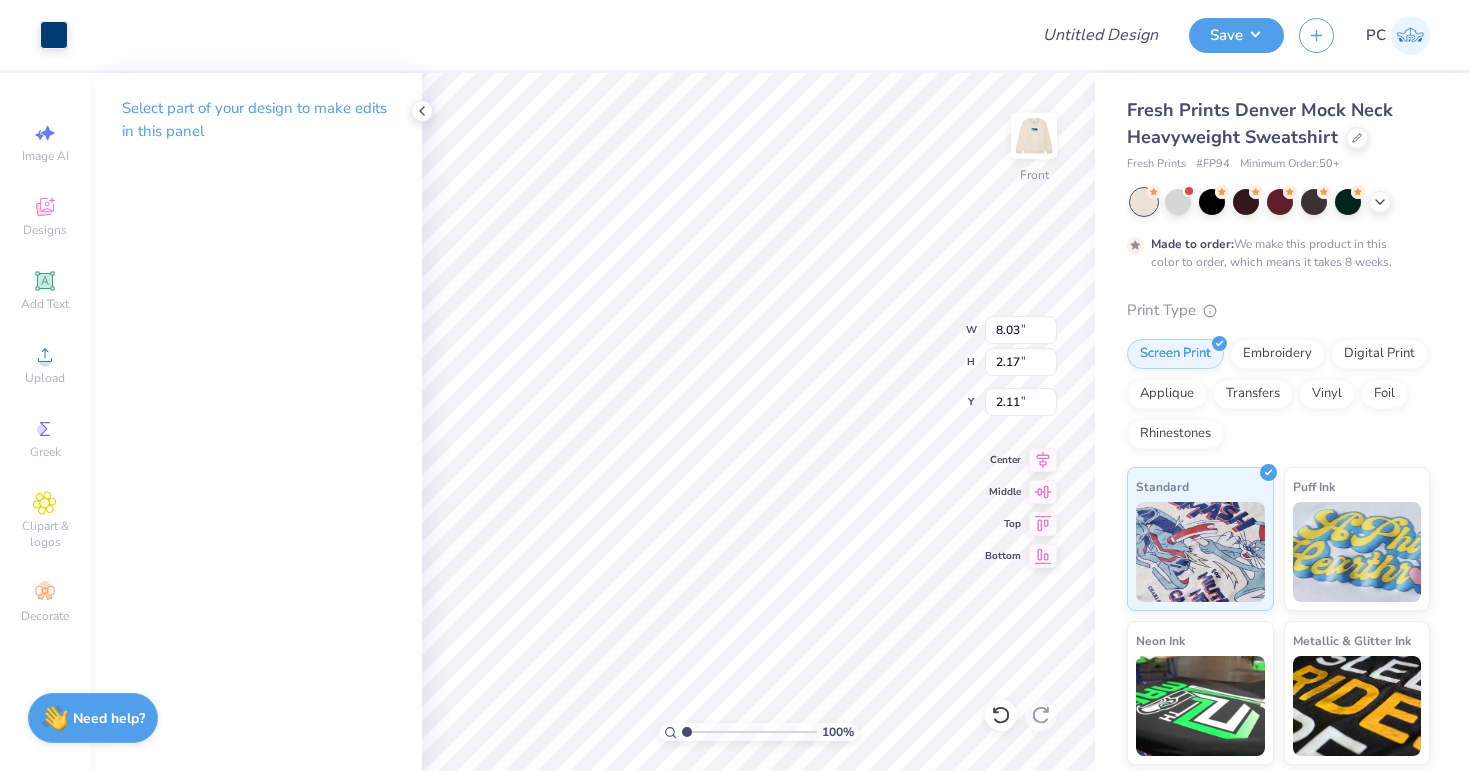 type on "1.92" 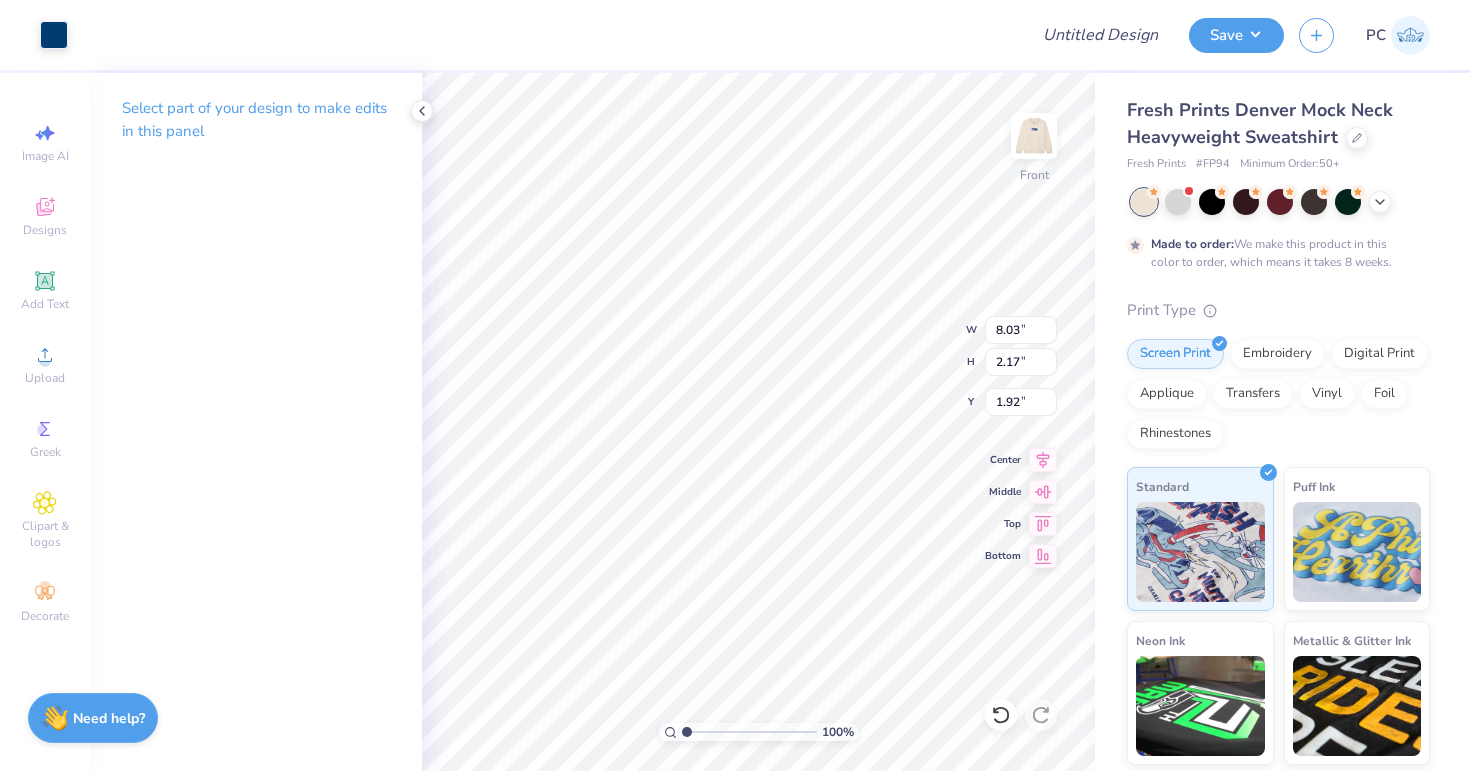 type on "2.19" 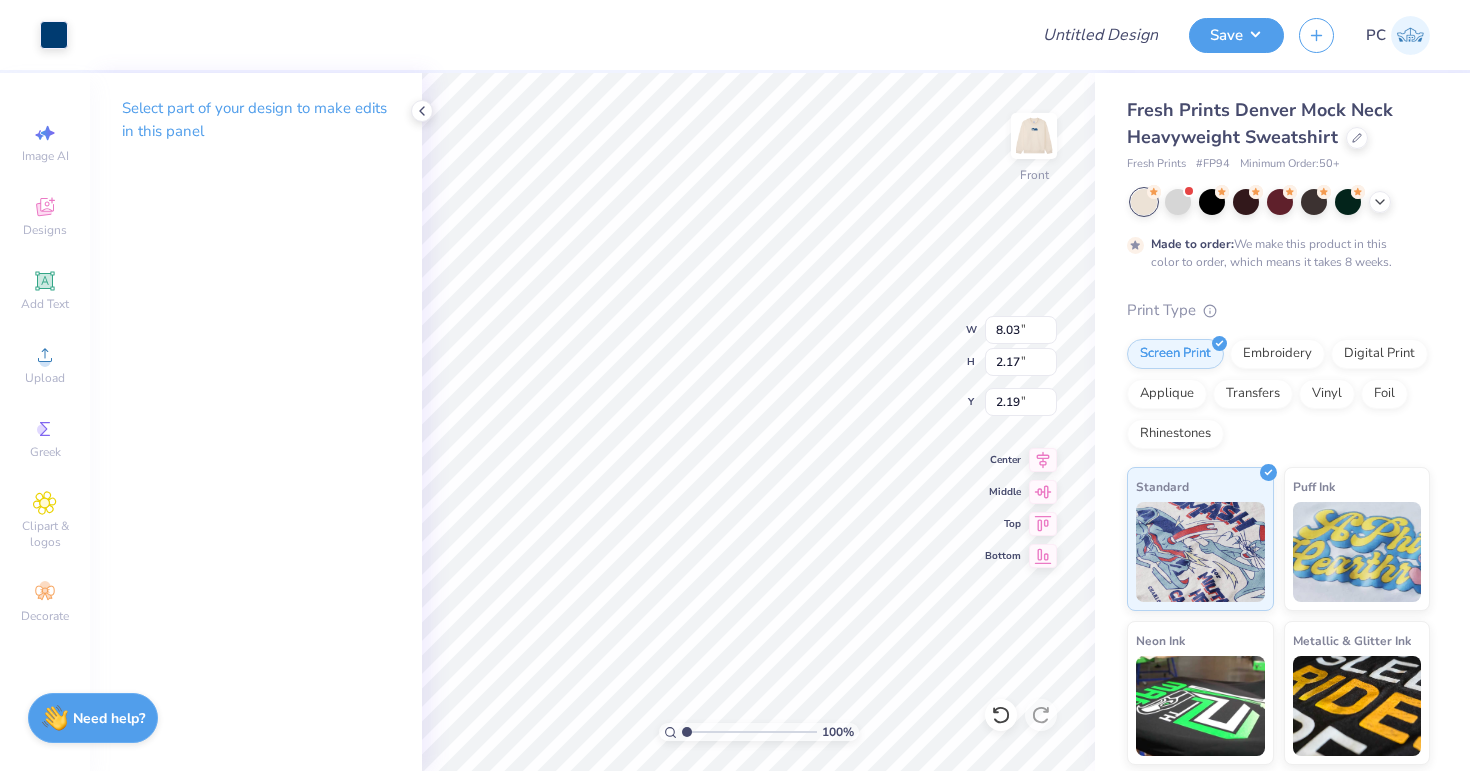 type on "3.00" 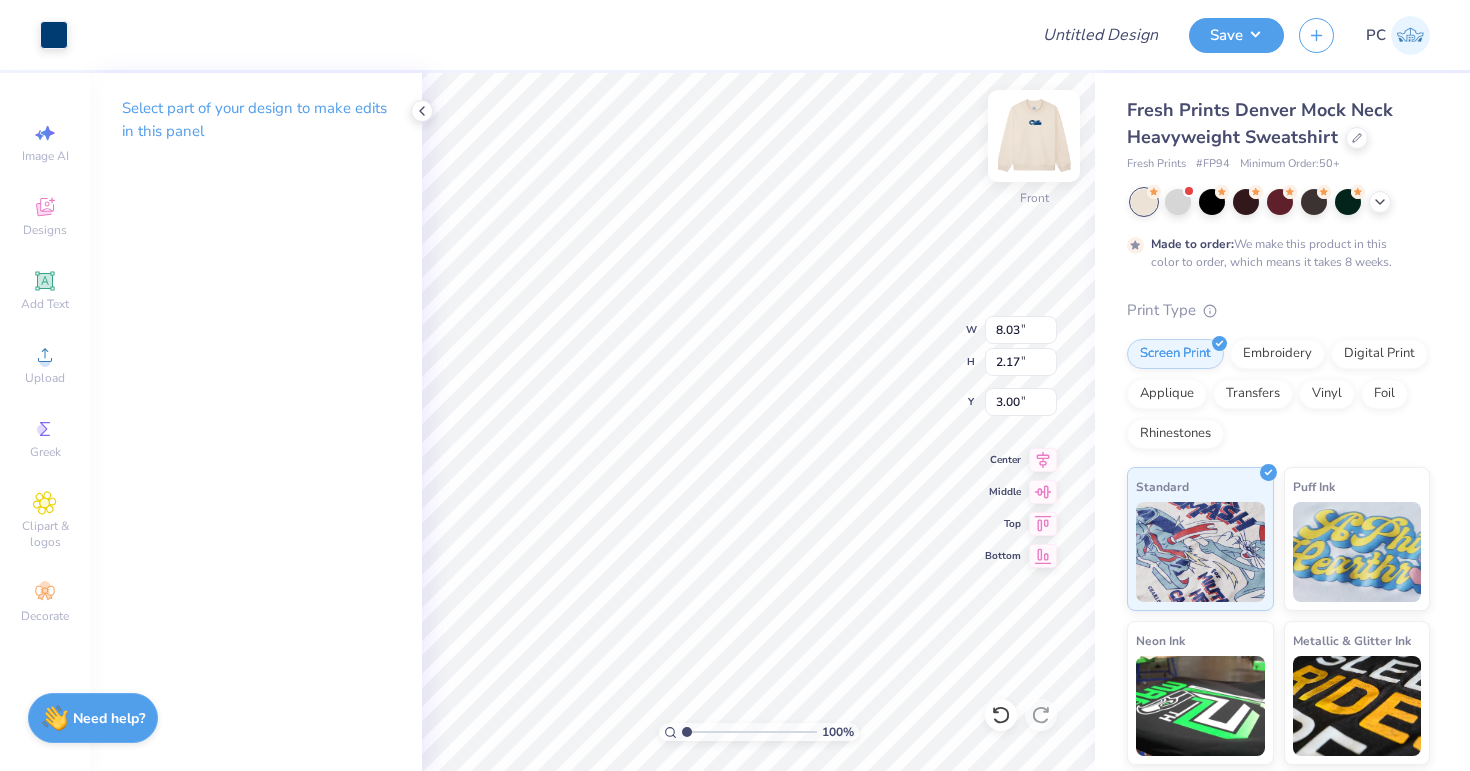 click at bounding box center [1034, 136] 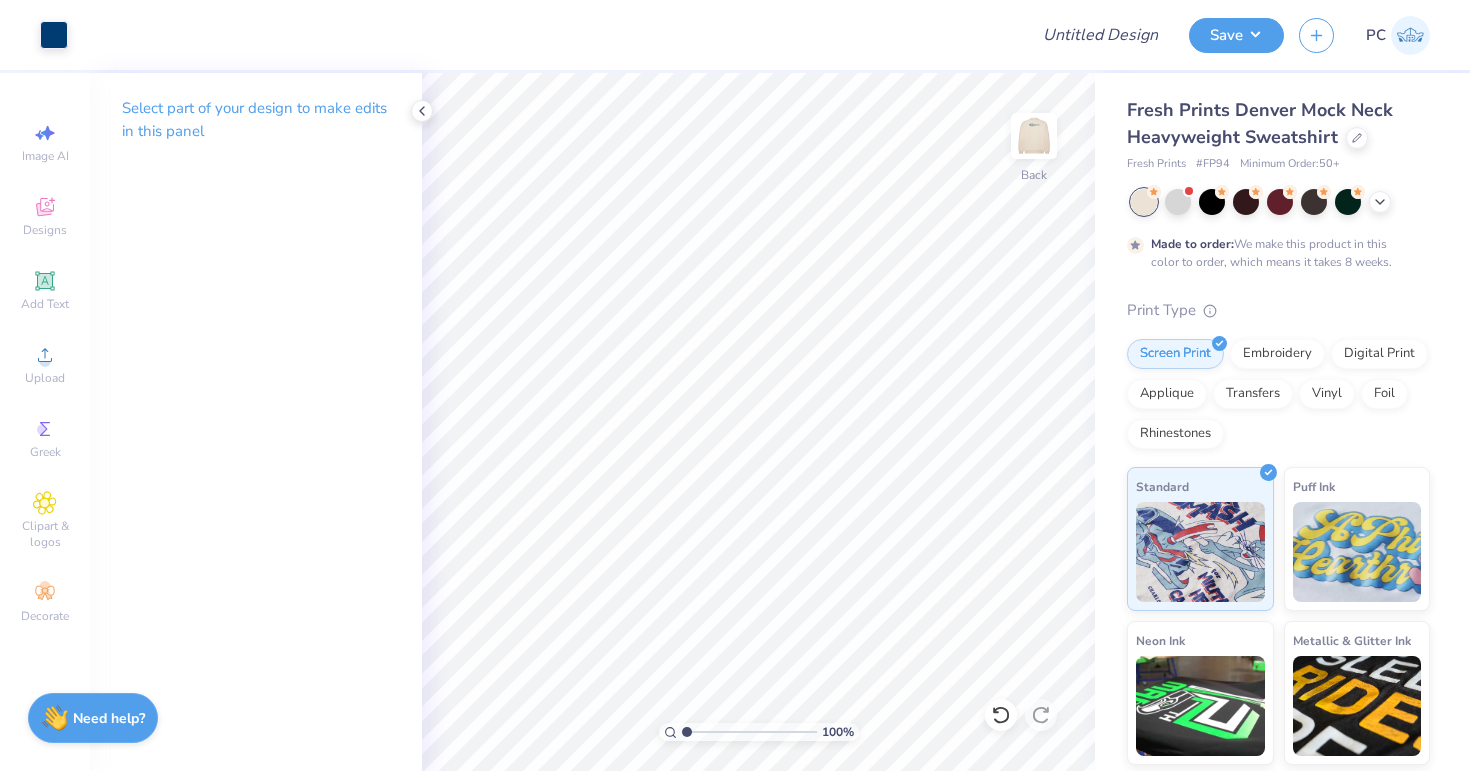 click at bounding box center (1280, 202) 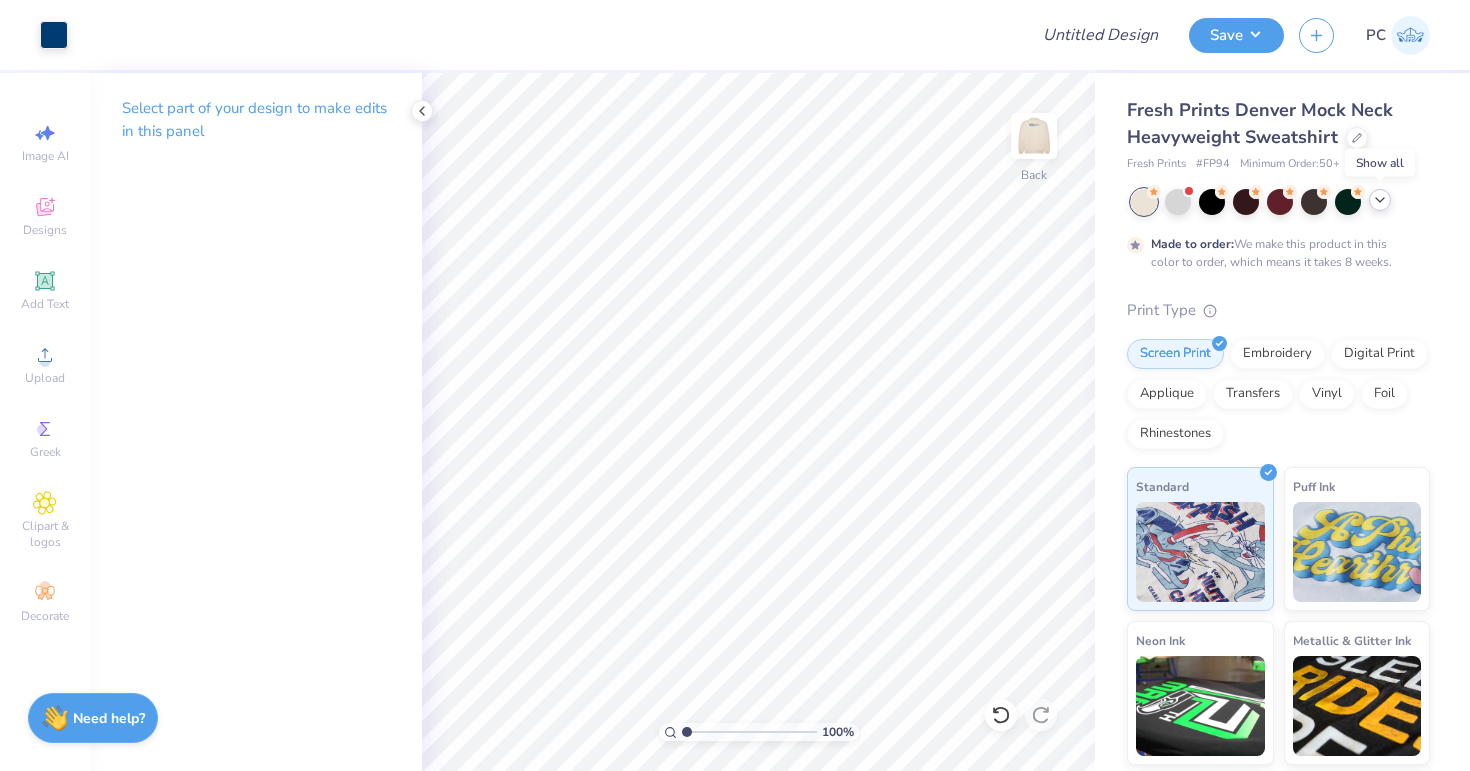 click 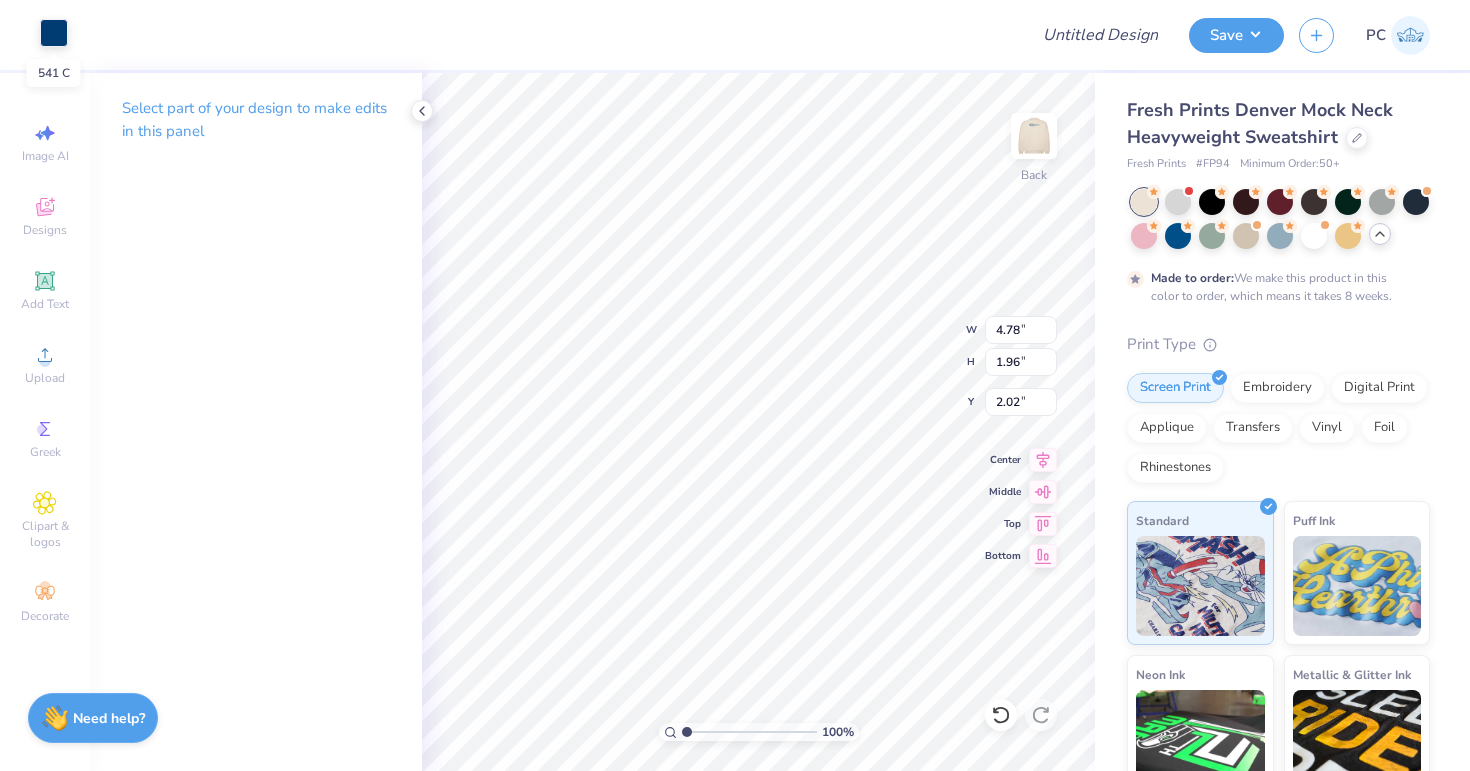click at bounding box center (54, 33) 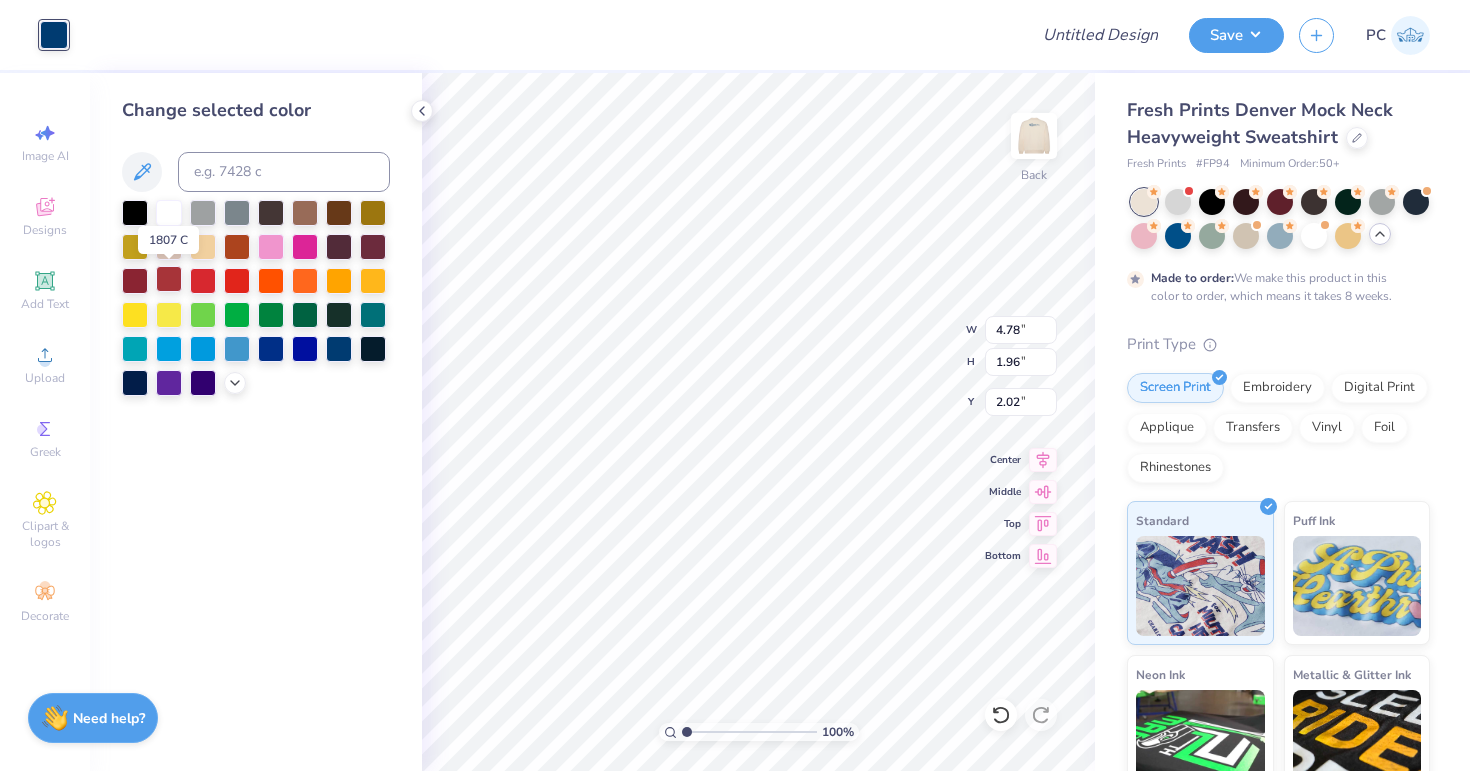 click at bounding box center [169, 279] 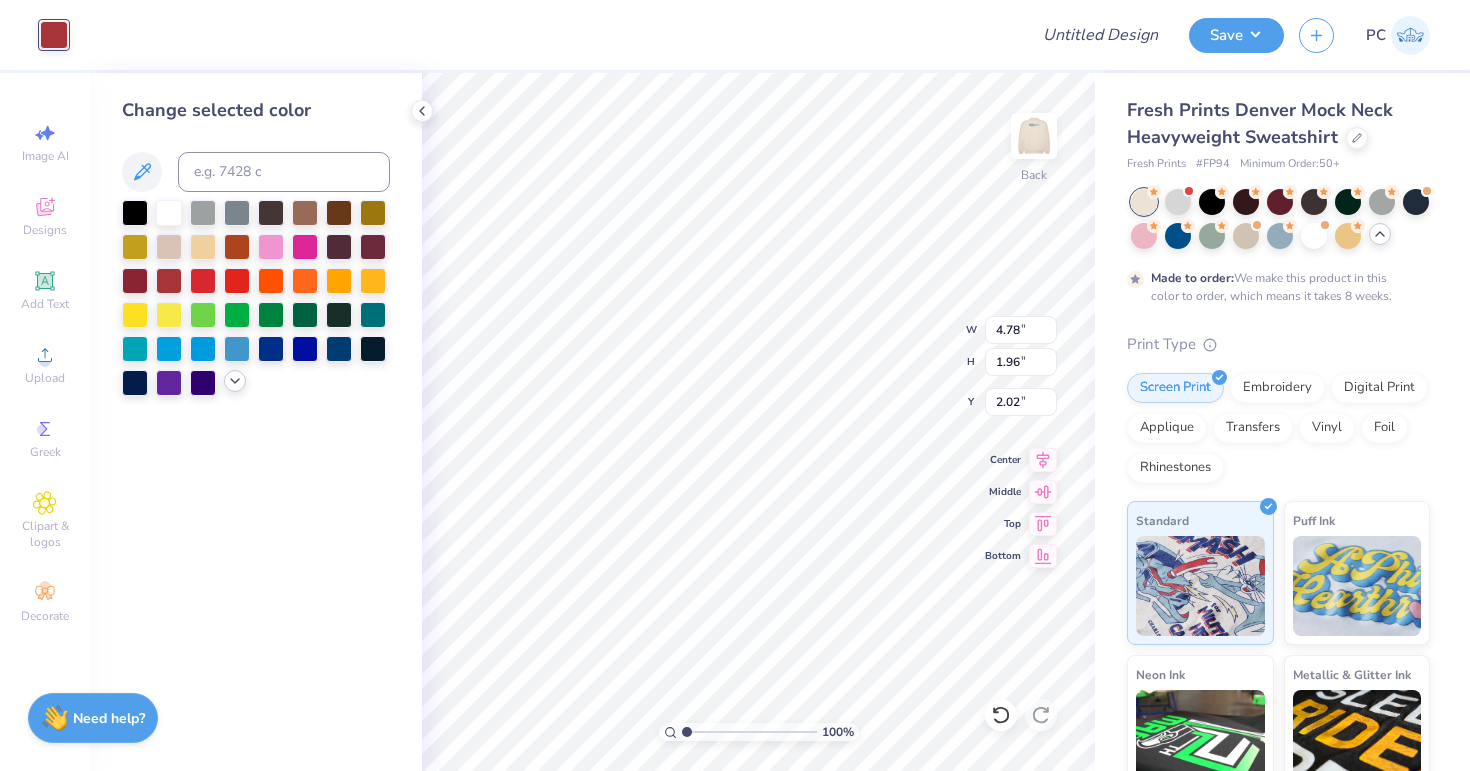 click 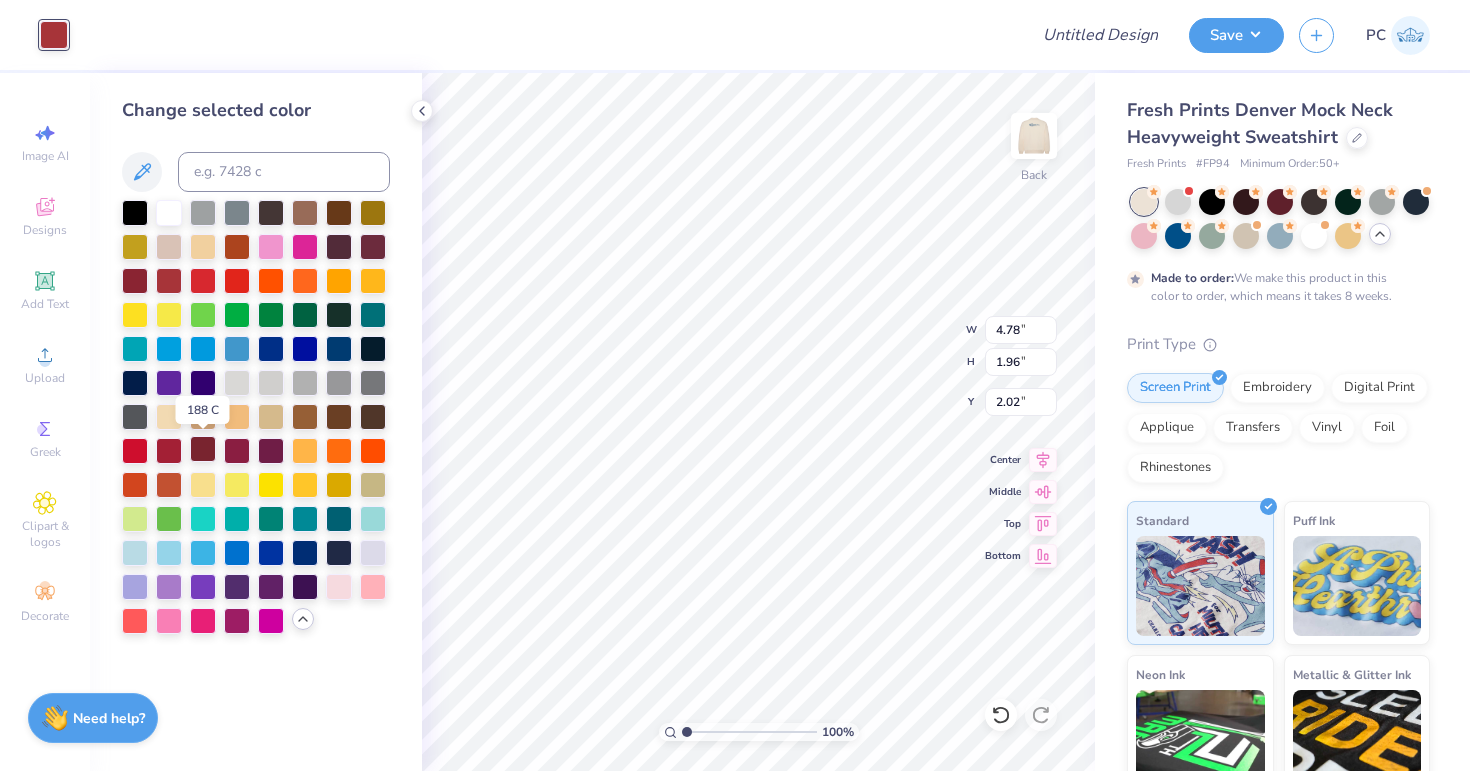 click at bounding box center (203, 449) 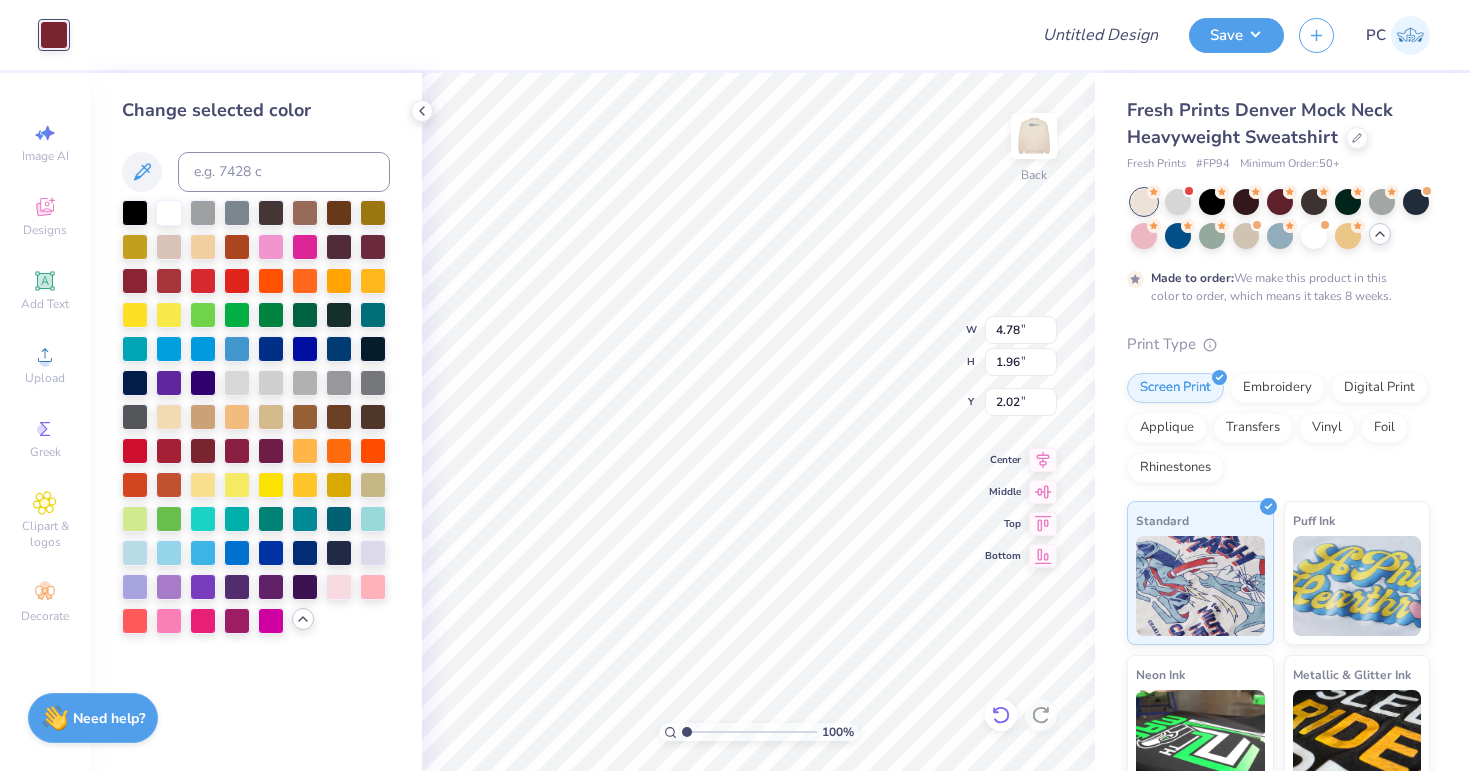 click 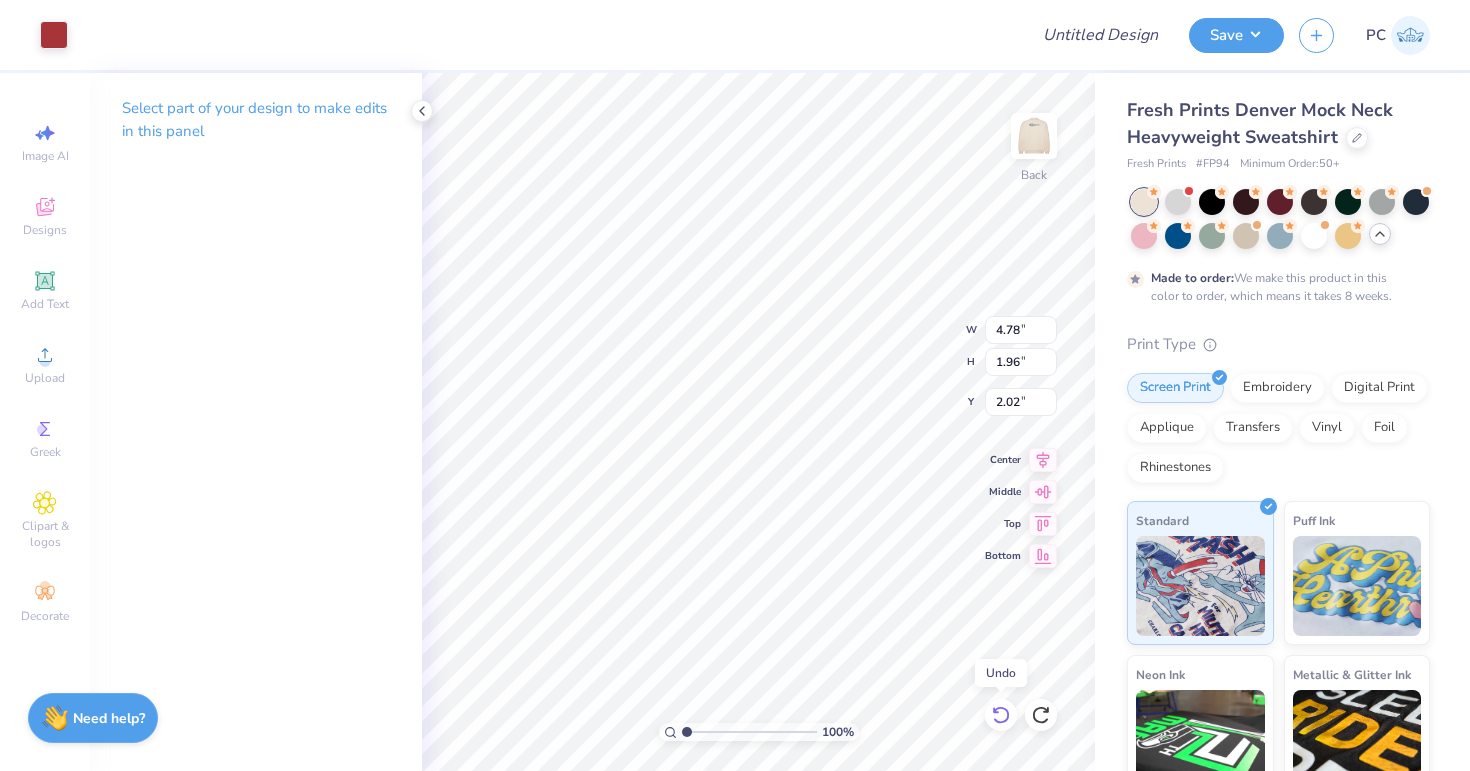 click 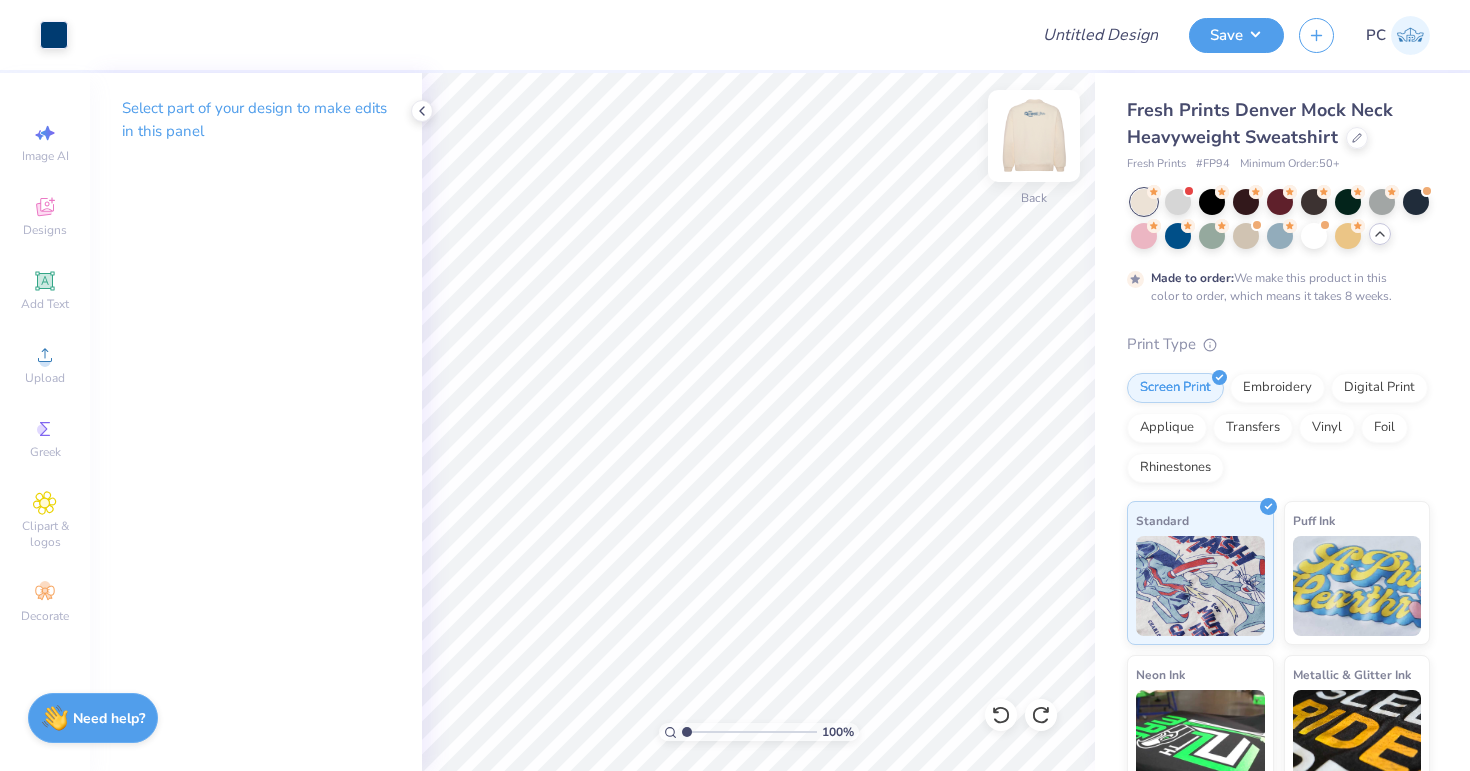 click at bounding box center [1034, 136] 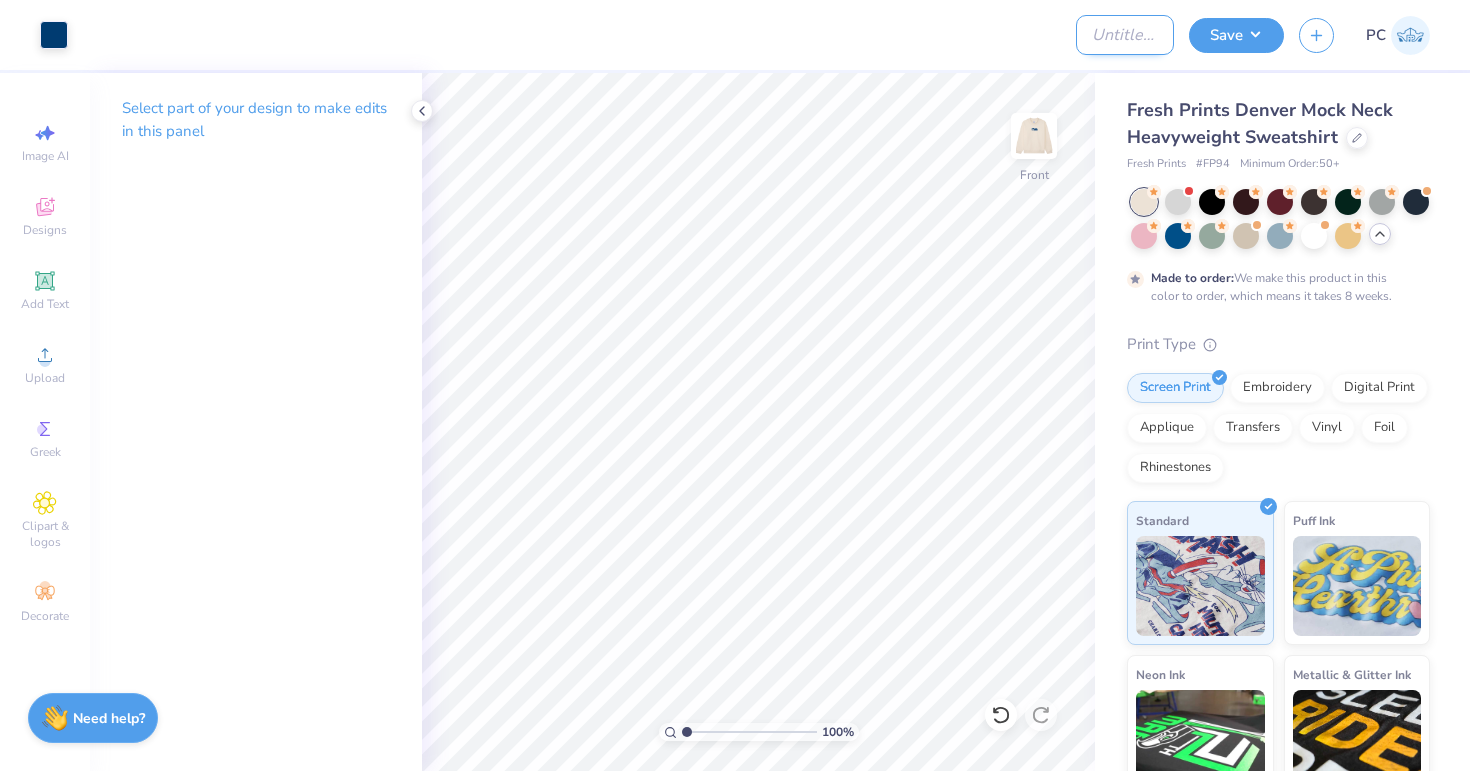 click on "Design Title" at bounding box center (1125, 35) 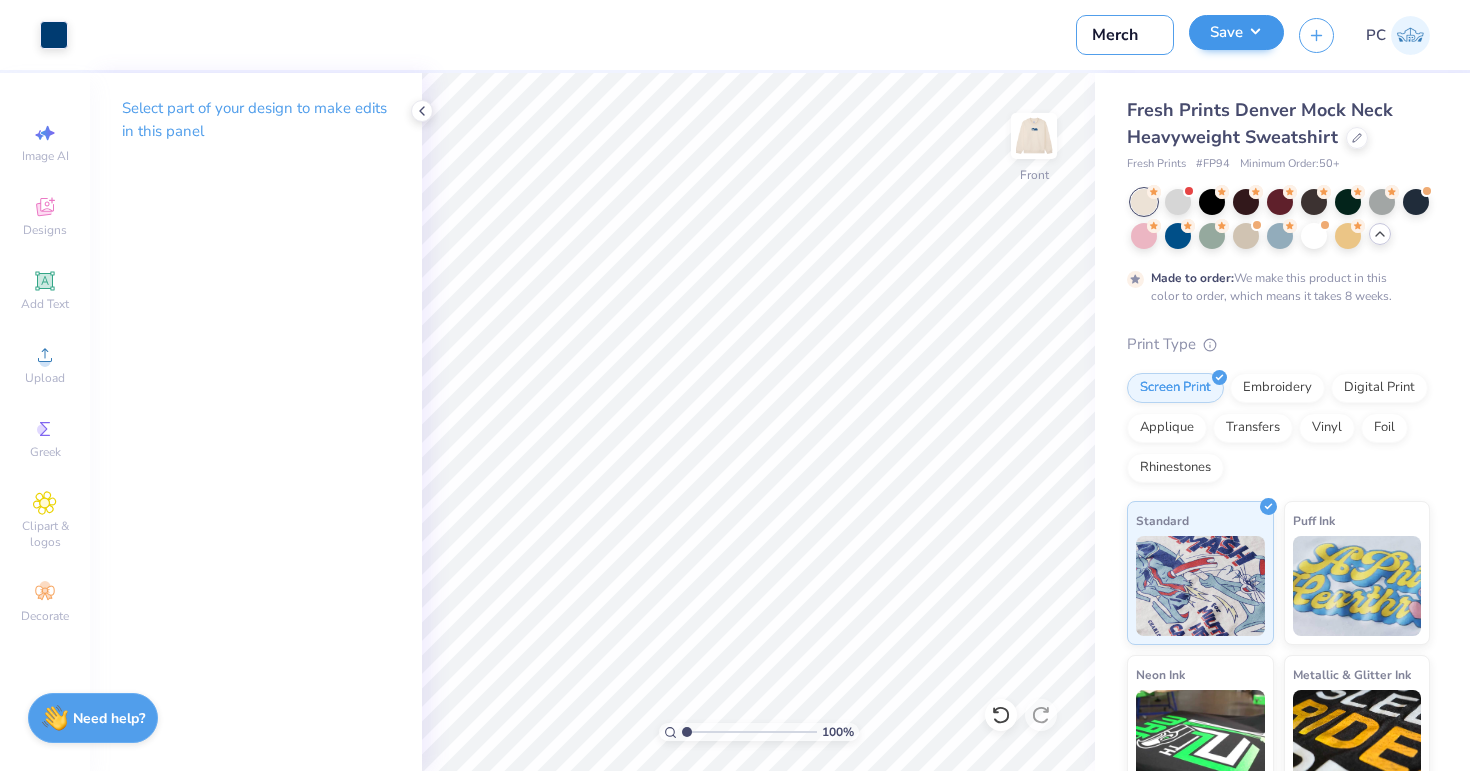 type on "Merch" 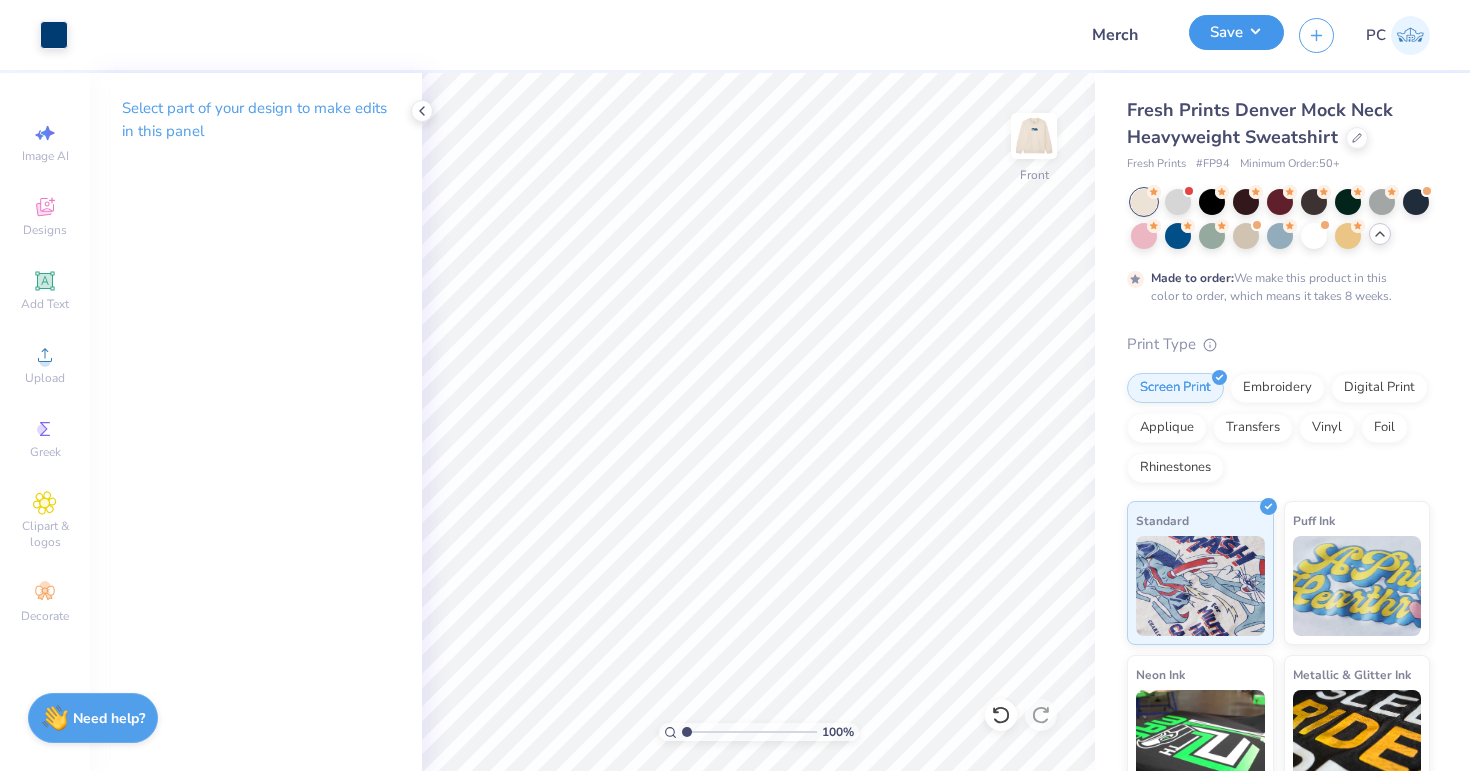click on "Save" at bounding box center [1236, 32] 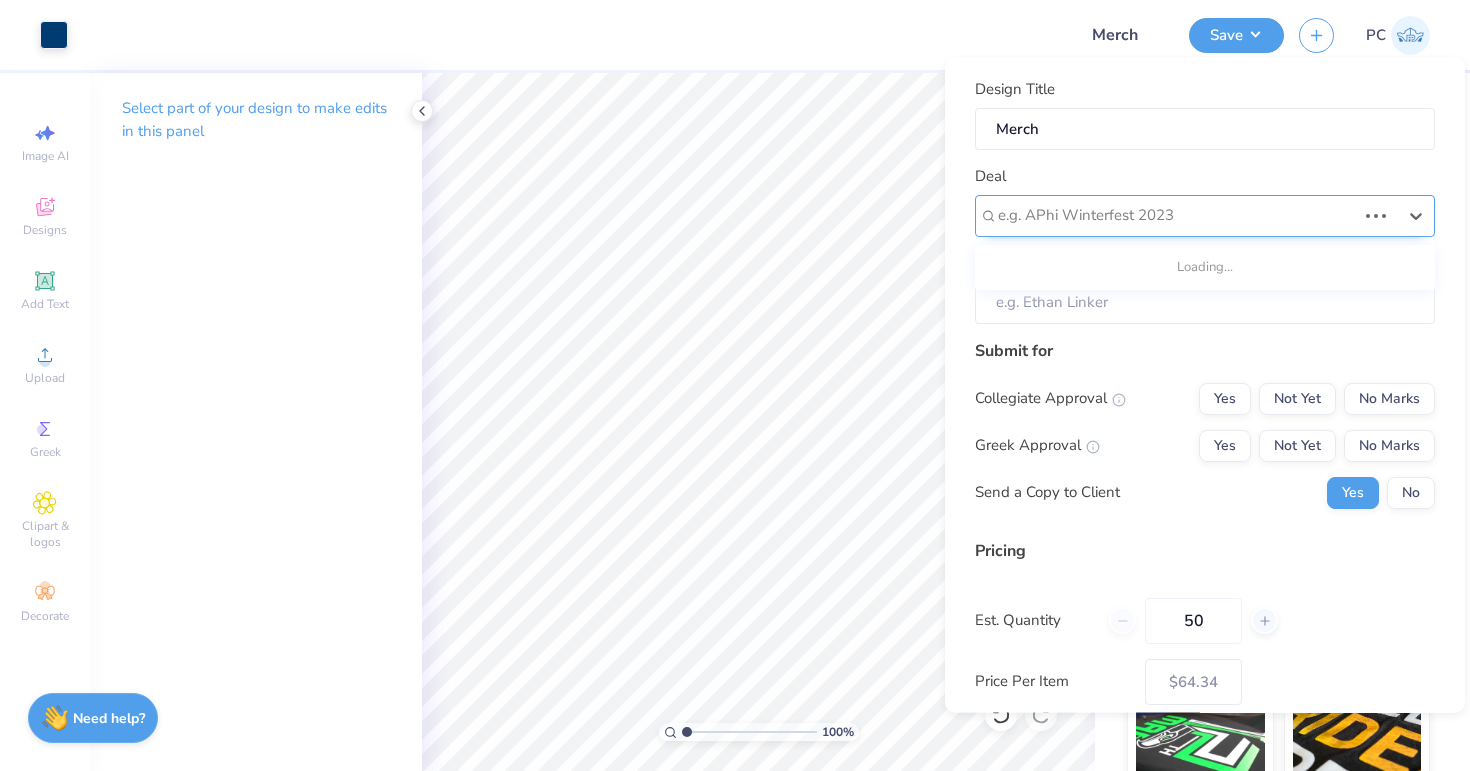 click at bounding box center (1177, 215) 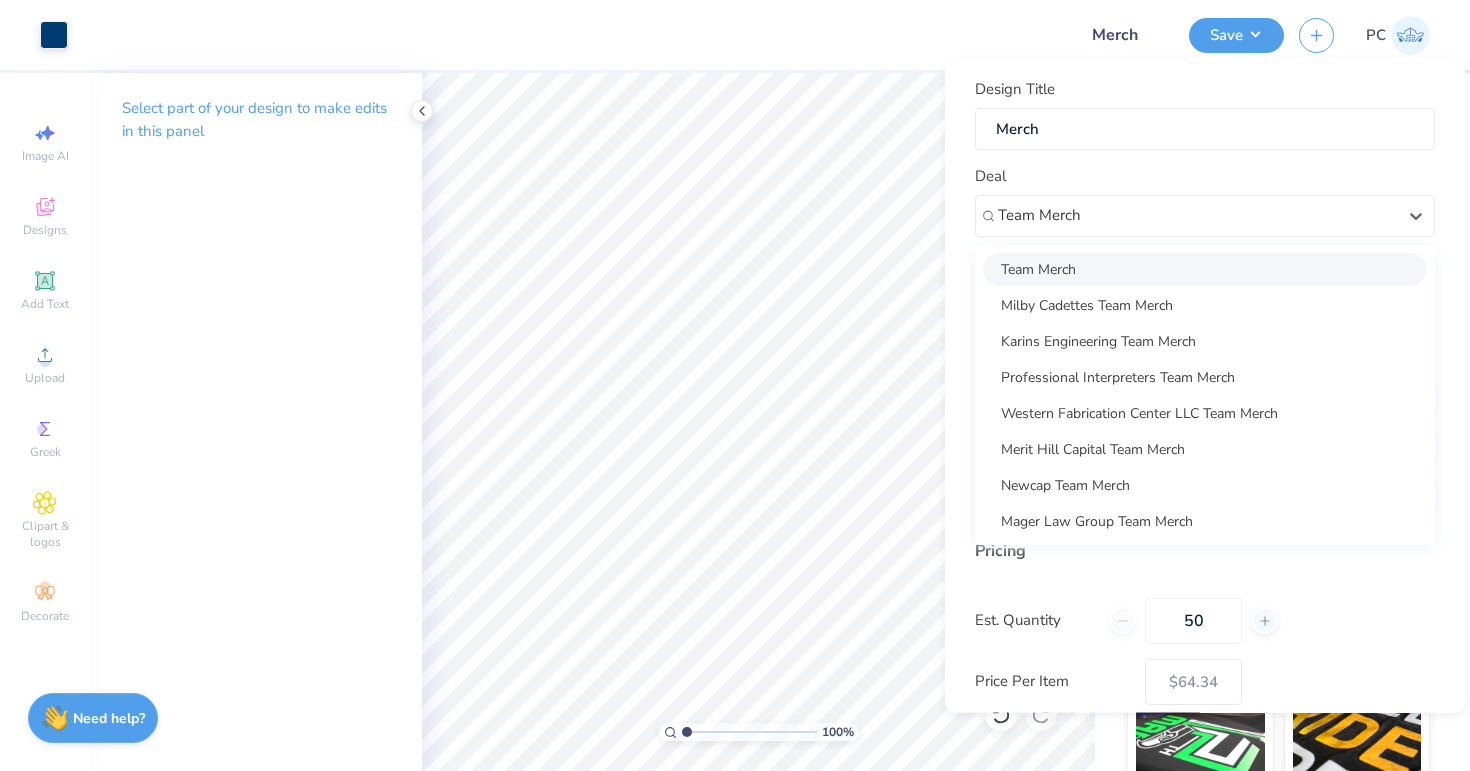 click on "Team Merch" at bounding box center (1205, 268) 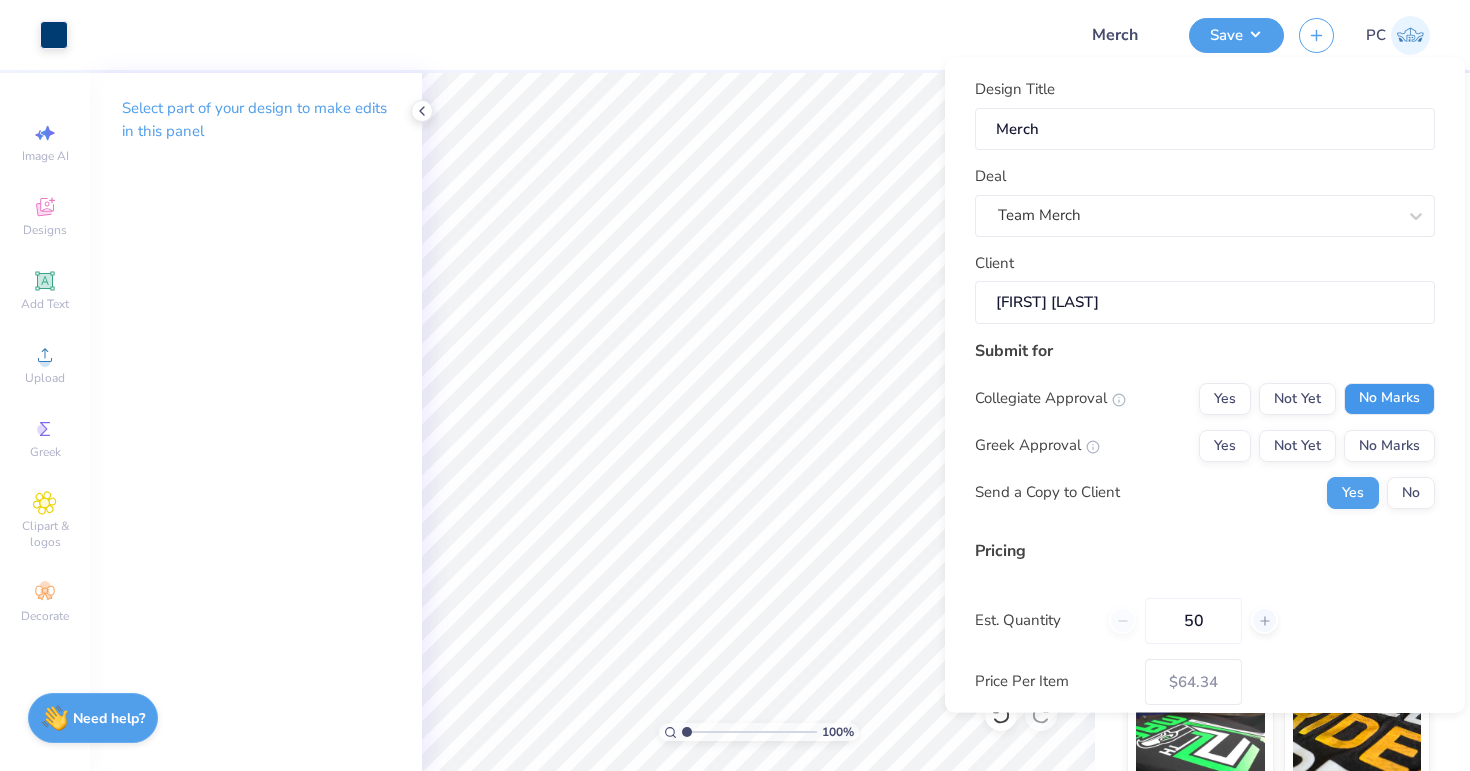click on "No Marks" at bounding box center (1389, 398) 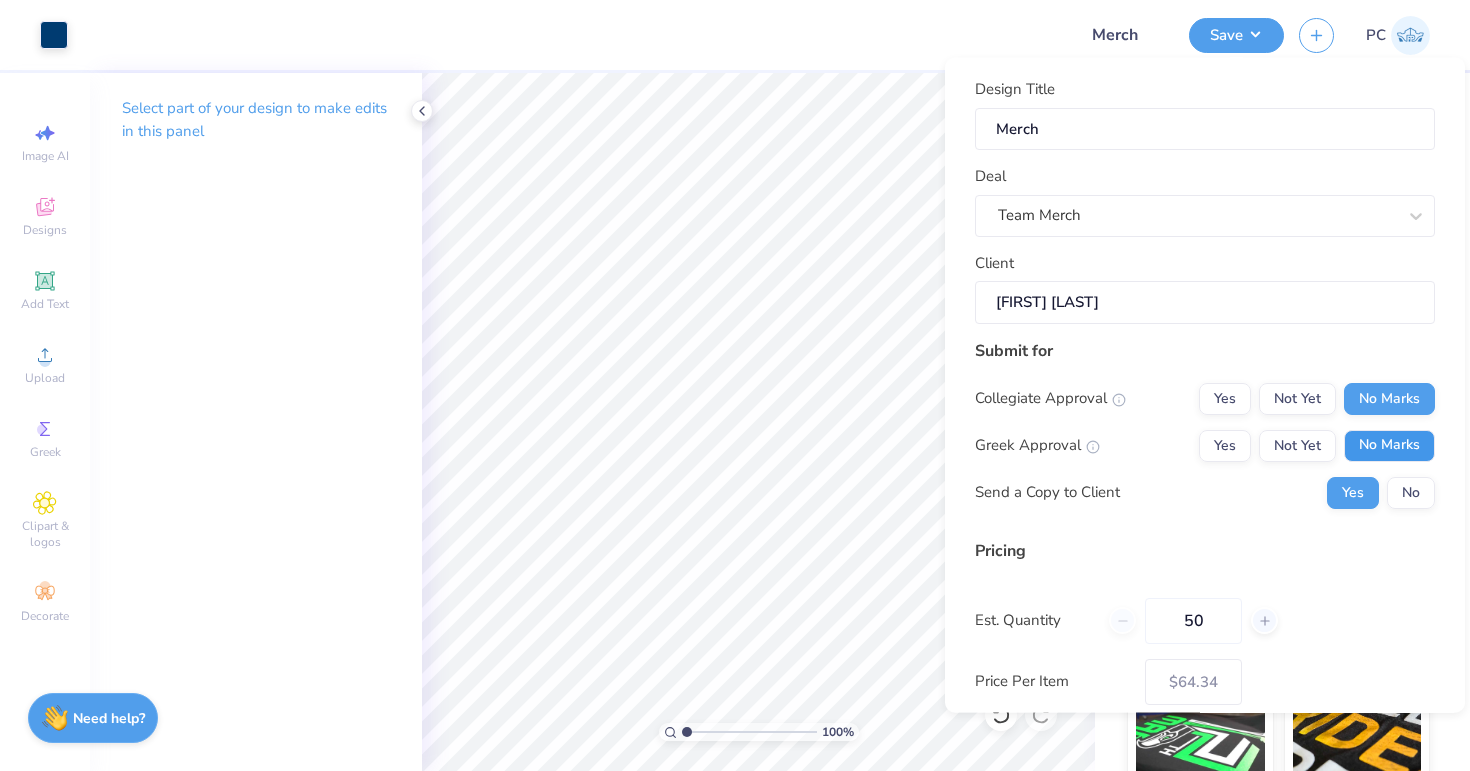 click on "No Marks" at bounding box center (1389, 445) 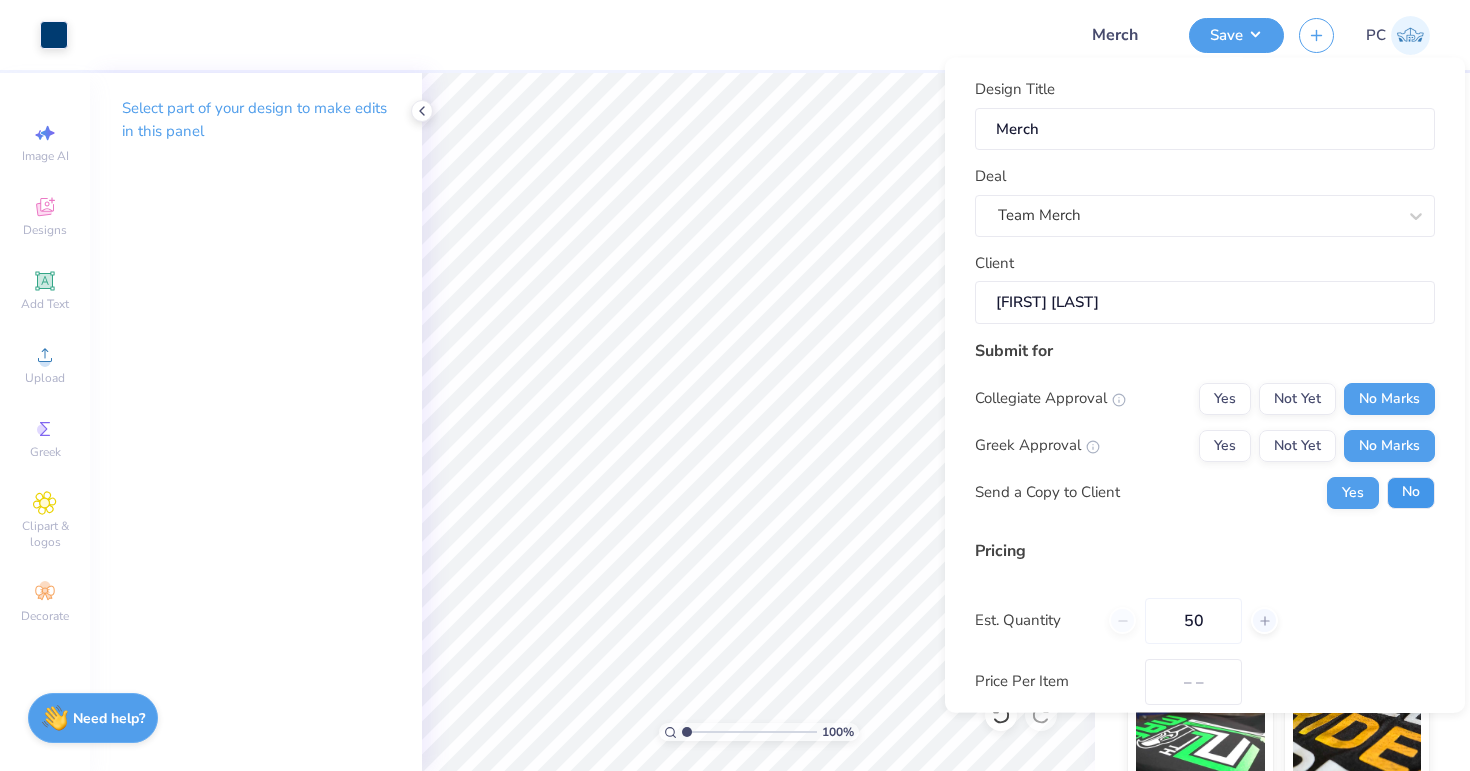 click on "No" at bounding box center [1411, 492] 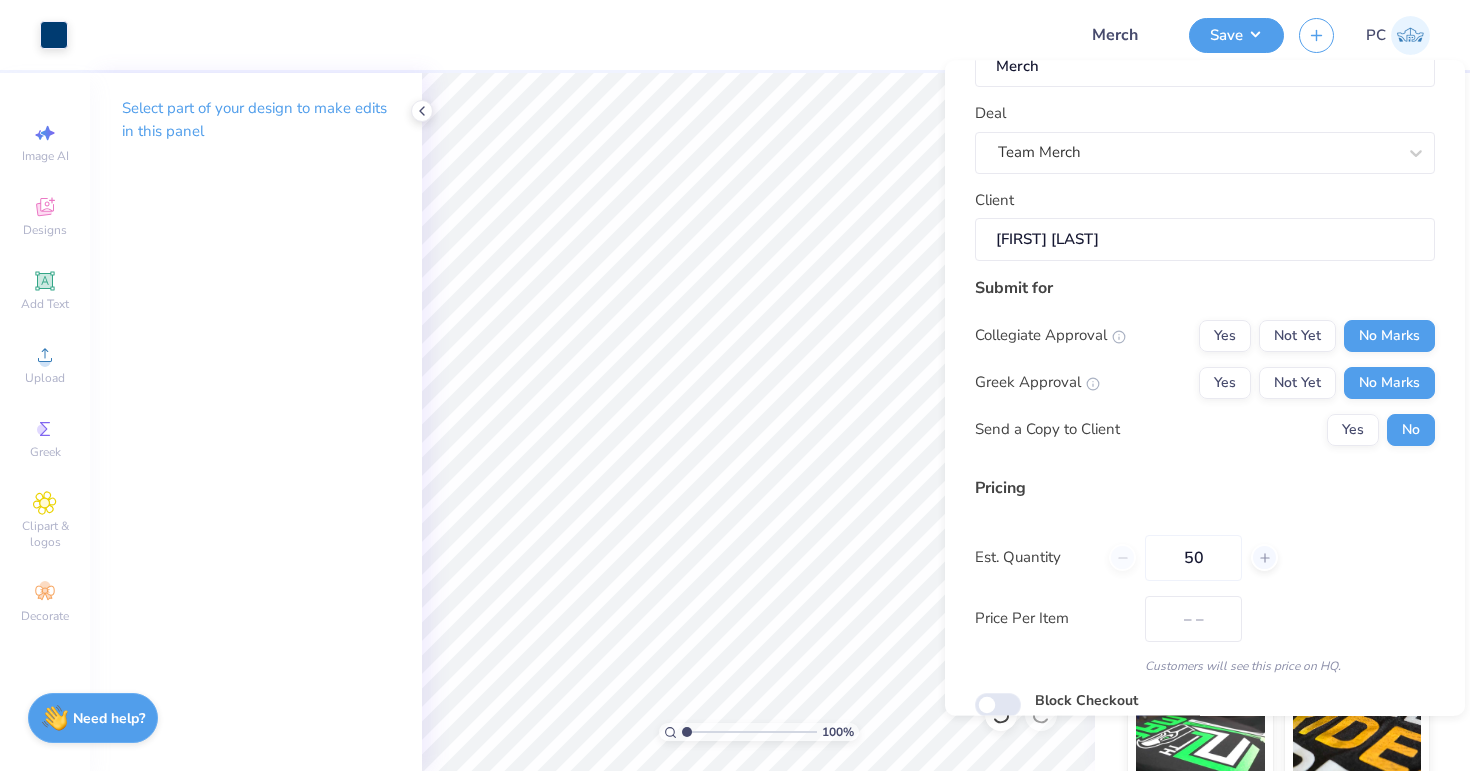 scroll, scrollTop: 149, scrollLeft: 0, axis: vertical 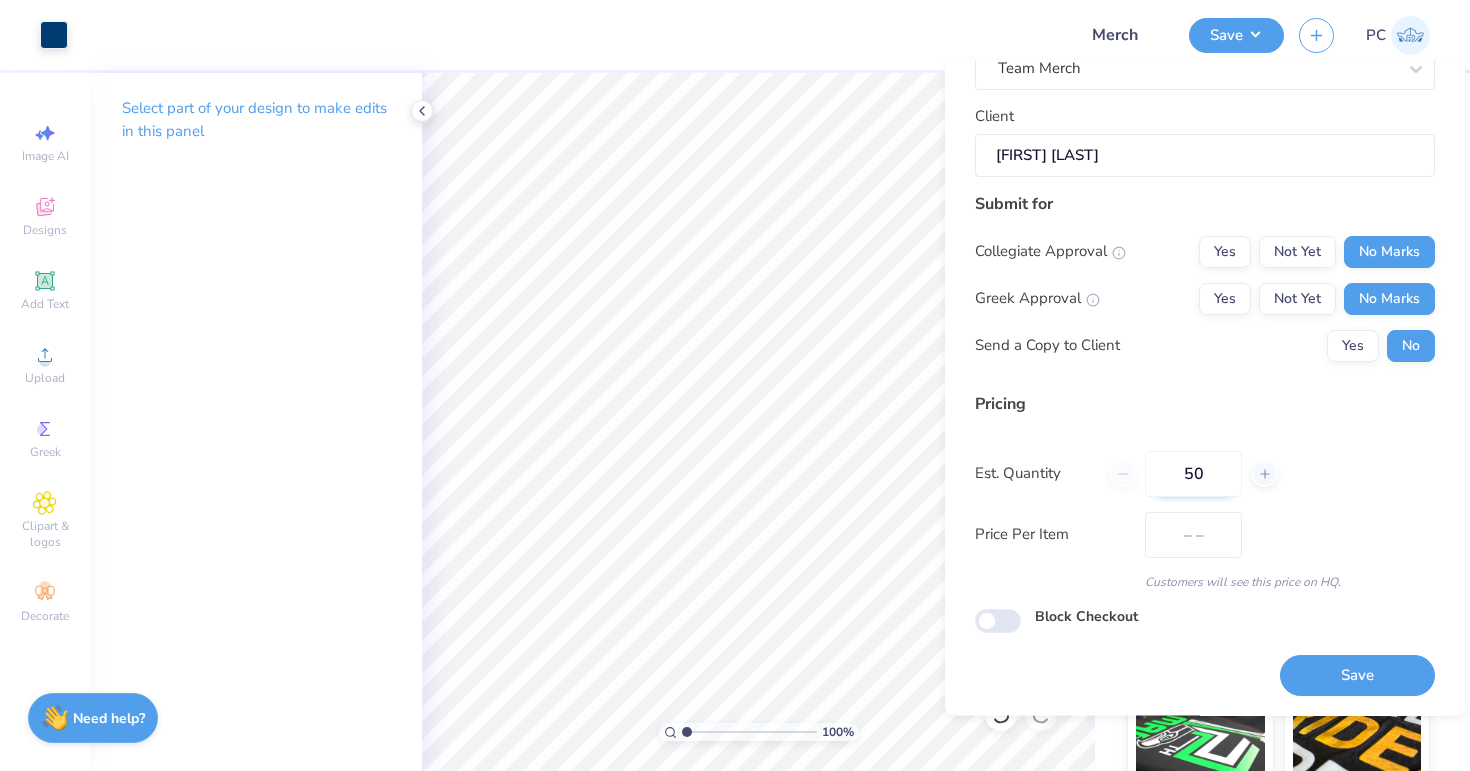 type on "$64.34" 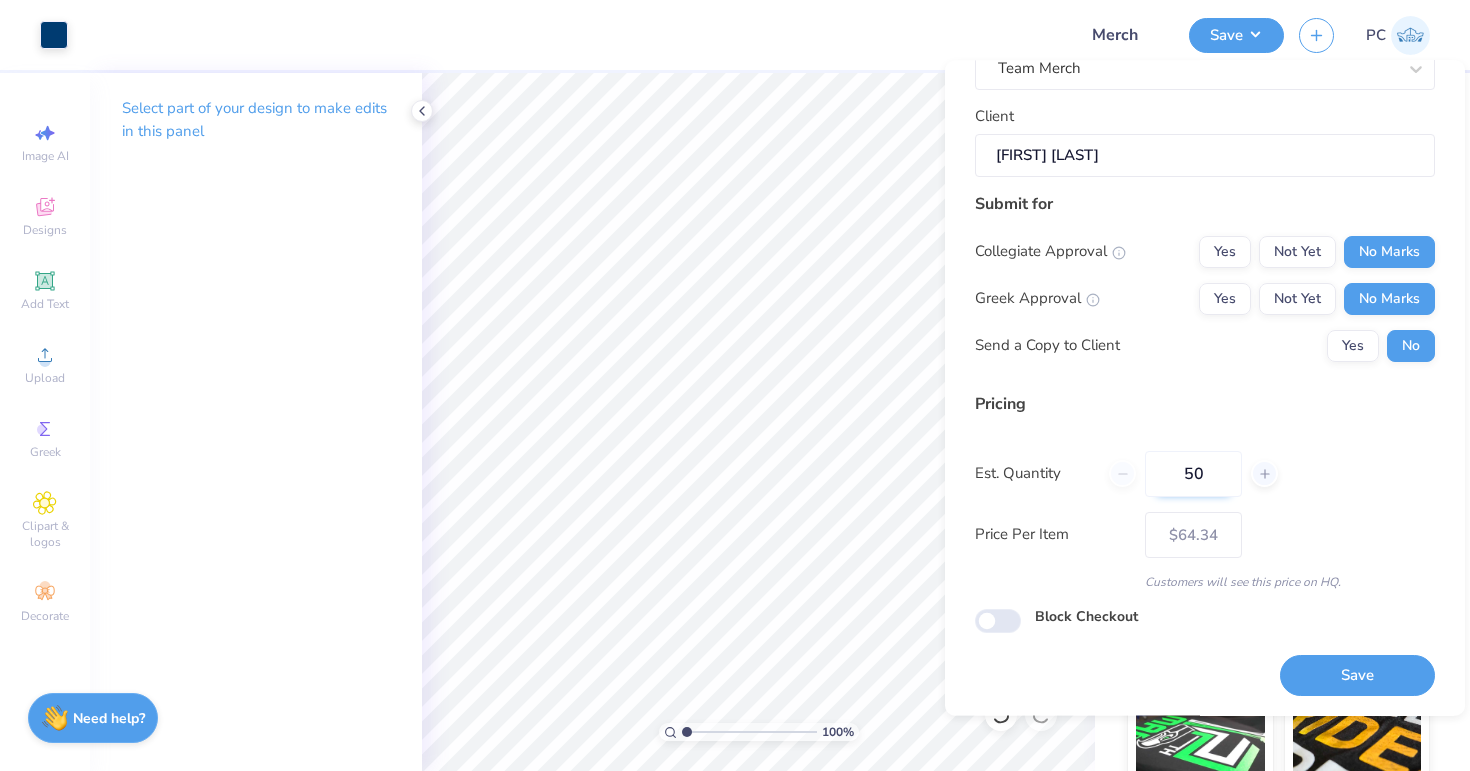 click on "50" at bounding box center (1193, 474) 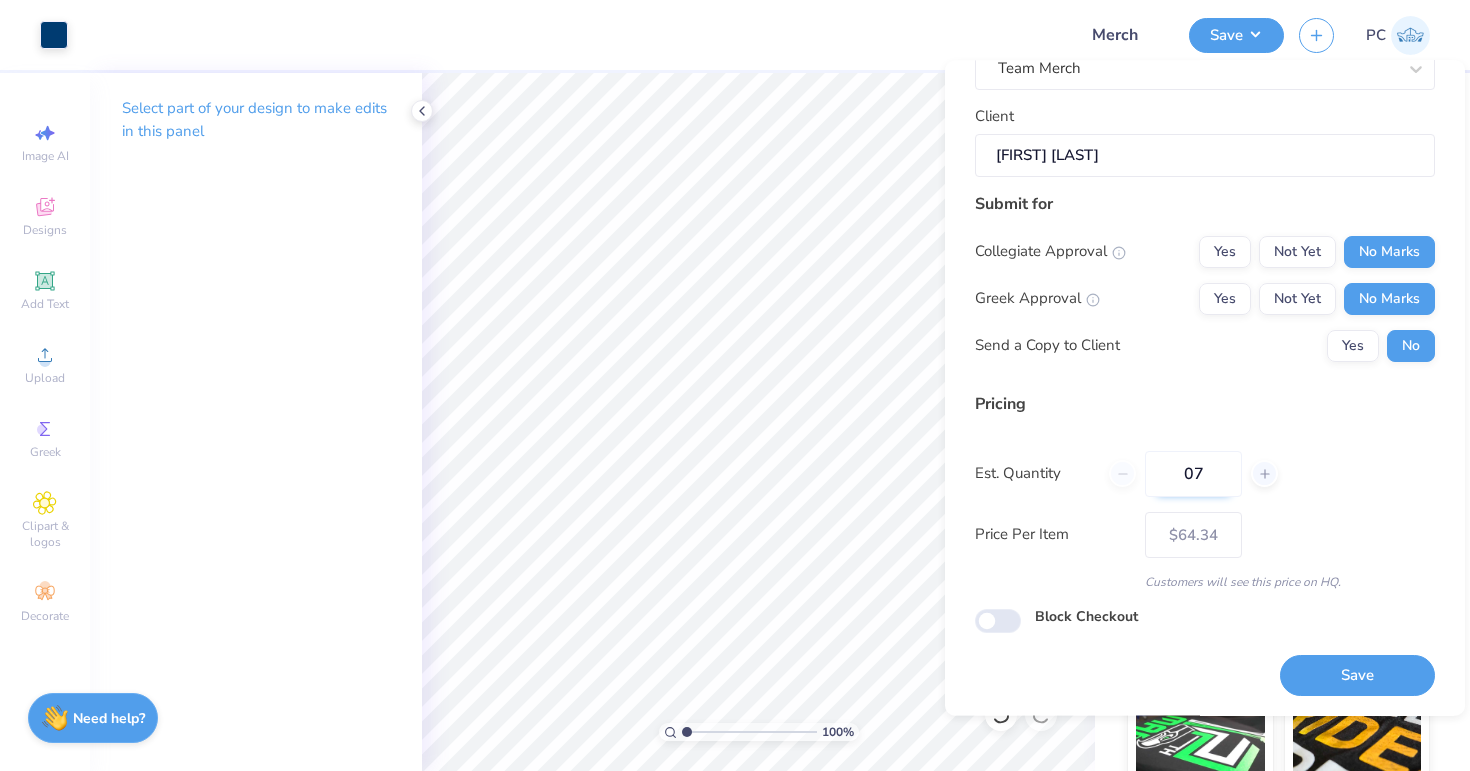 type on "075" 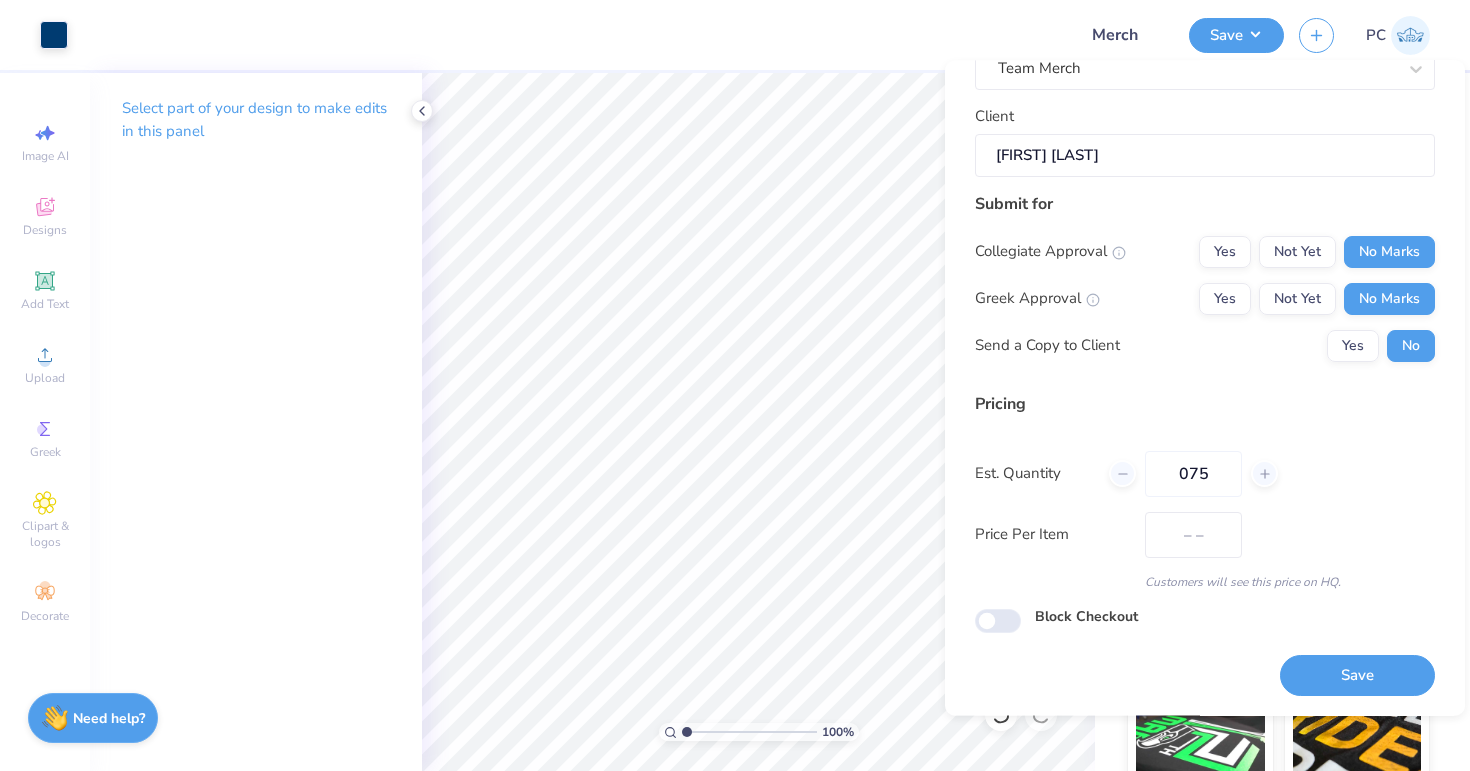 type on "$62.98" 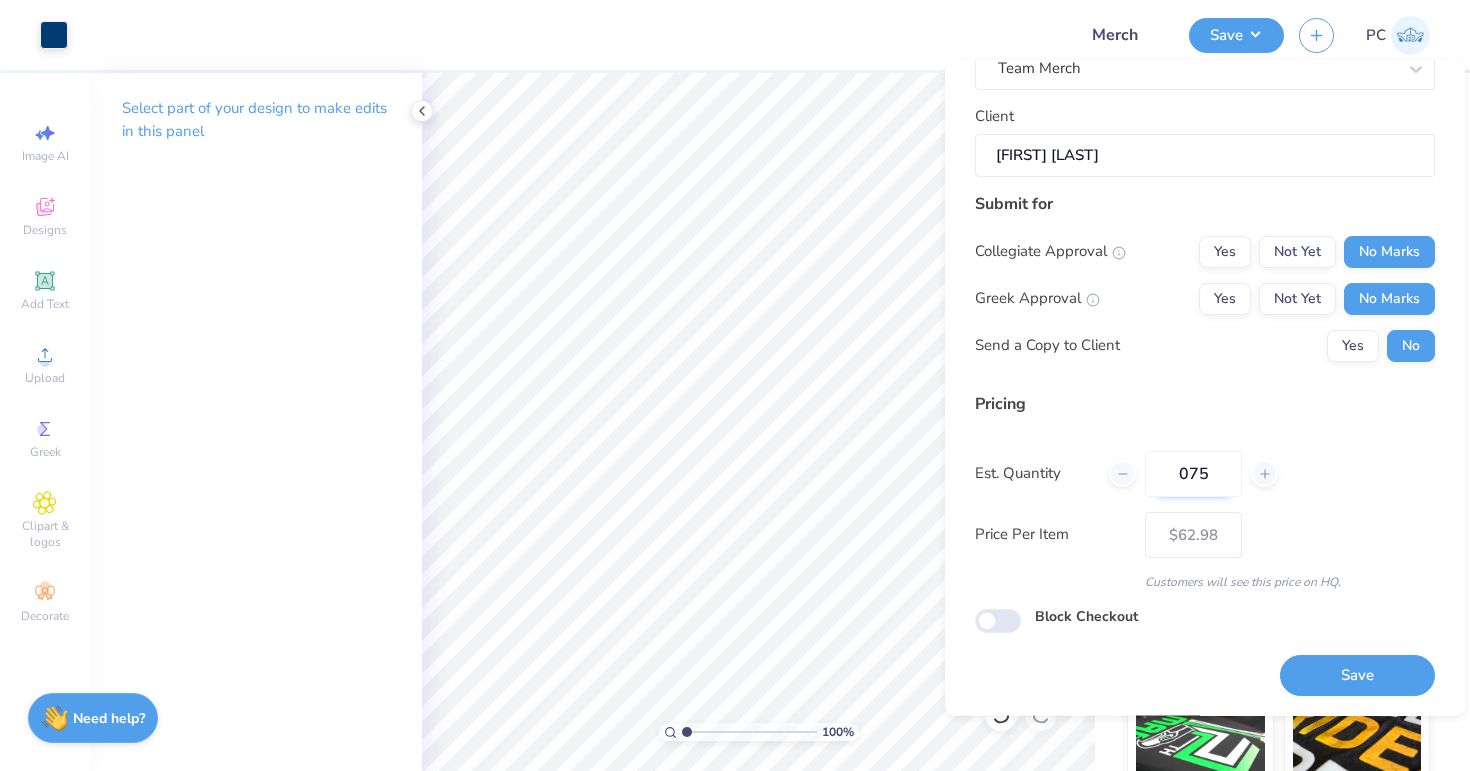 click on "075" at bounding box center [1193, 474] 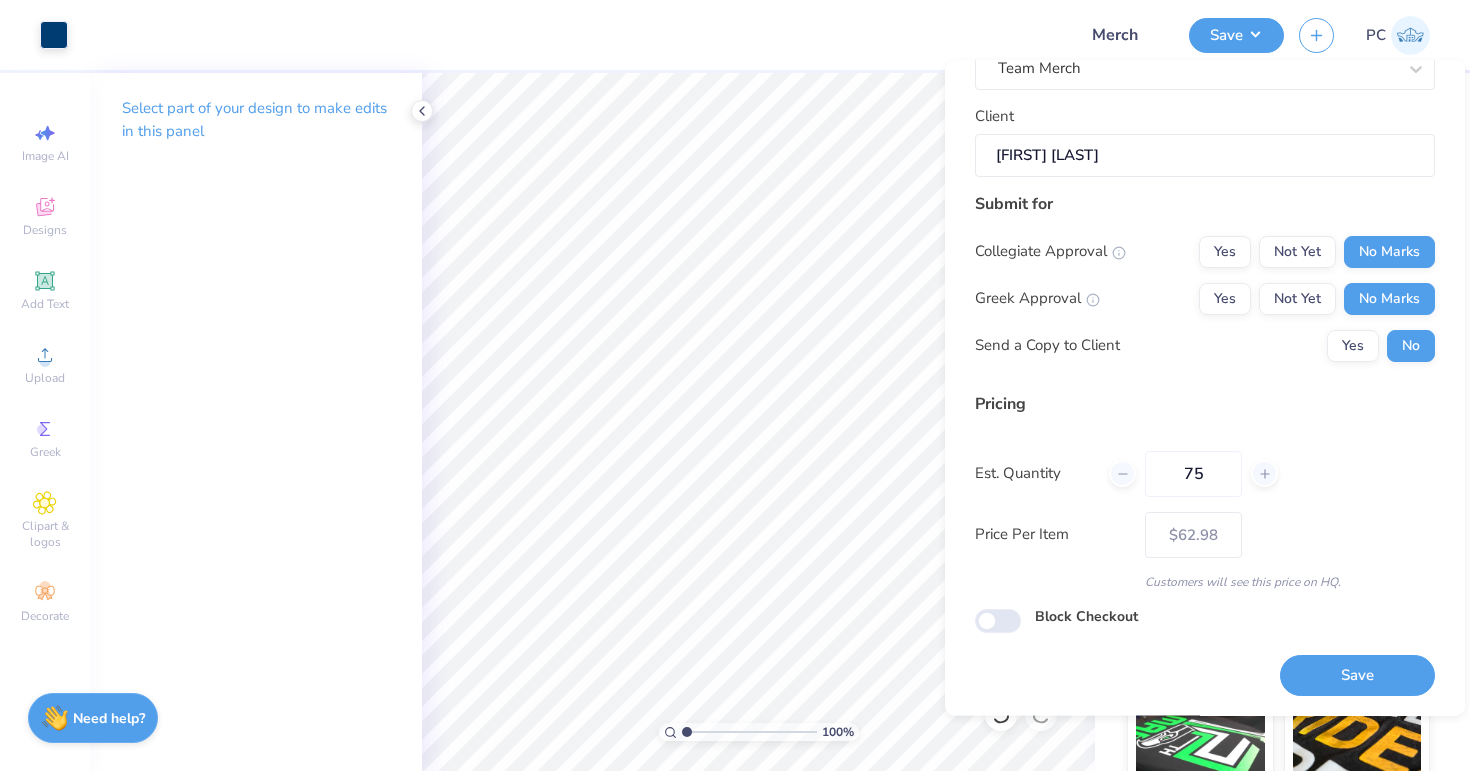 type on "75" 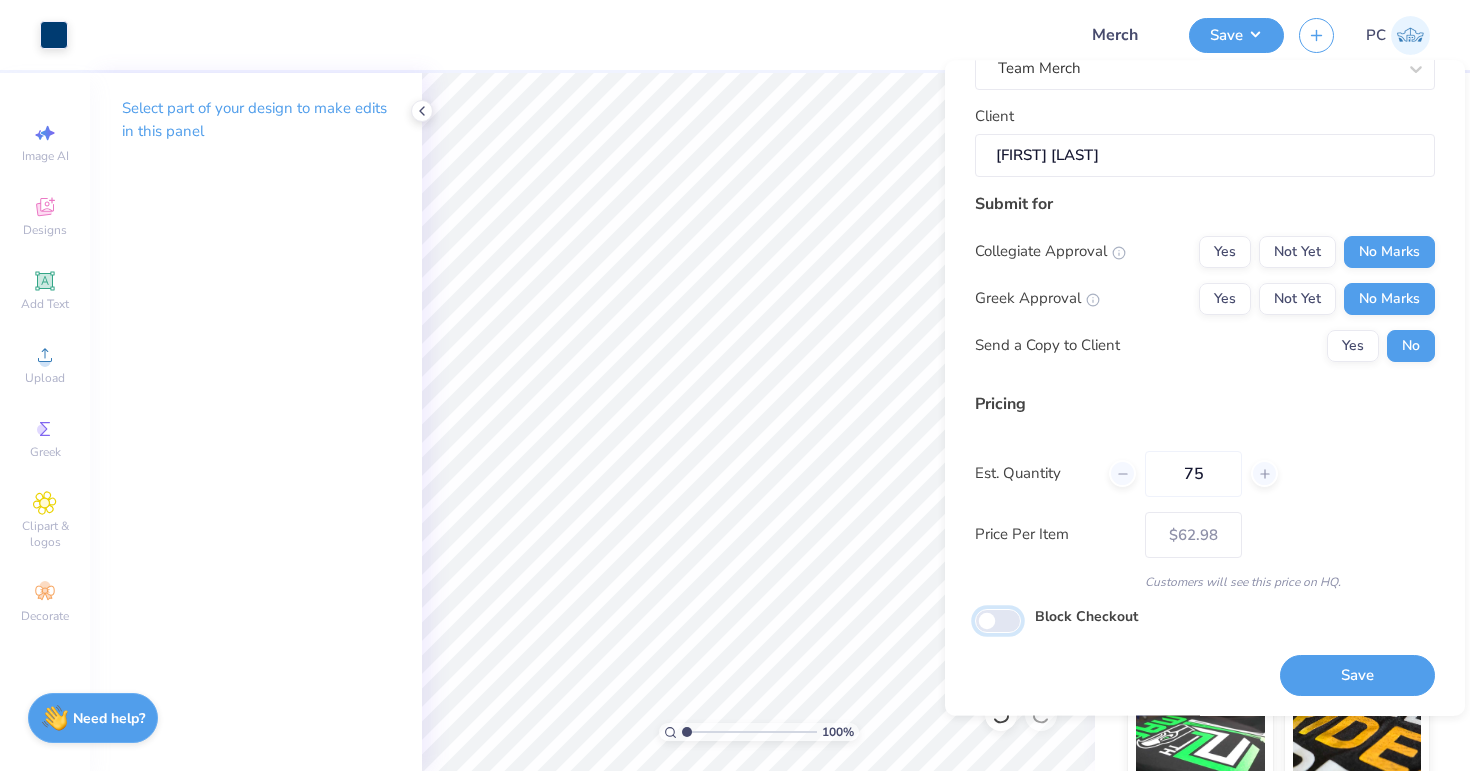 click on "Block Checkout" at bounding box center [998, 621] 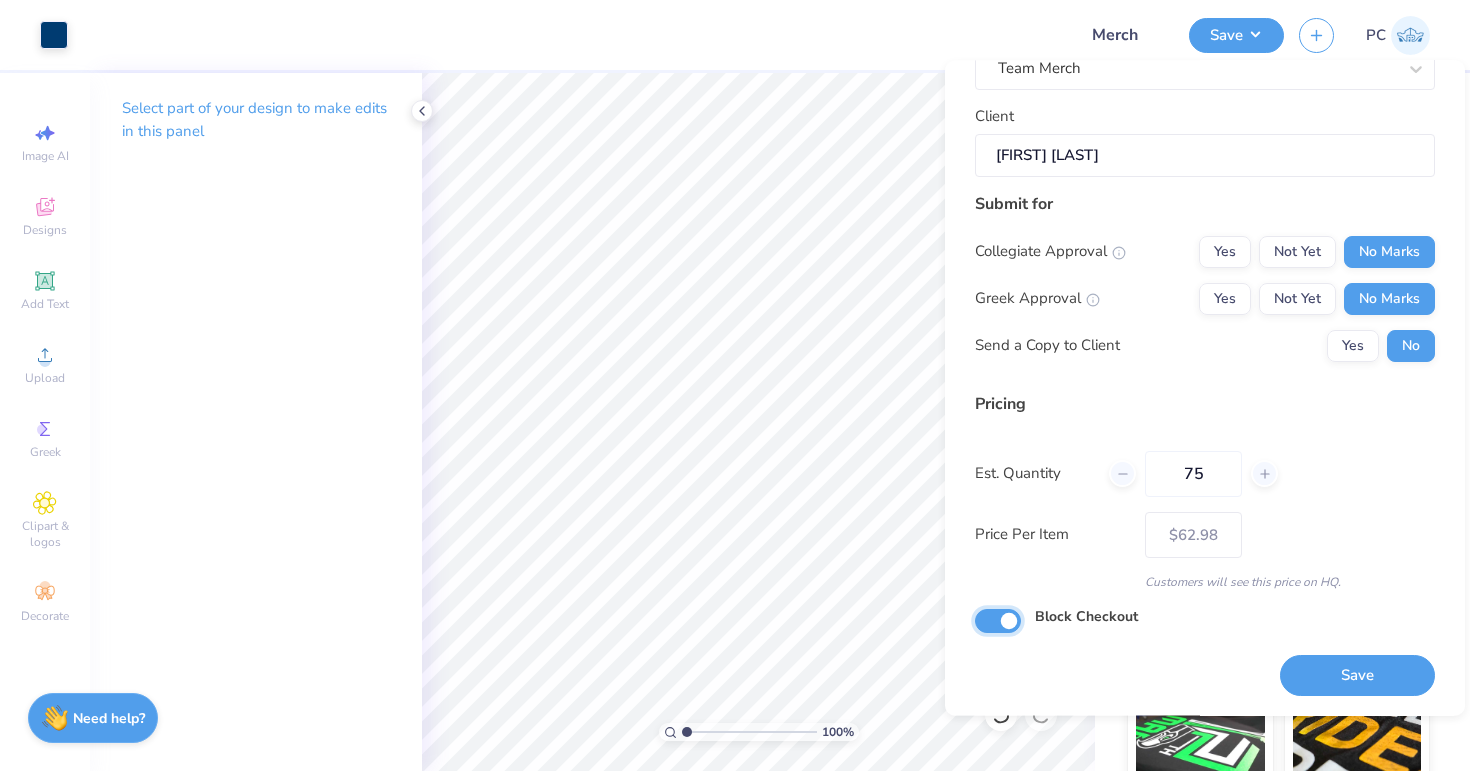 checkbox on "true" 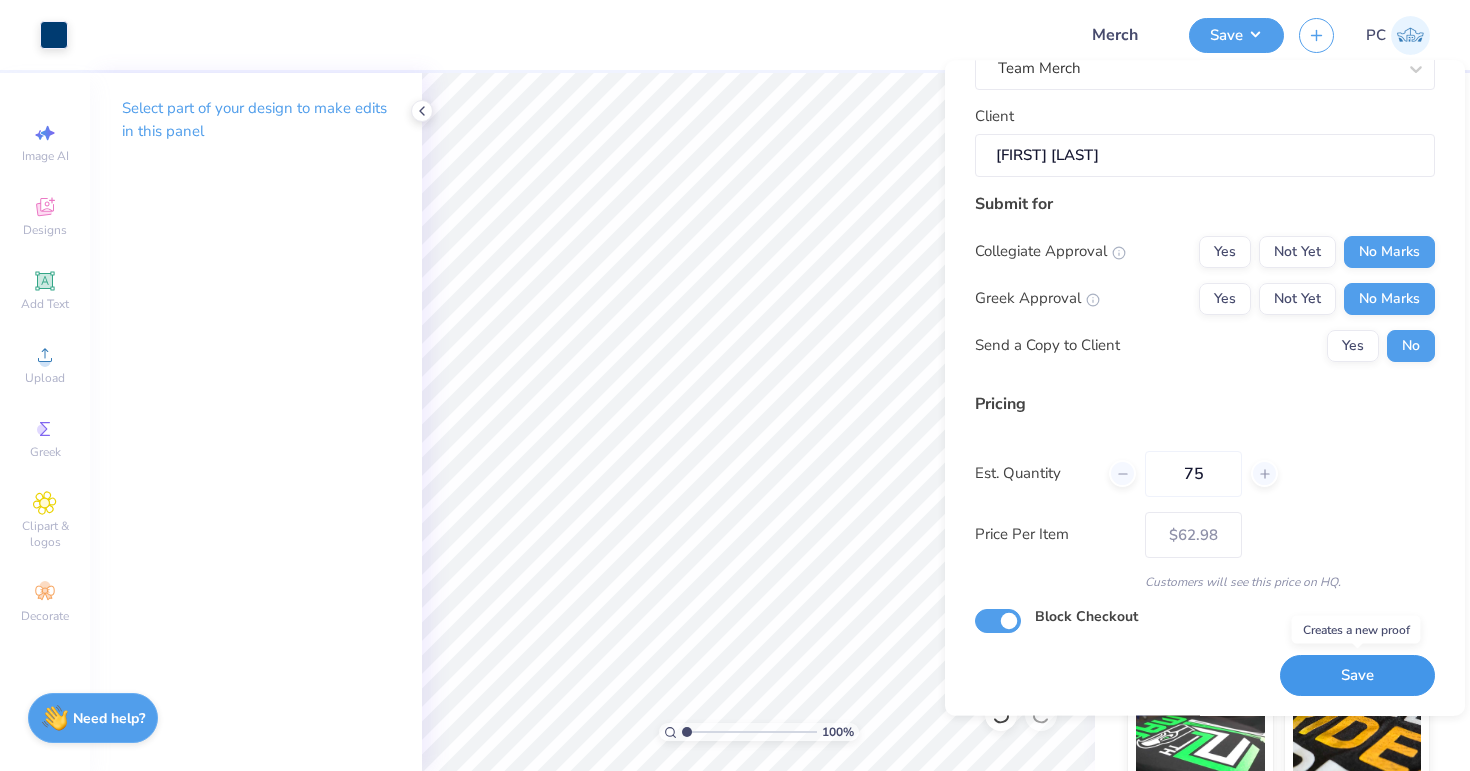 click on "Save" at bounding box center (1357, 676) 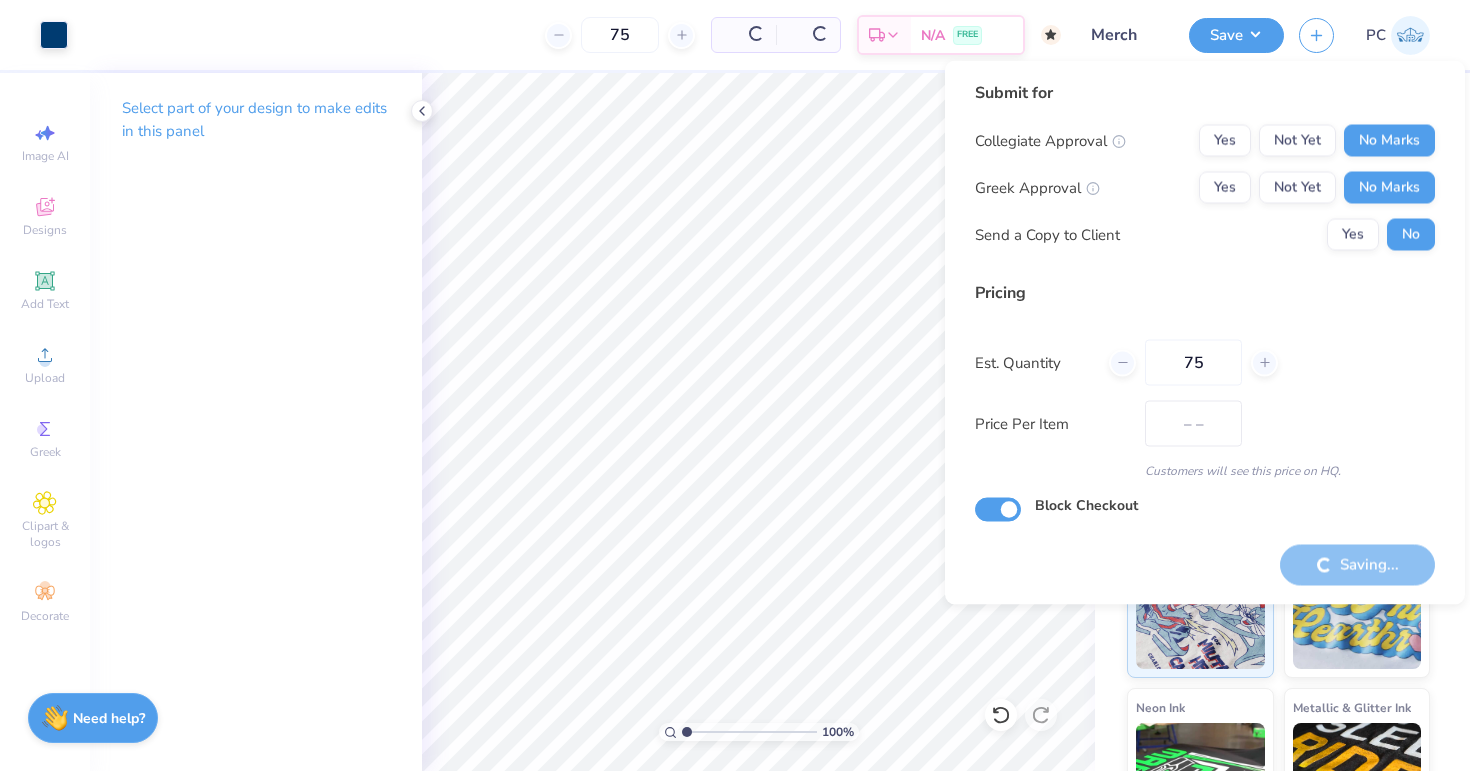 scroll, scrollTop: 0, scrollLeft: 0, axis: both 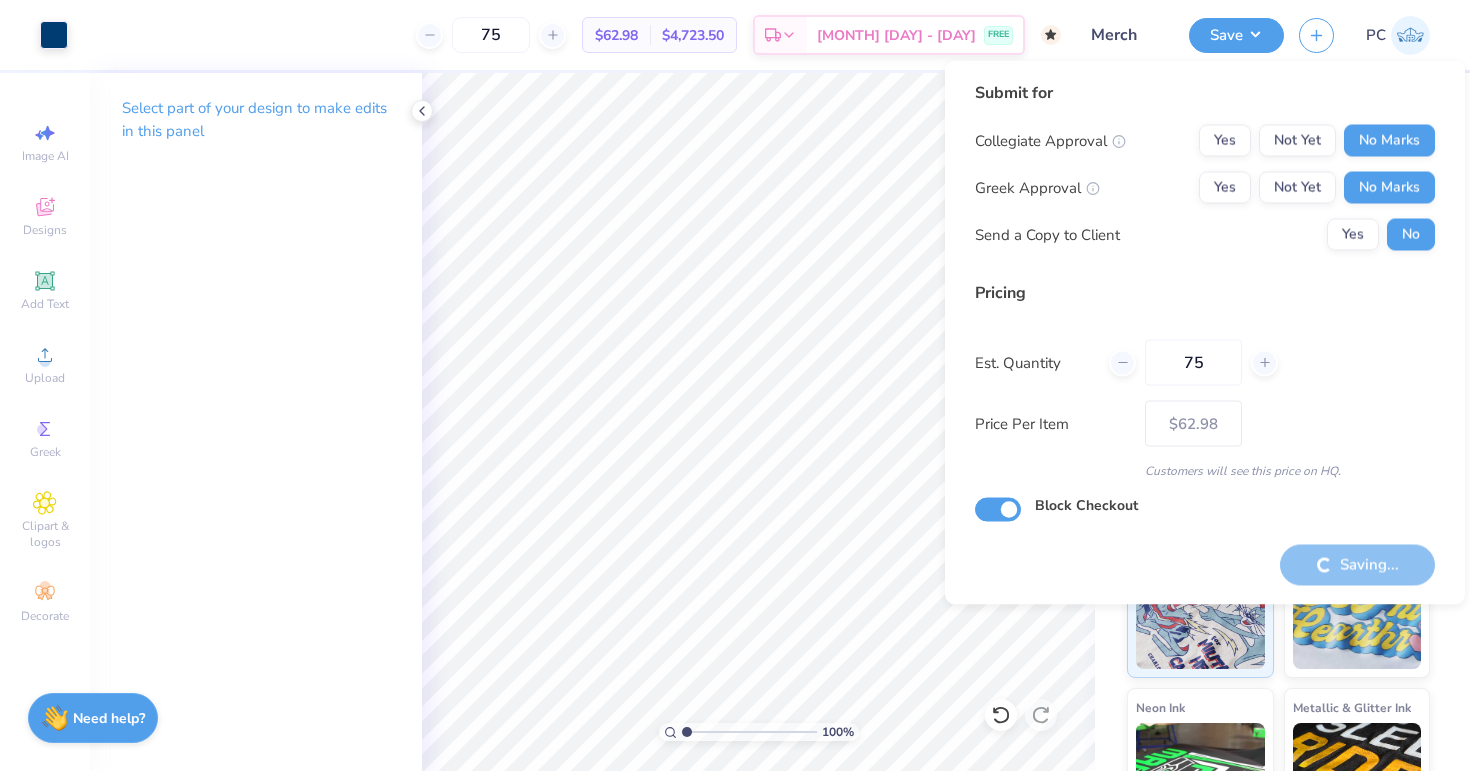 type on "– –" 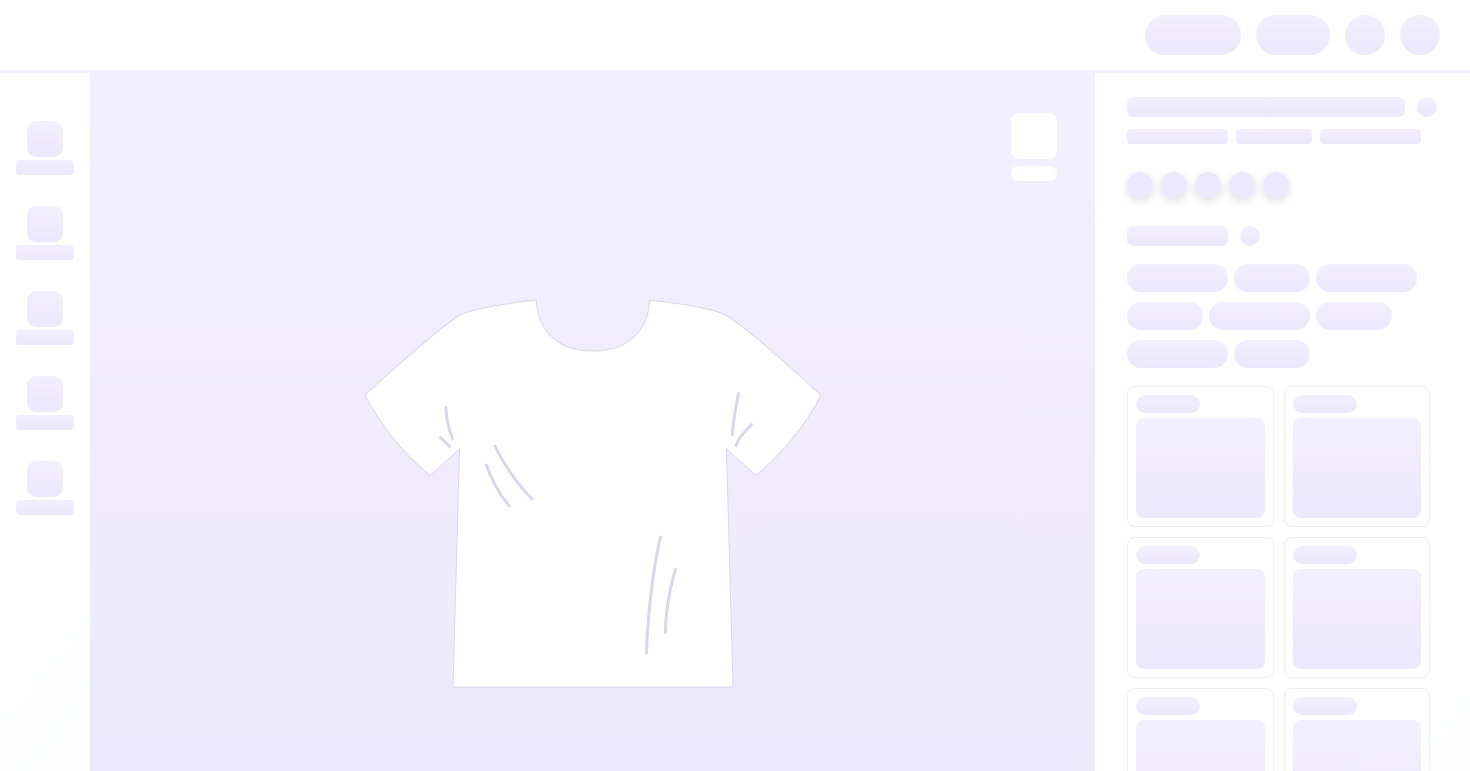 scroll, scrollTop: 0, scrollLeft: 0, axis: both 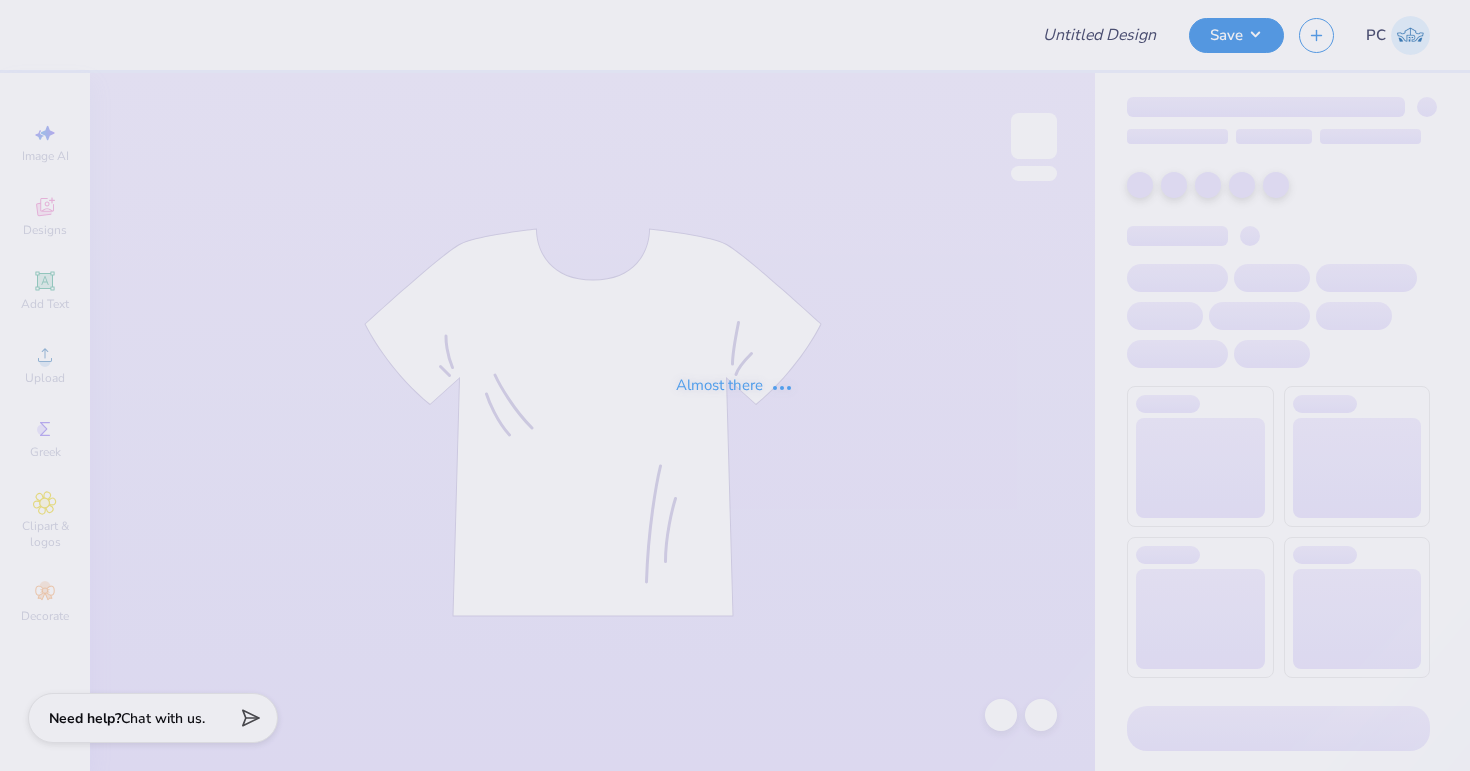 type on "Merch" 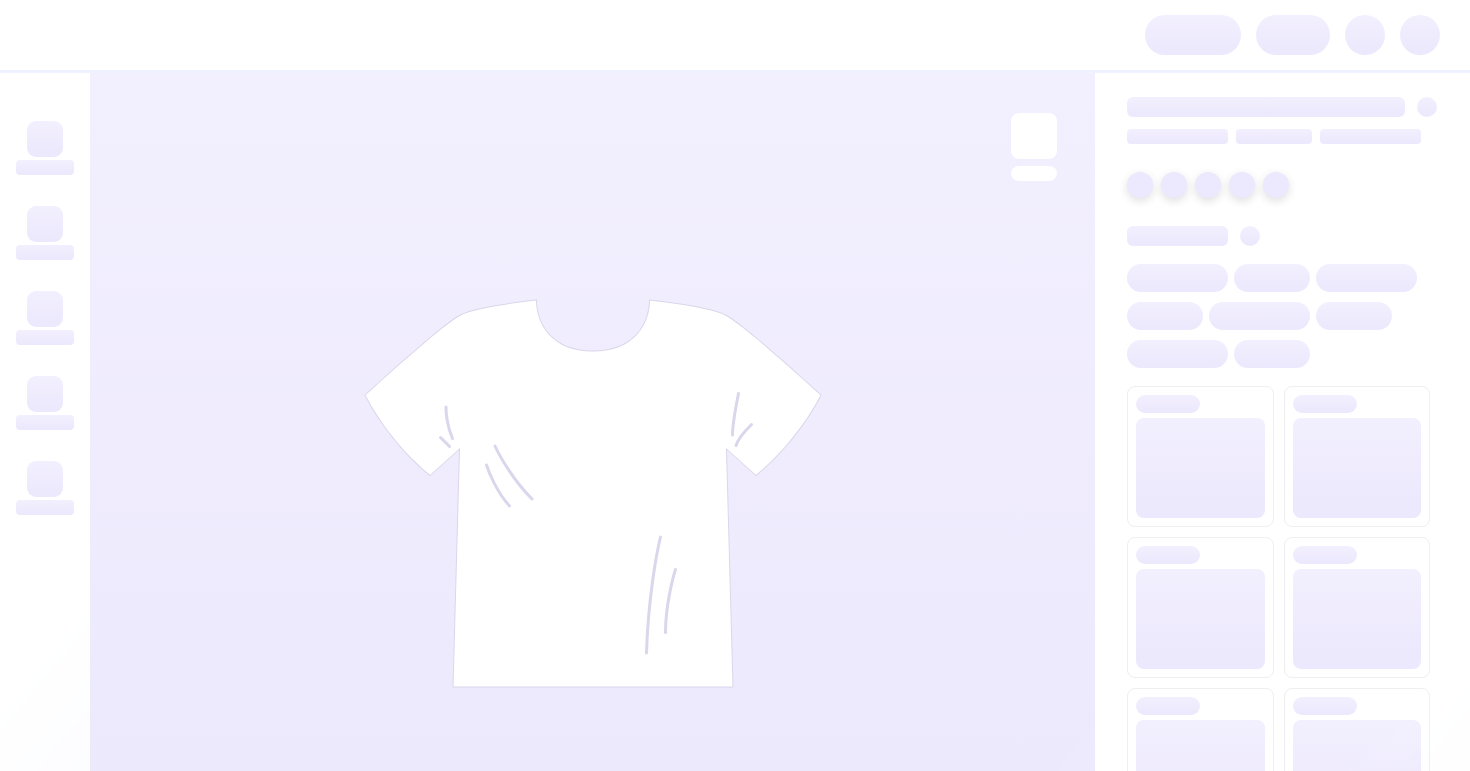 scroll, scrollTop: 0, scrollLeft: 0, axis: both 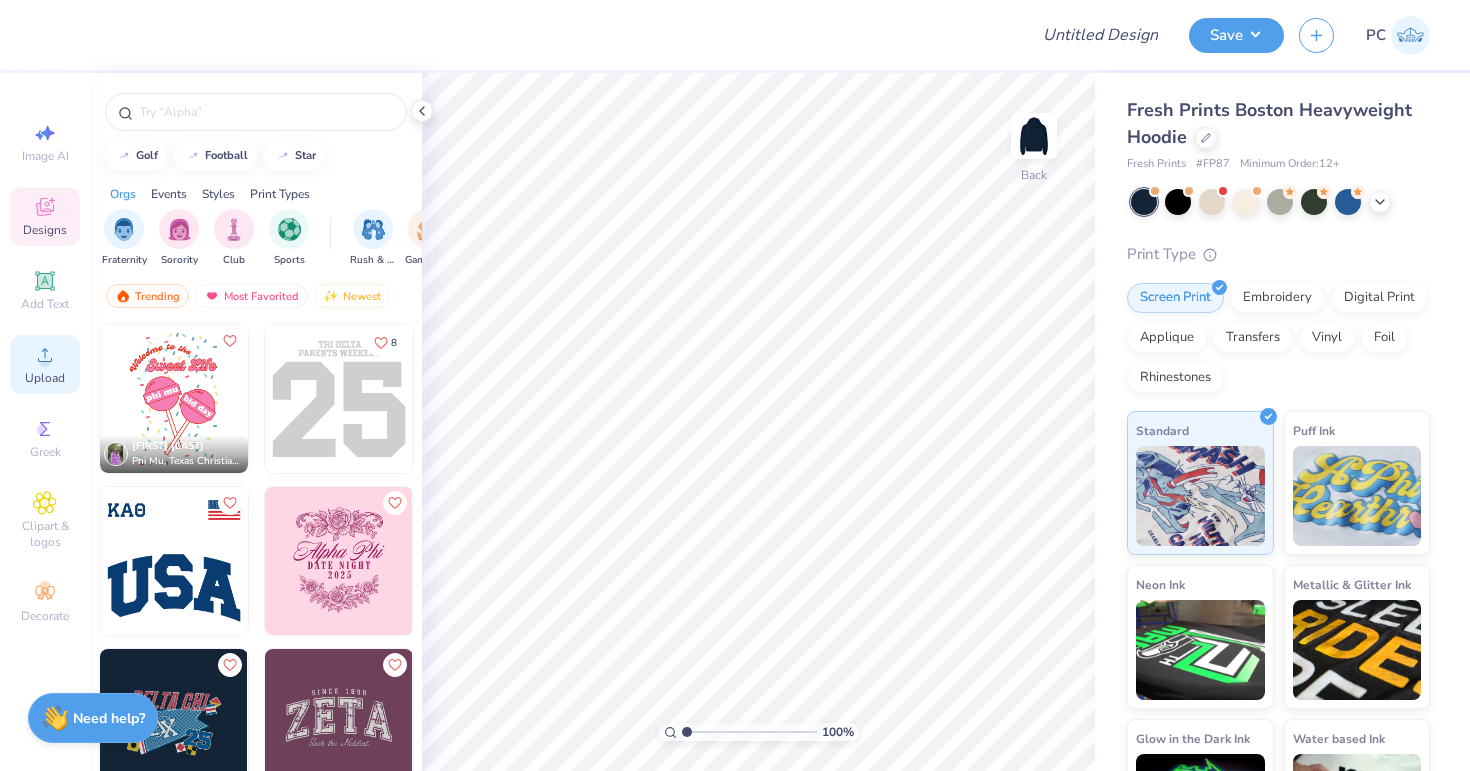click 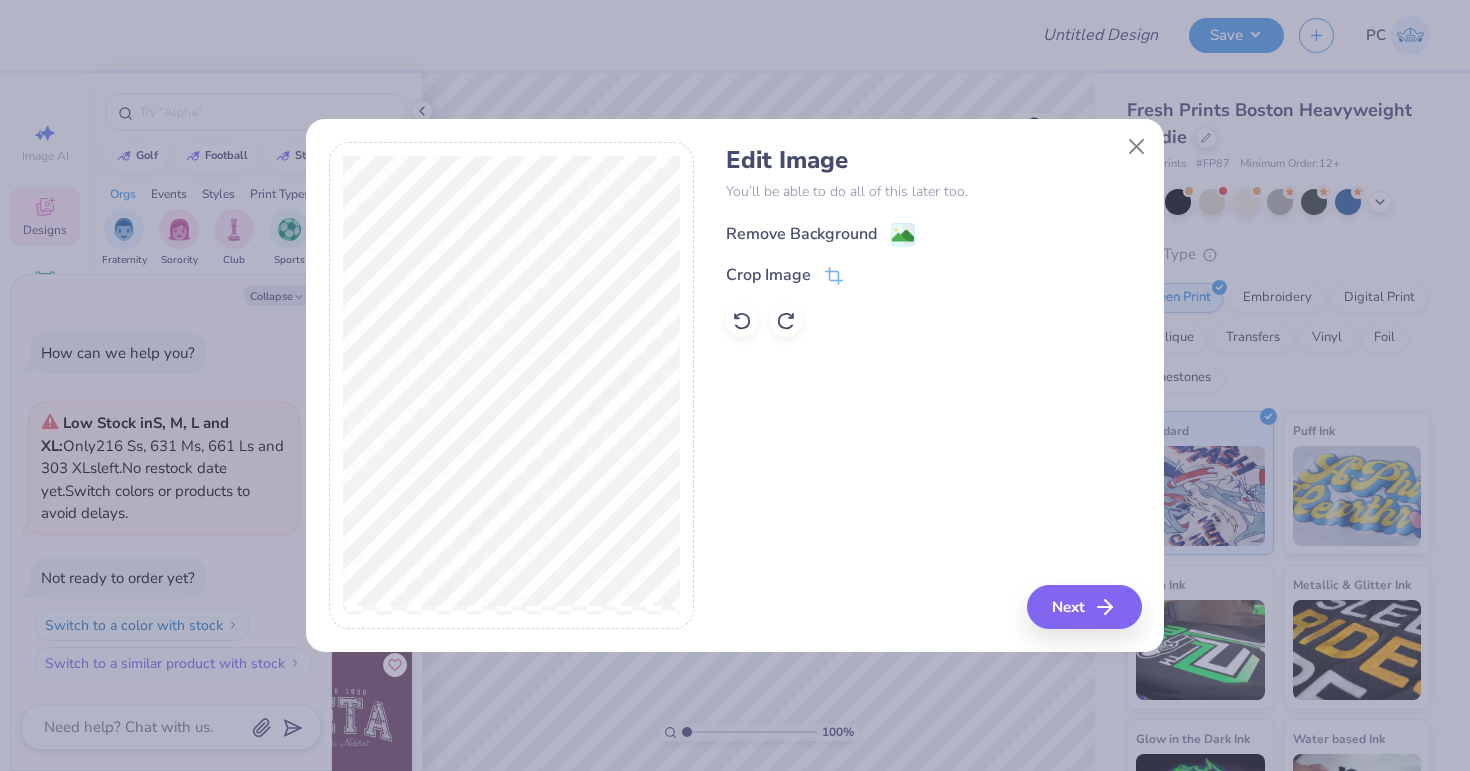 click 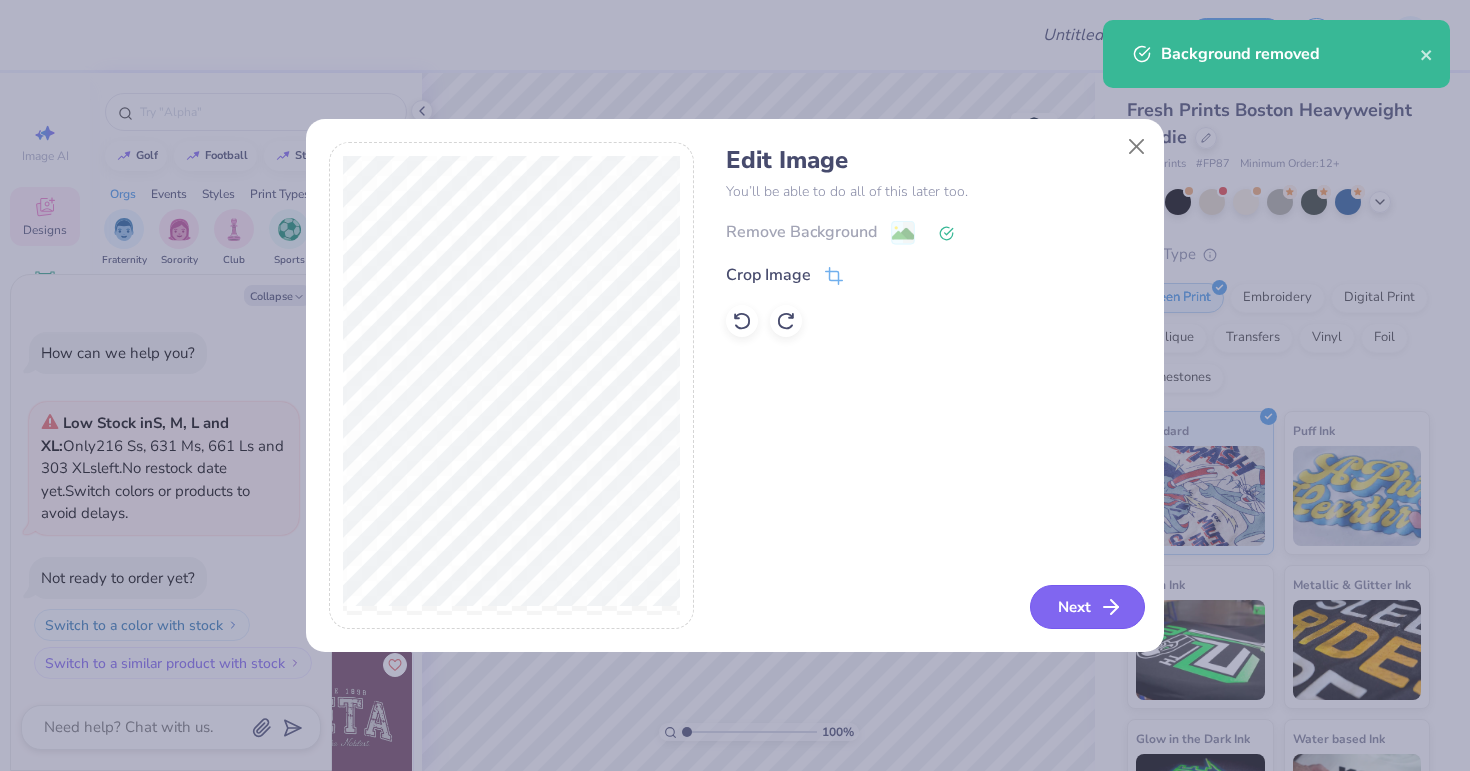 click on "Next" at bounding box center (1087, 607) 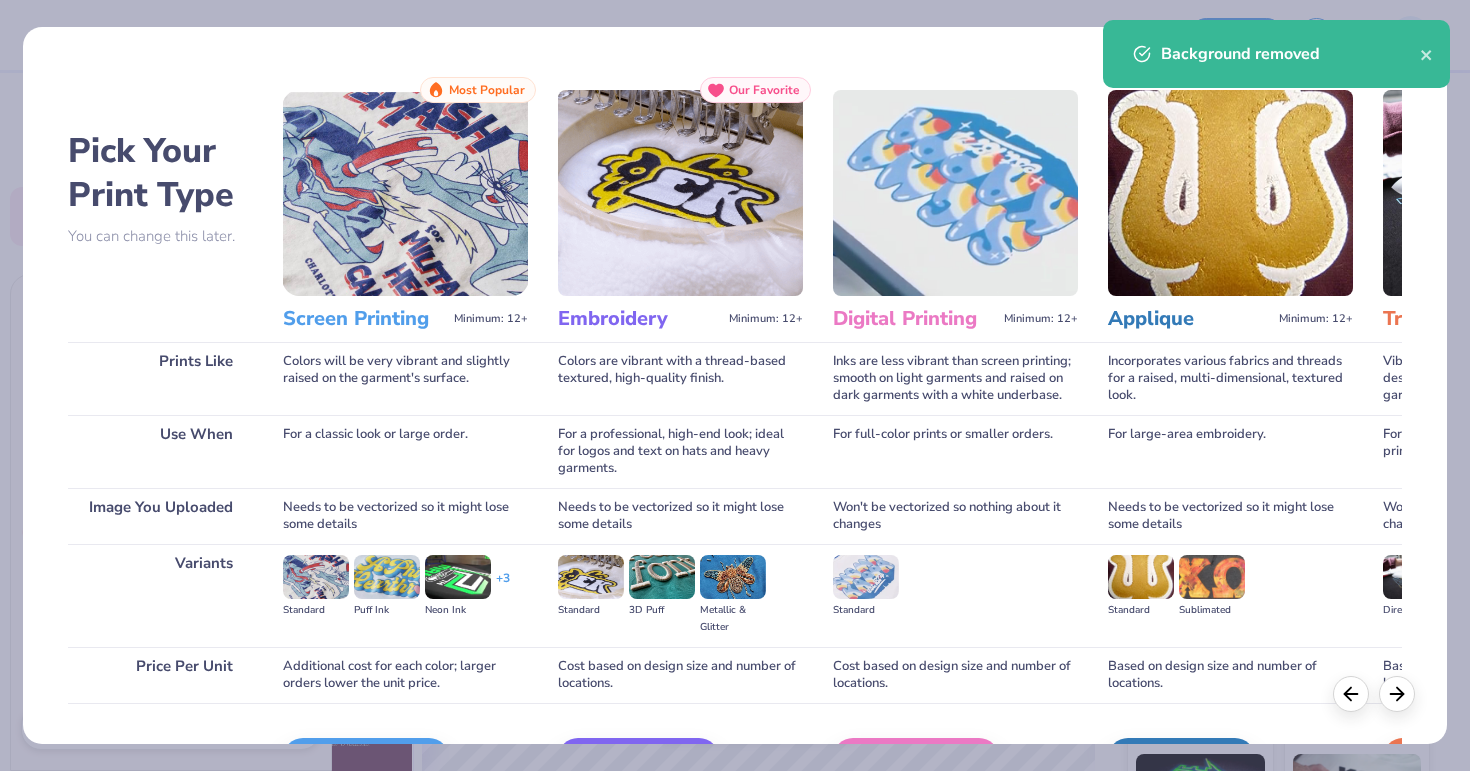 scroll, scrollTop: 126, scrollLeft: 0, axis: vertical 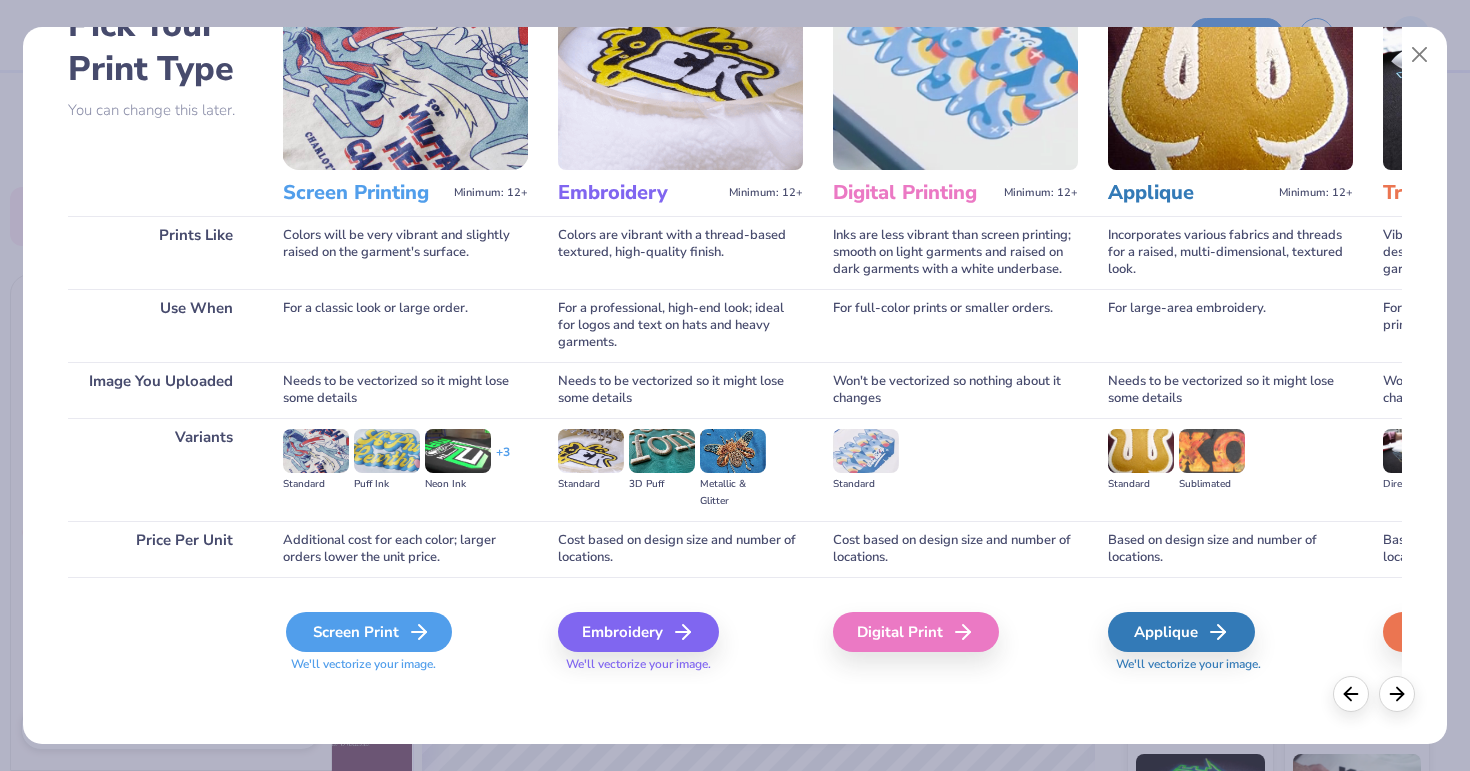 click on "Screen Print" at bounding box center (369, 632) 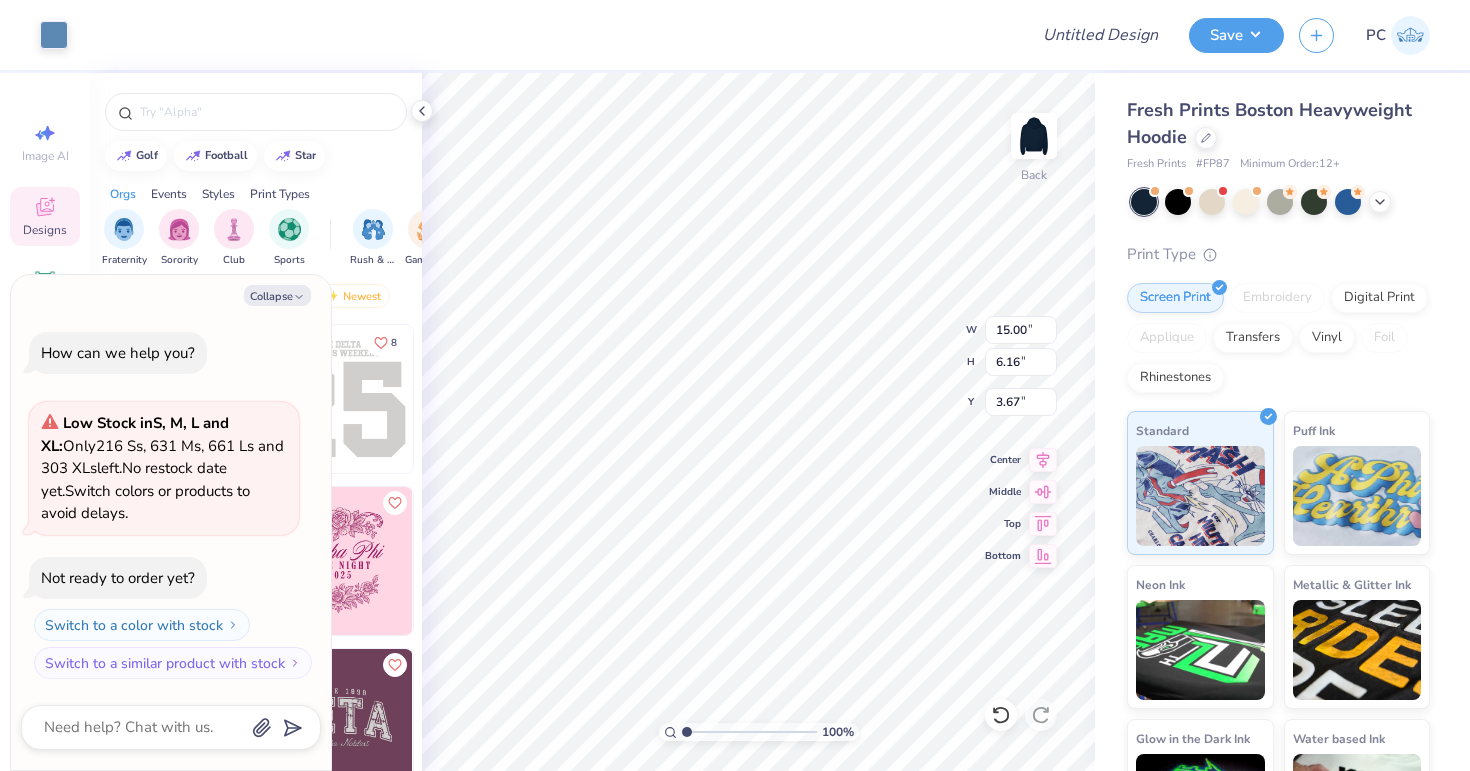 type on "x" 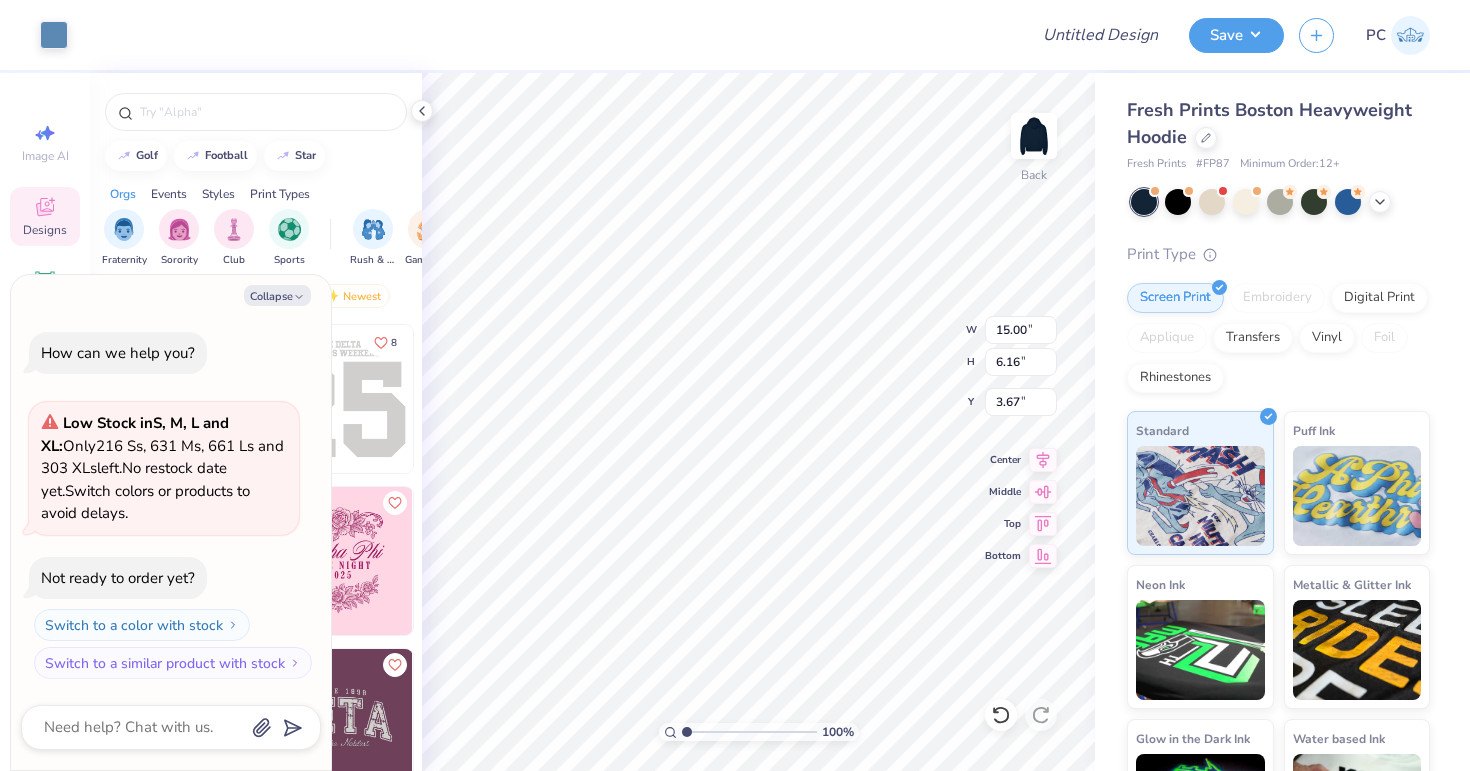 type on "9.65" 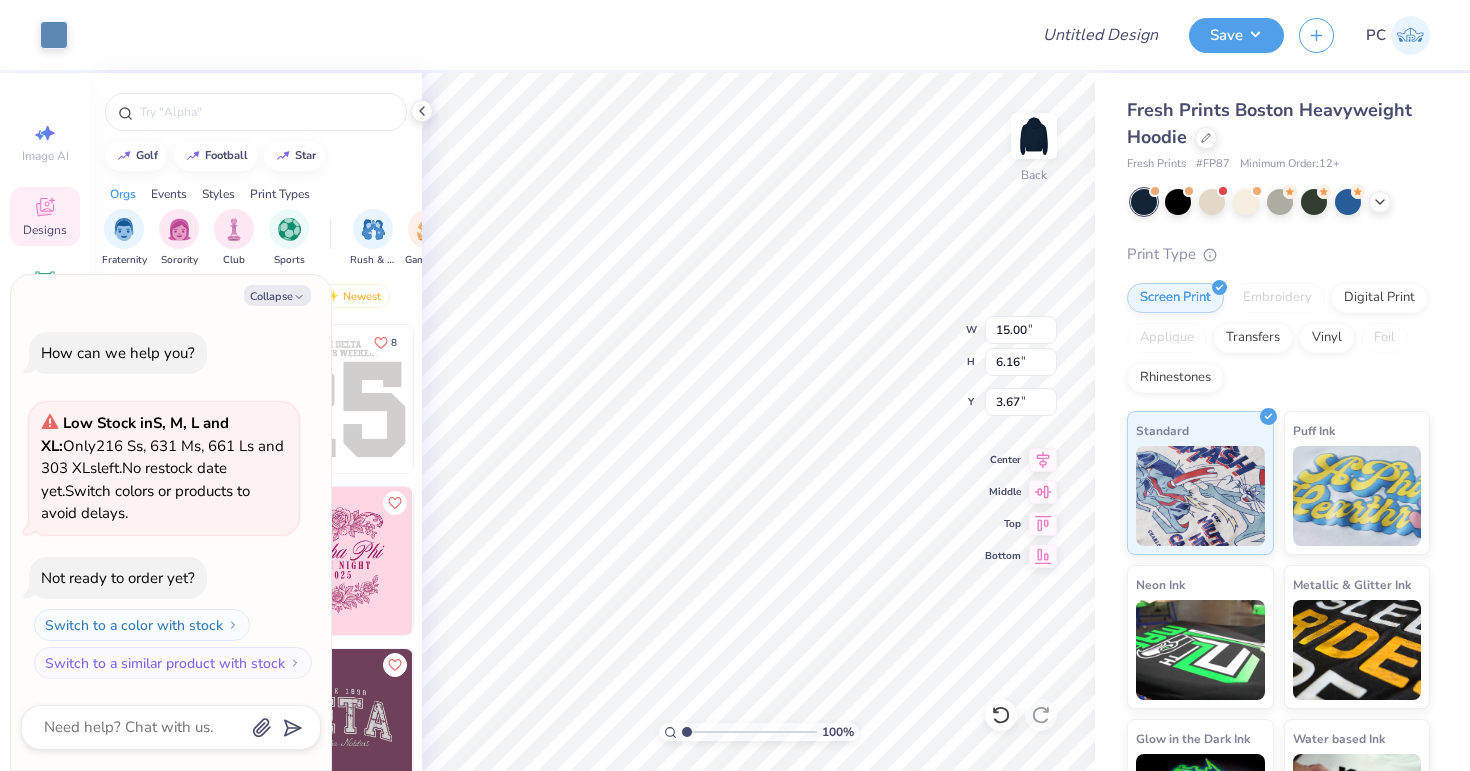 type on "3.96" 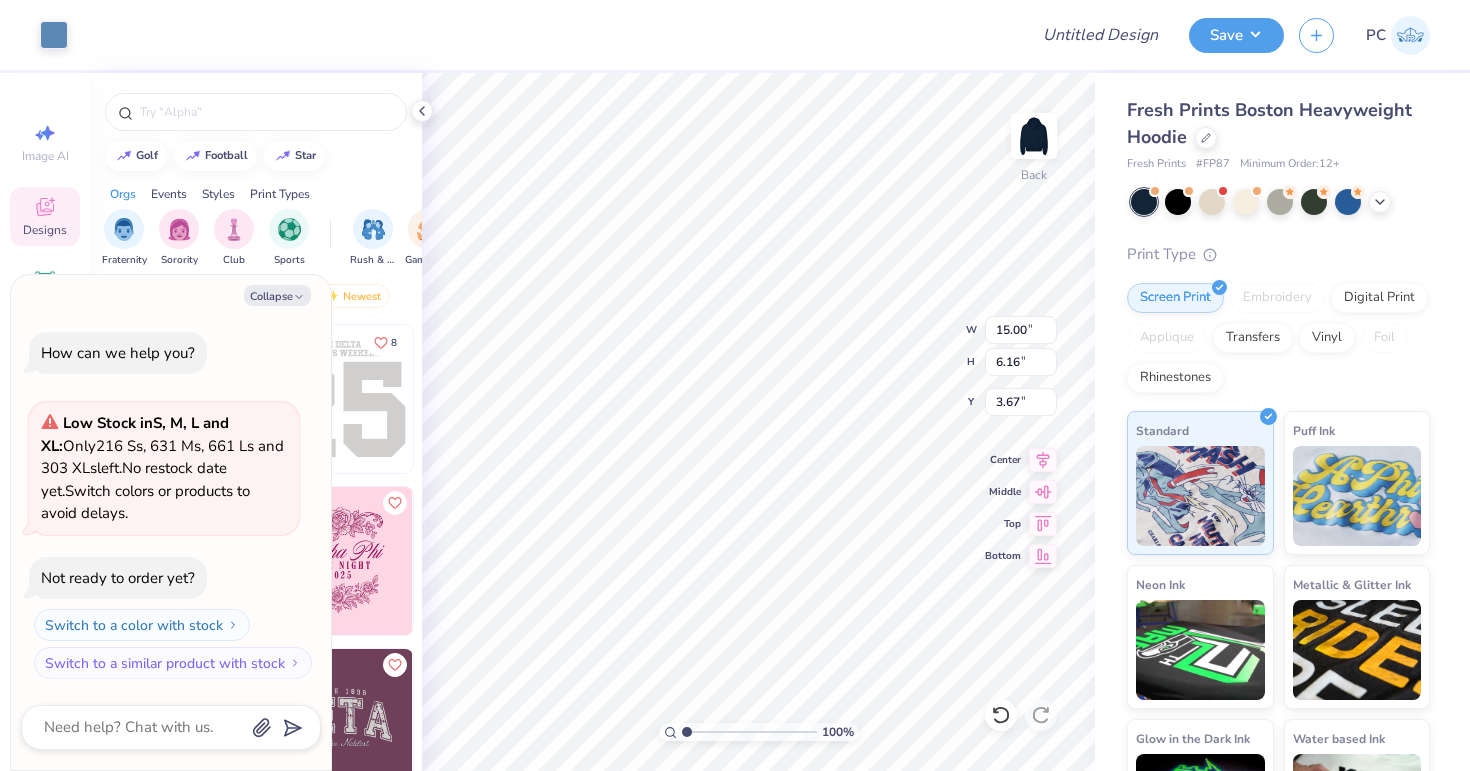 type on "5.87" 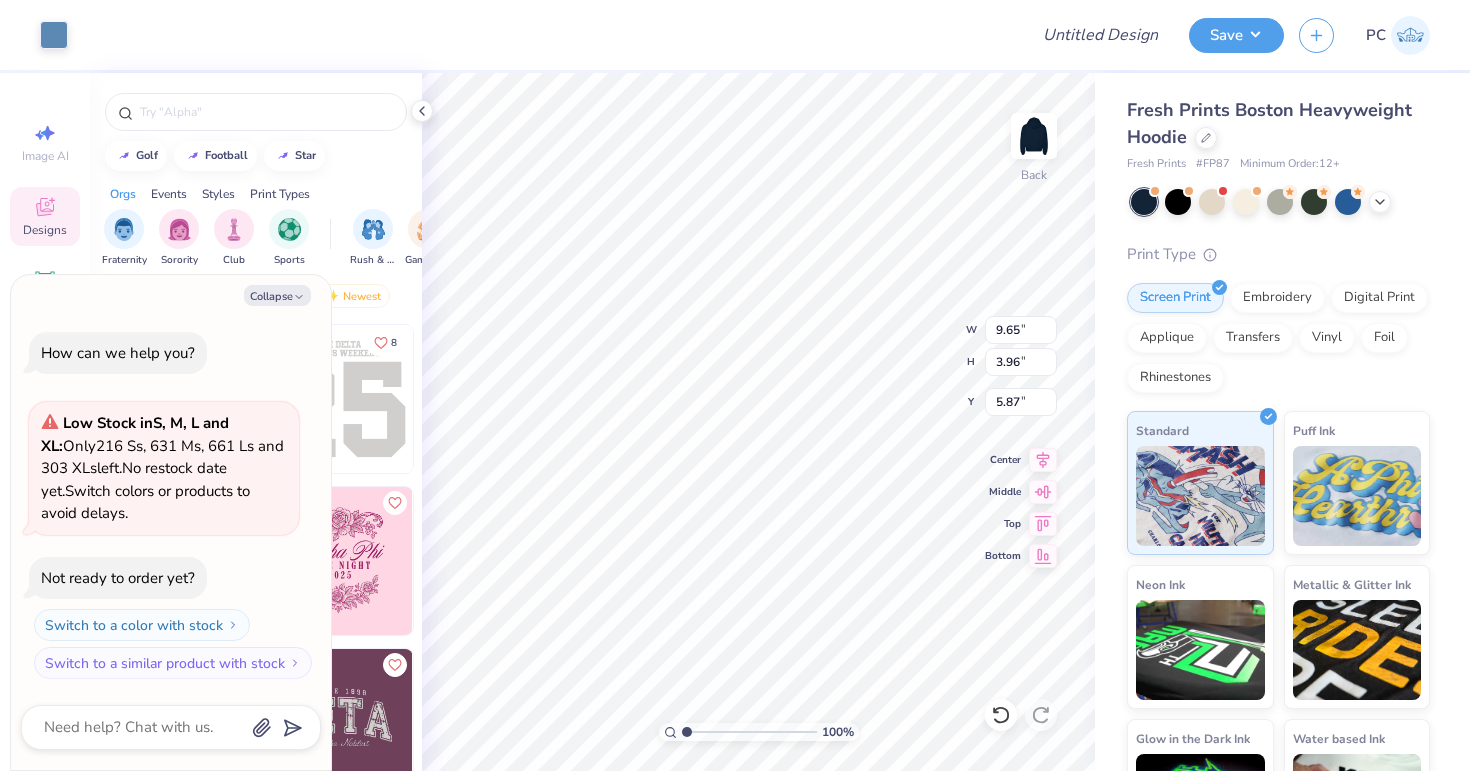 type on "x" 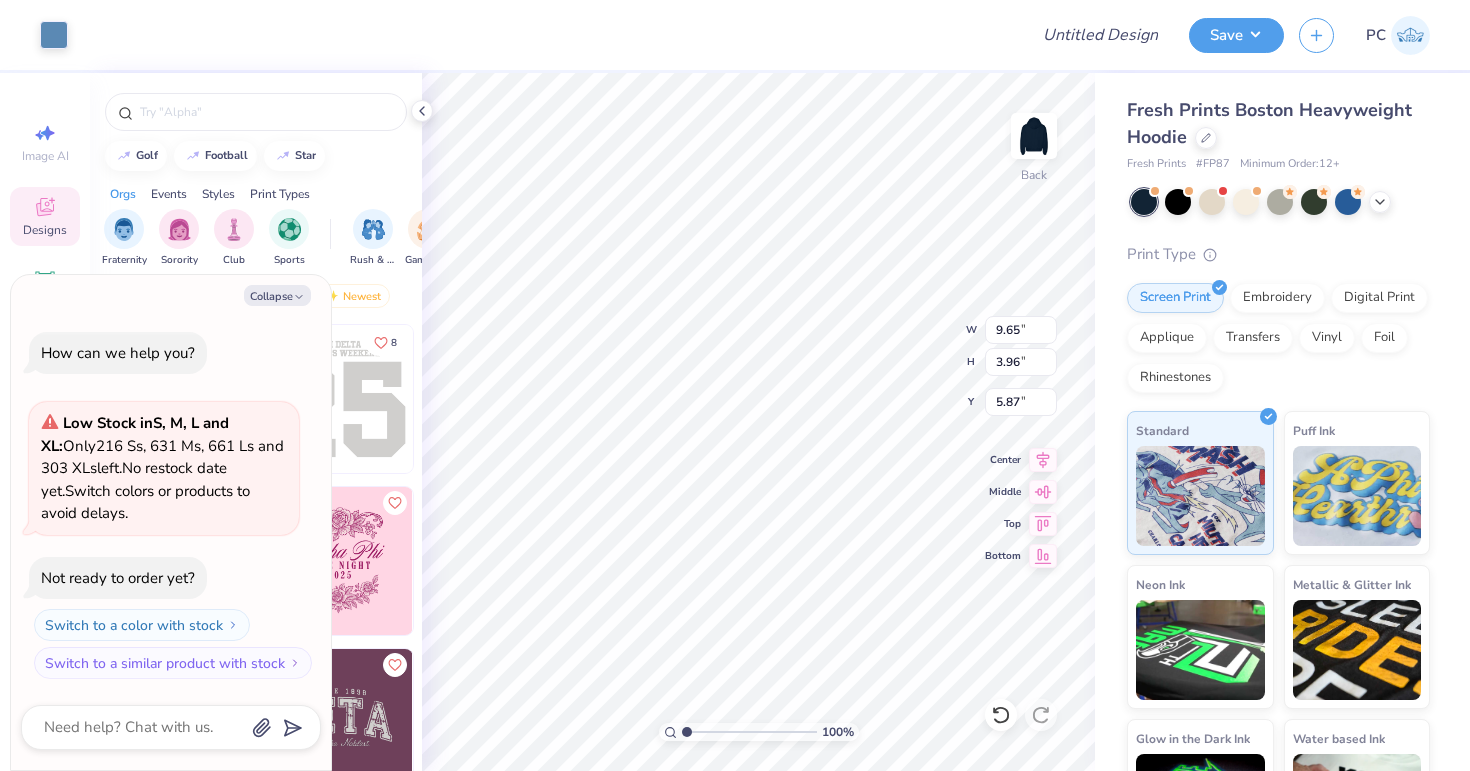 type on "3.00" 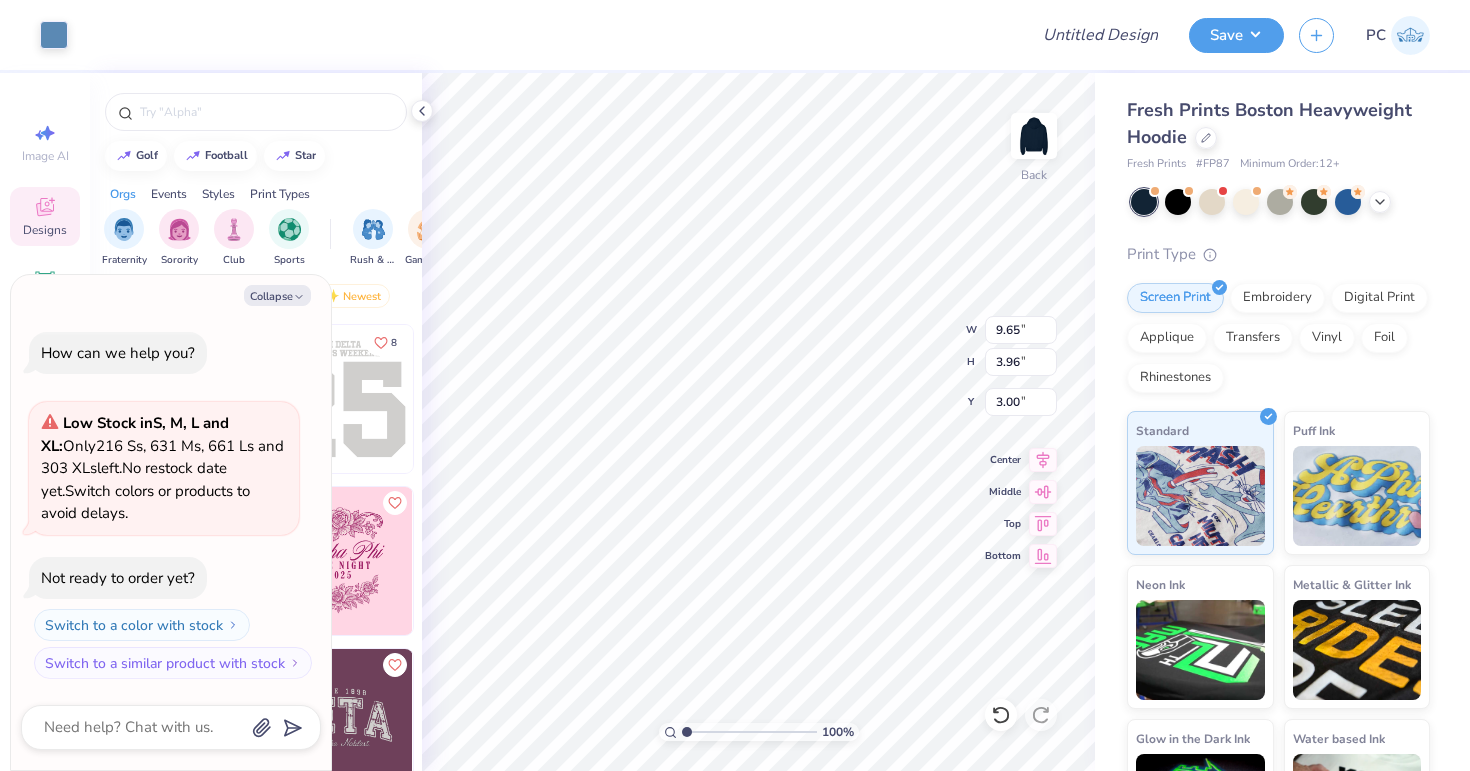 type on "x" 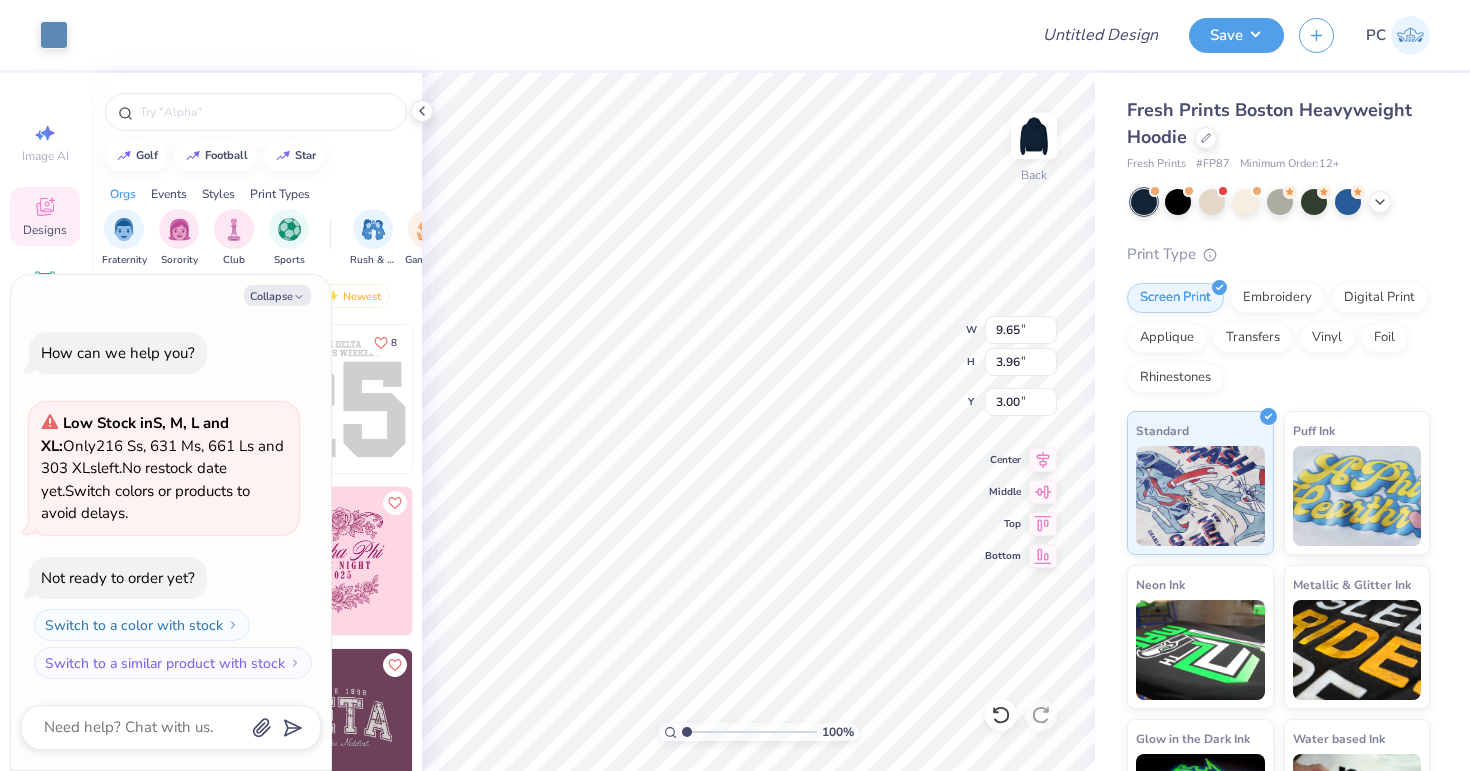 type on "7.36" 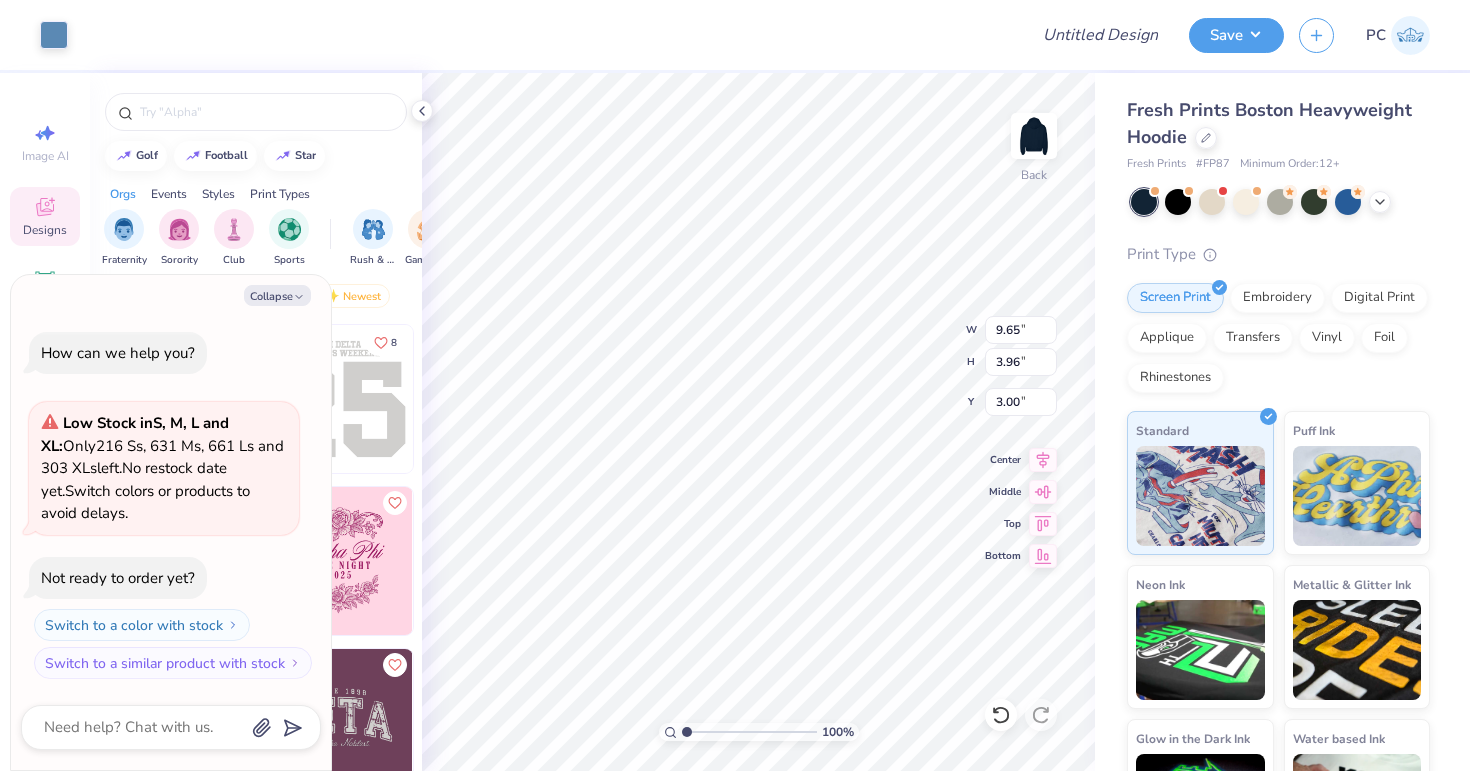 type on "3.02" 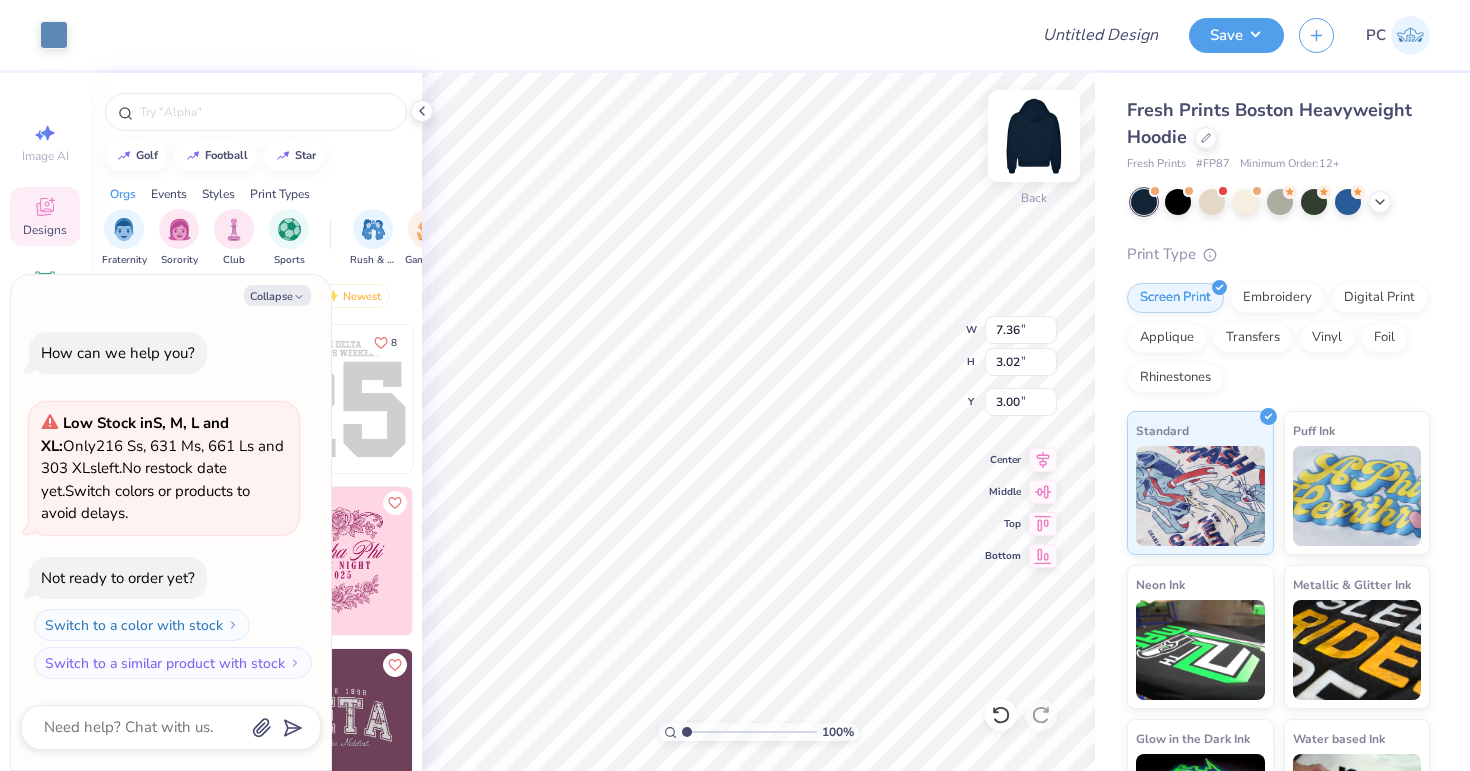 click at bounding box center [1034, 136] 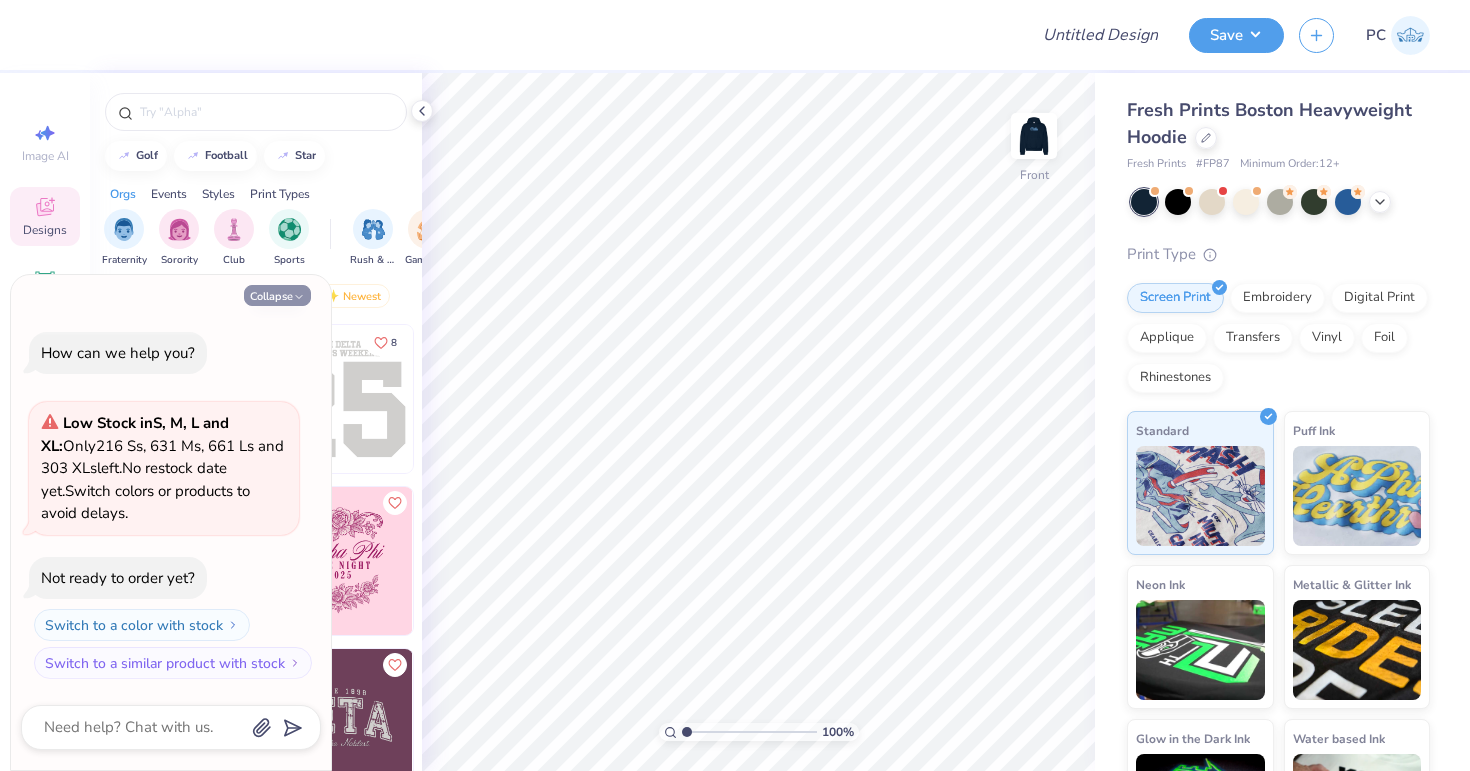 click on "Collapse" at bounding box center (277, 295) 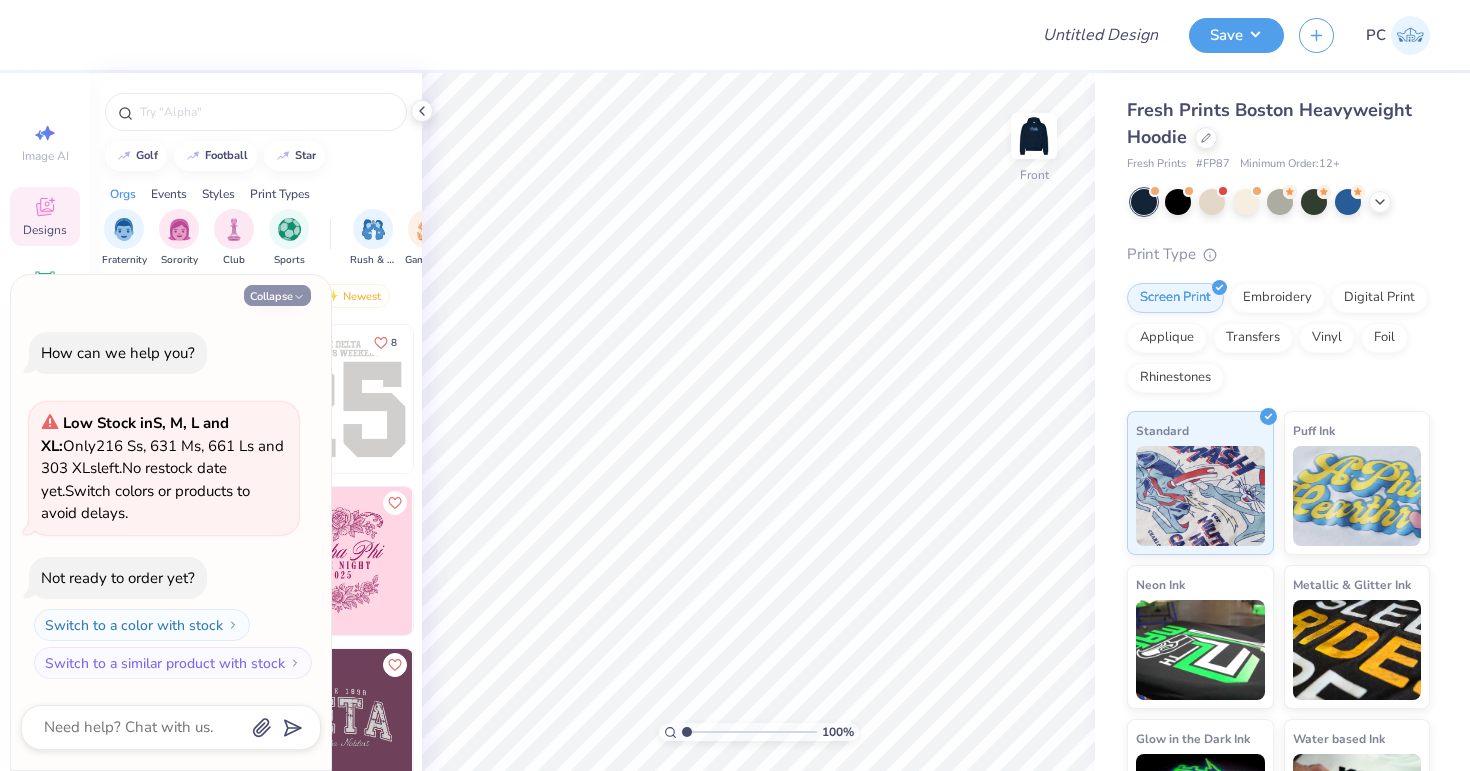 type on "x" 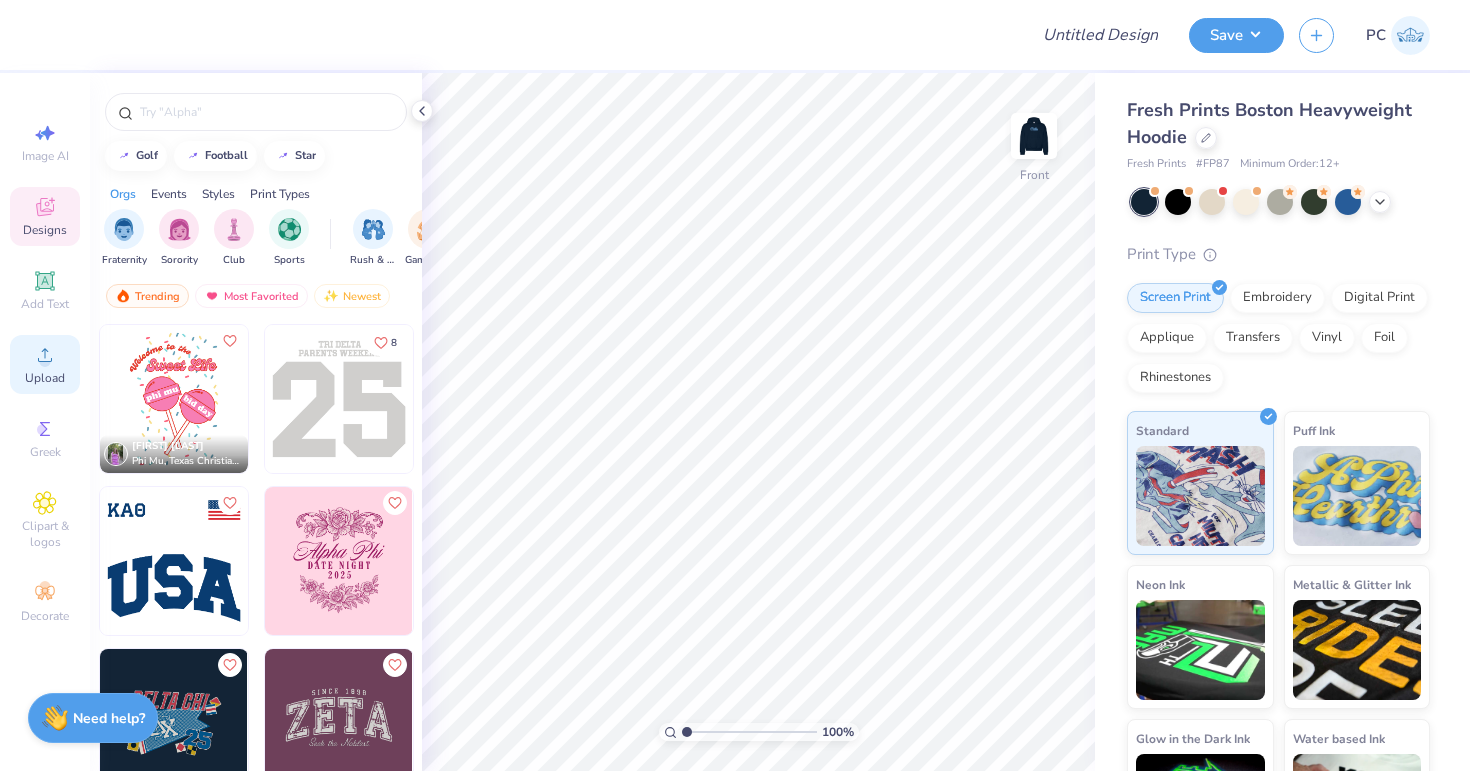 click 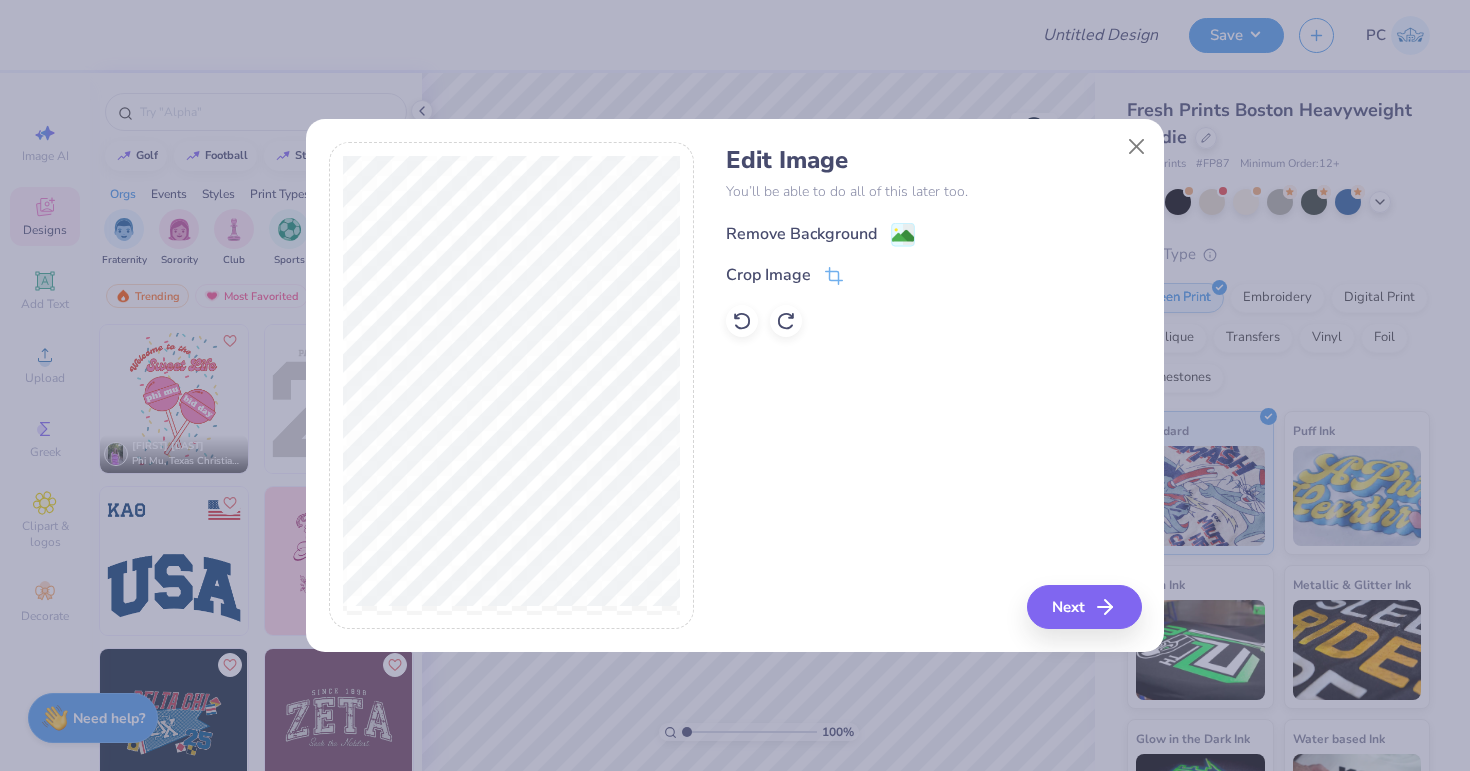 click 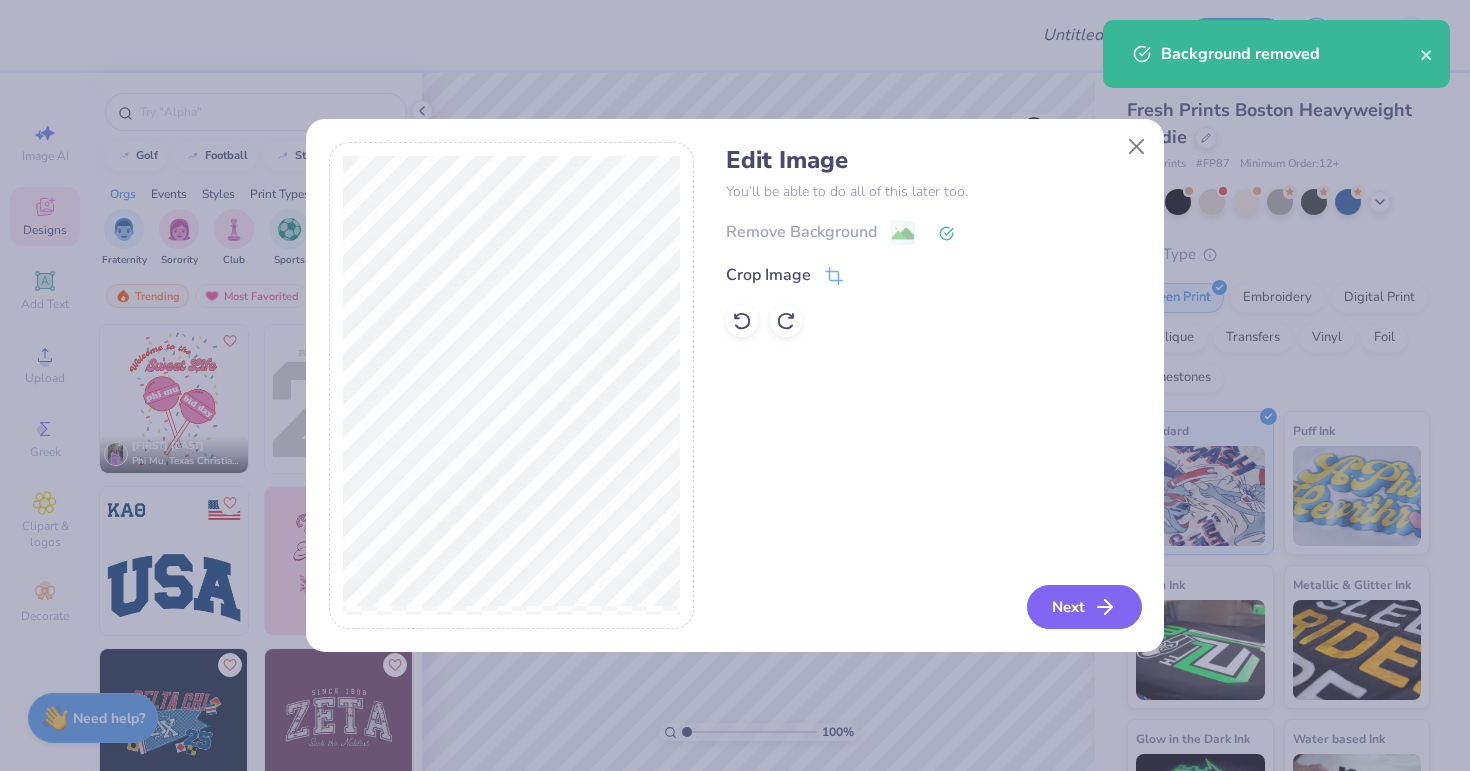 click on "Next" at bounding box center [1084, 607] 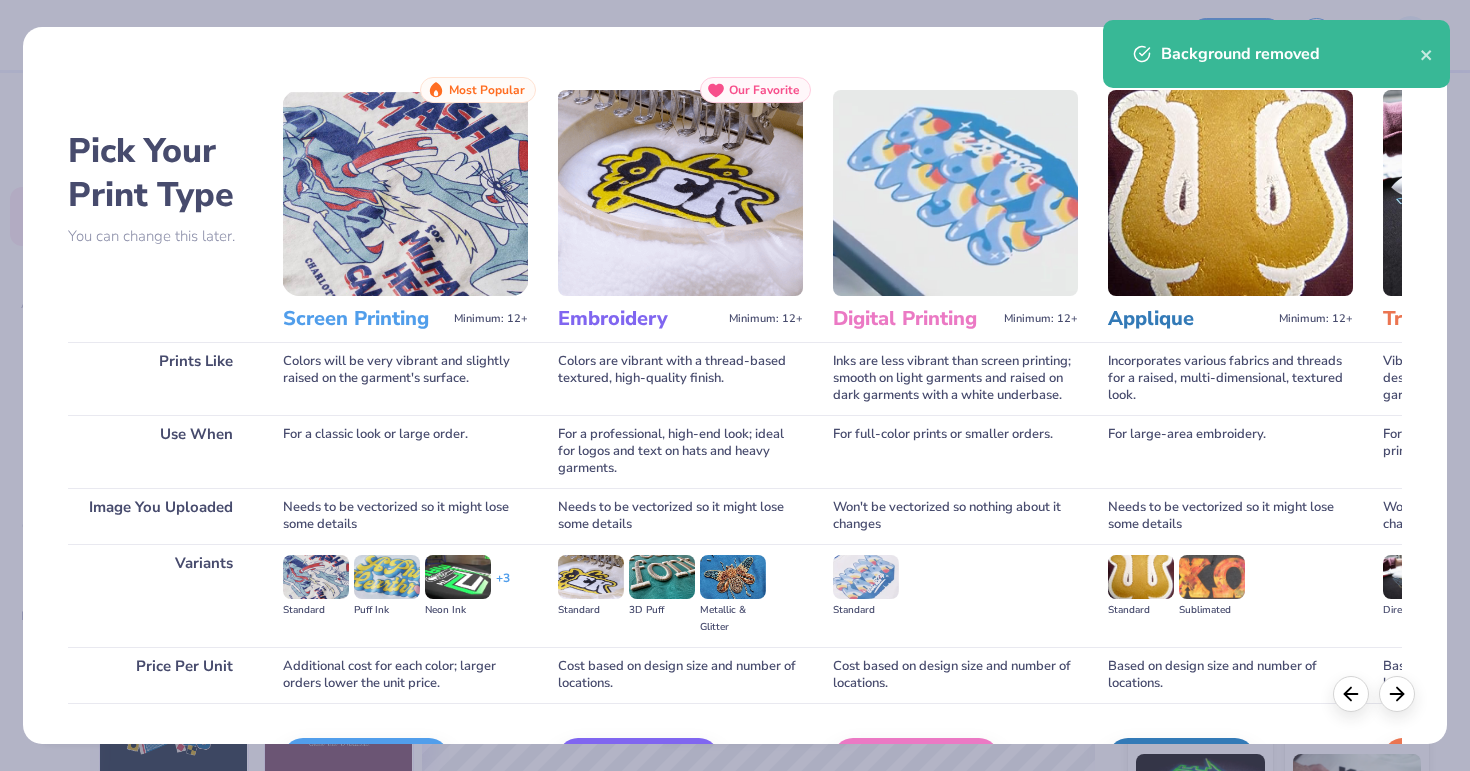 click on "Pick Your Print Type You can change this later. Prints Like Use When Image You Uploaded Variants Price Per Unit Screen Printing Minimum: 12+ Most Popular Colors will be very vibrant and slightly raised on the garment's surface. For a classic look or large order. Needs to be vectorized so it might lose some details Standard Puff Ink Neon Ink + 3 Additional cost for each color; larger orders lower the unit price. Screen Print We'll vectorize your image. Embroidery Minimum: 12+ Our Favorite Colors are vibrant with a thread-based textured, high-quality finish. For a professional, high-end look; ideal for logos and text on hats and heavy garments. Needs to be vectorized so it might lose some details Standard 3D Puff Metallic & Glitter Cost based on design size and number of locations. Embroidery We'll vectorize your image. Digital Printing Minimum: 12+ Inks are less vibrant than screen printing; smooth on light garments and raised on dark garments with a white underbase. For full-color prints or smaller orders. +" at bounding box center [735, 443] 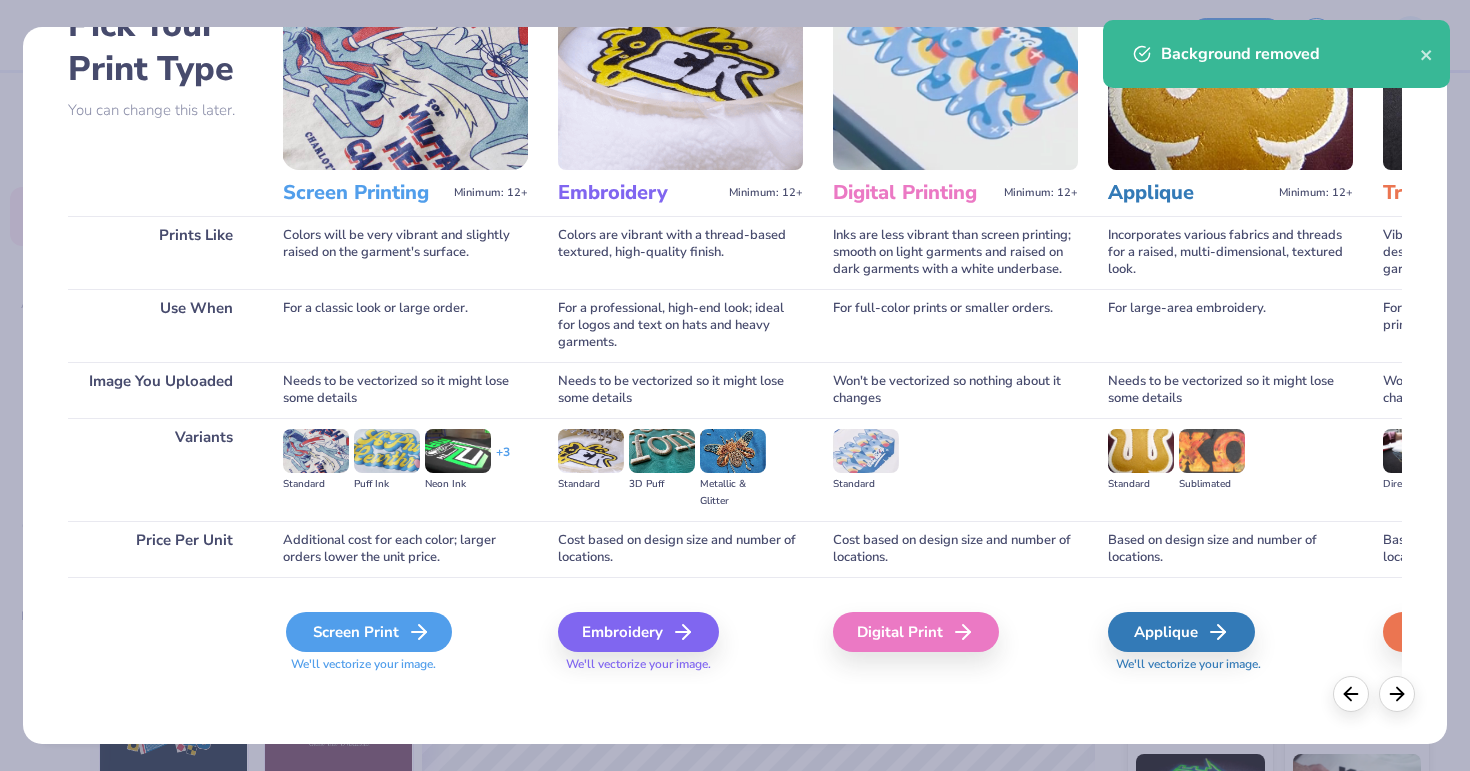 click on "Screen Print" at bounding box center (369, 632) 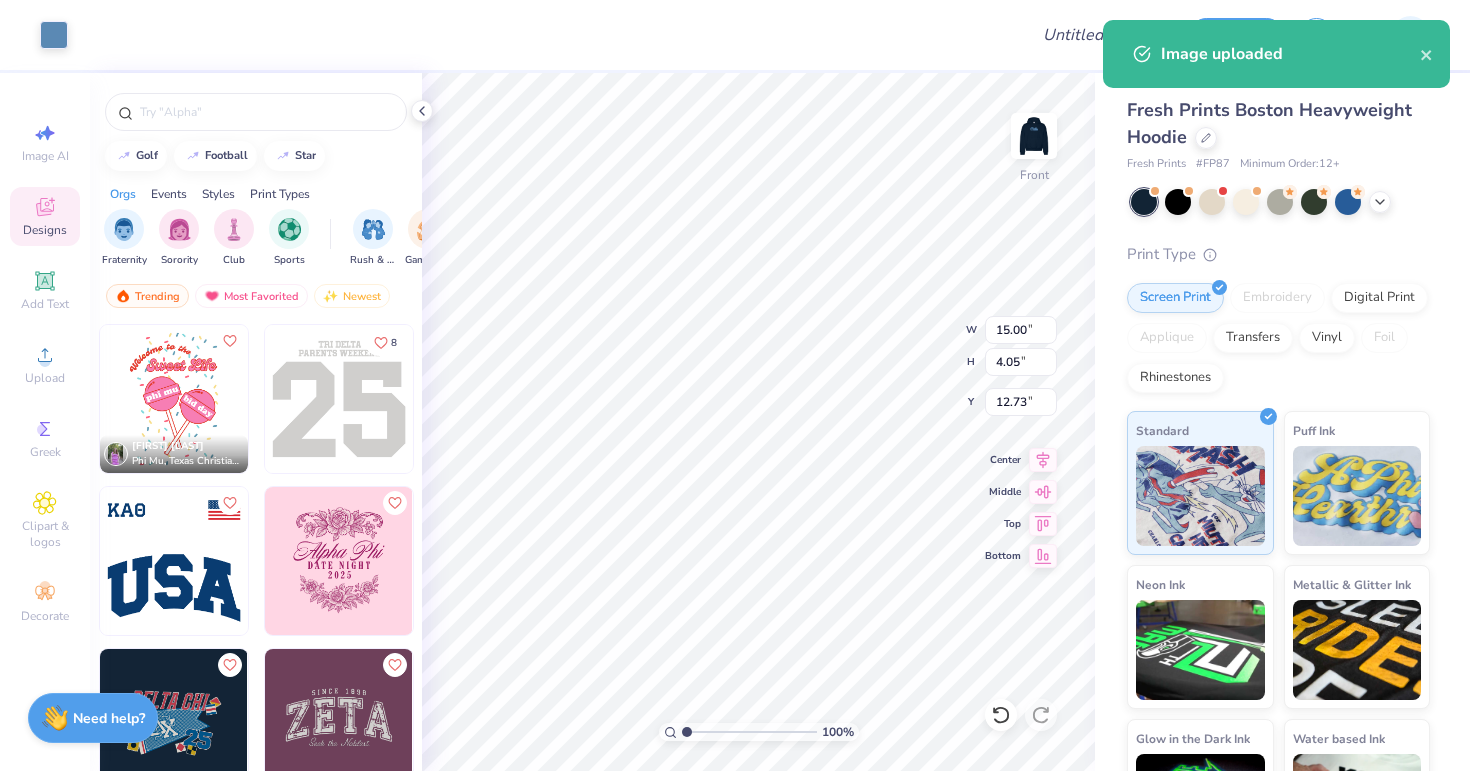 type on "5.95" 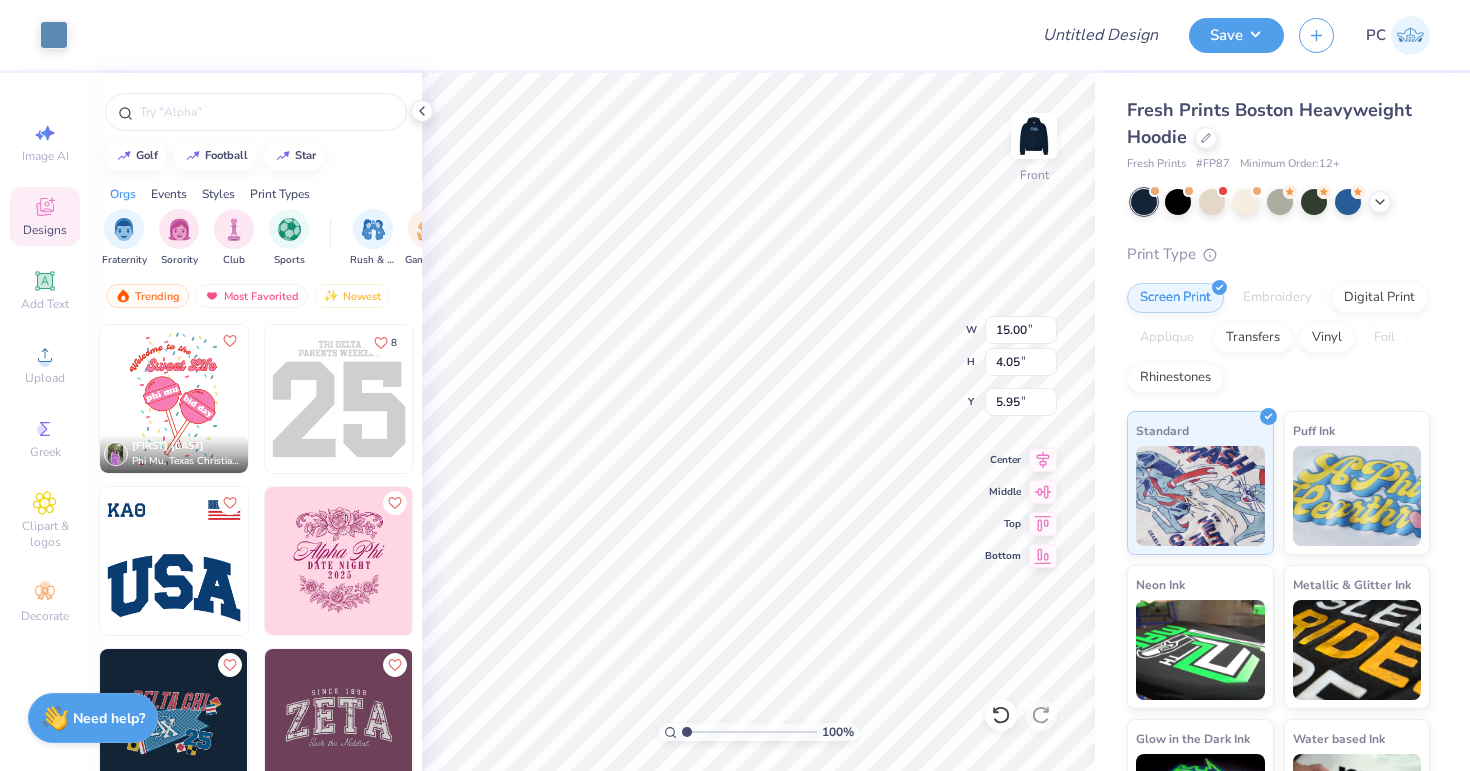 type on "11.58" 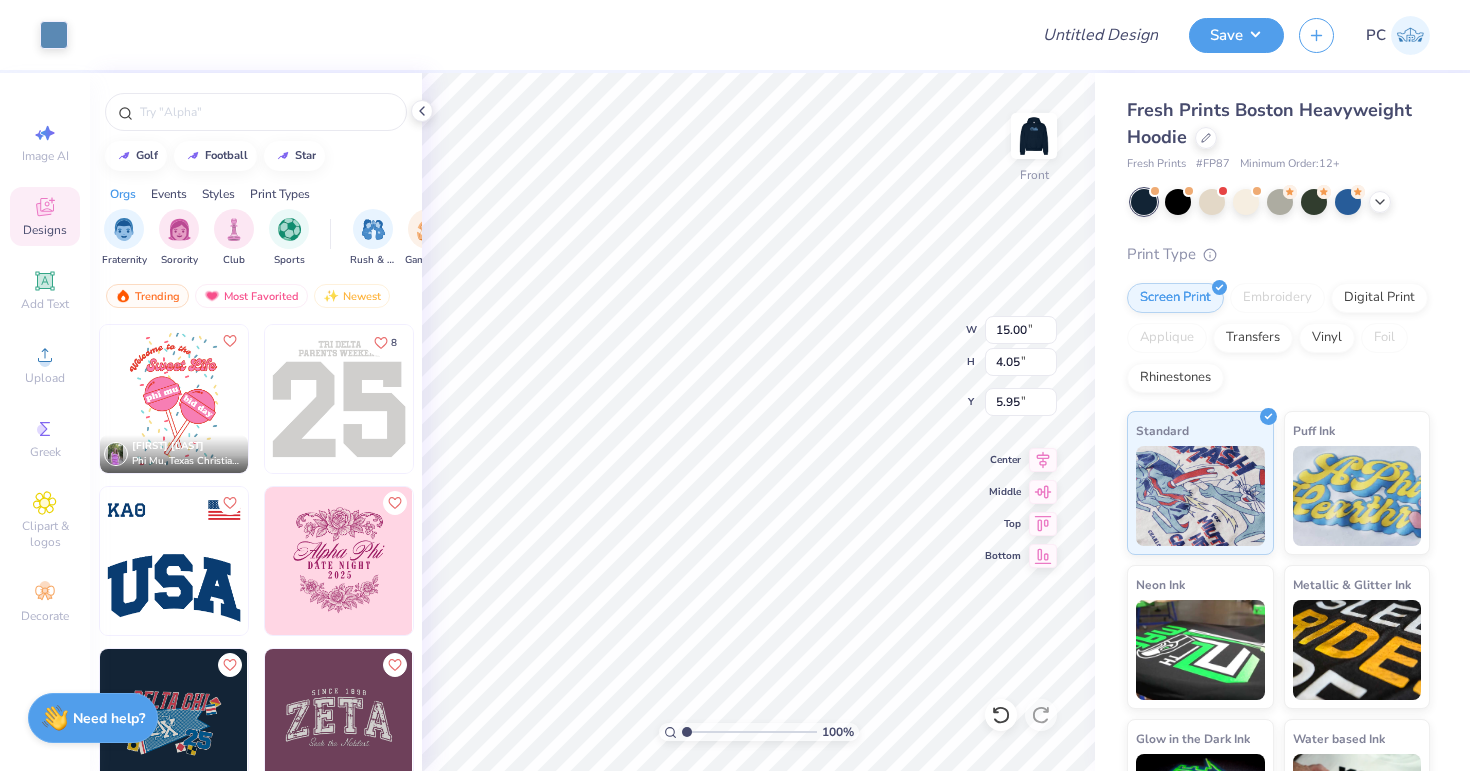 type on "3.13" 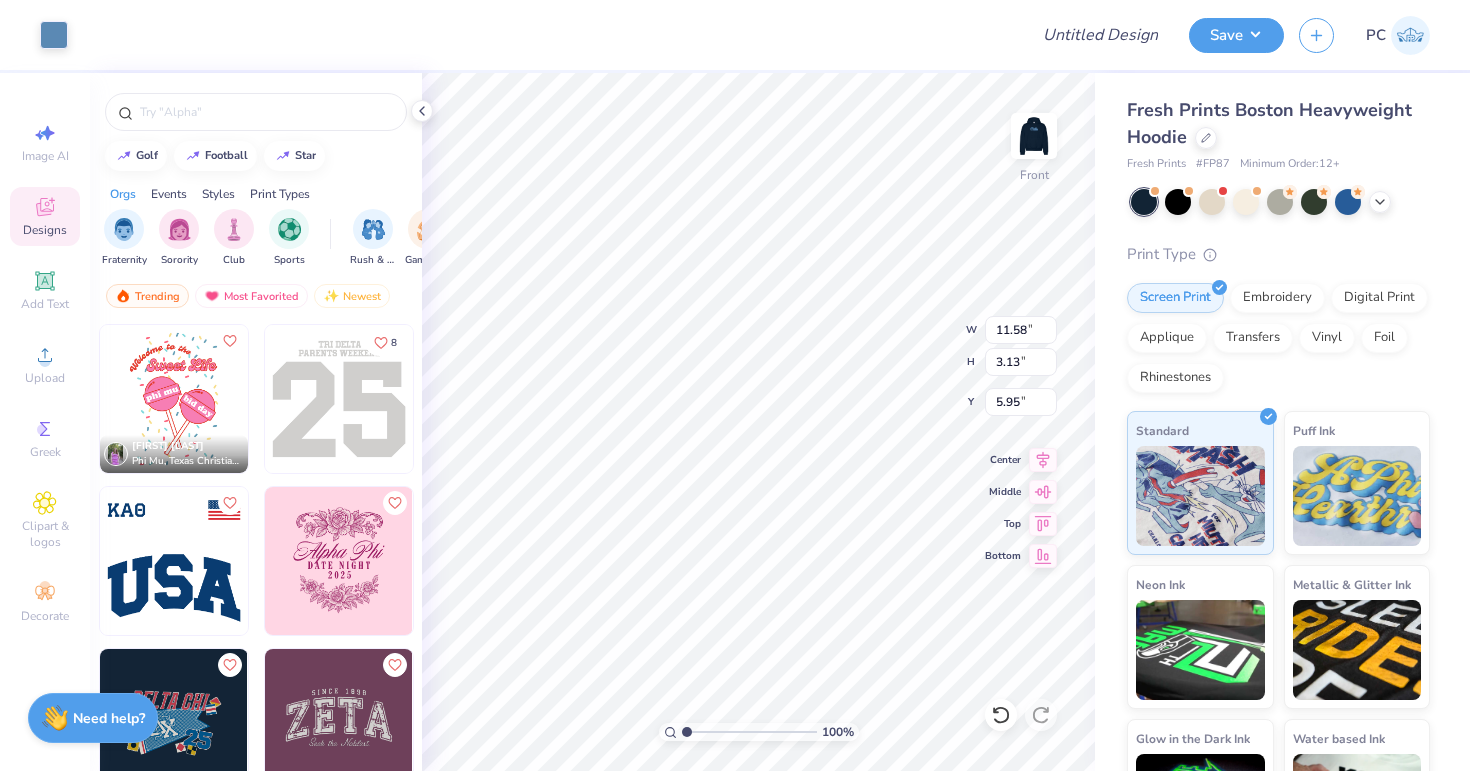 type on "5.80" 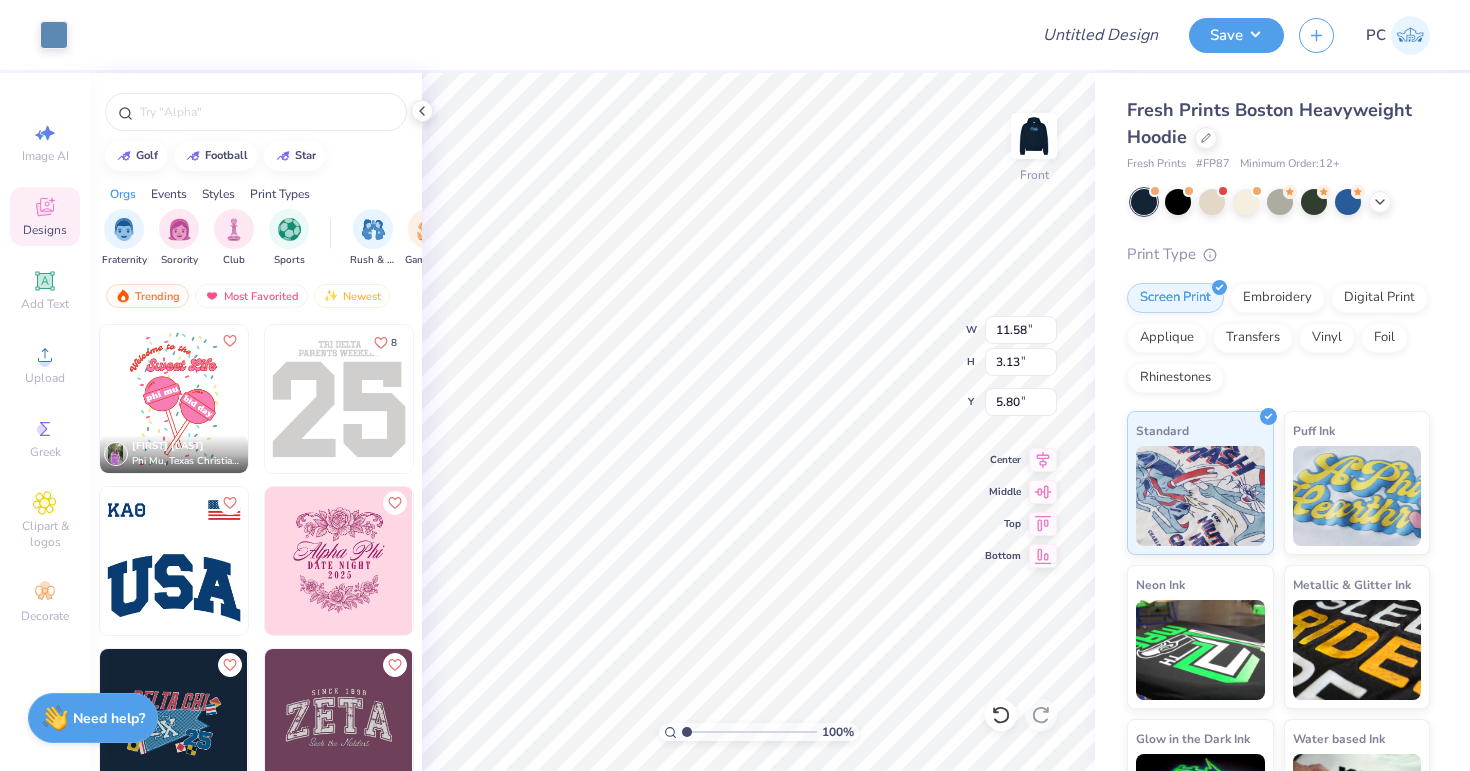 type on "5.81" 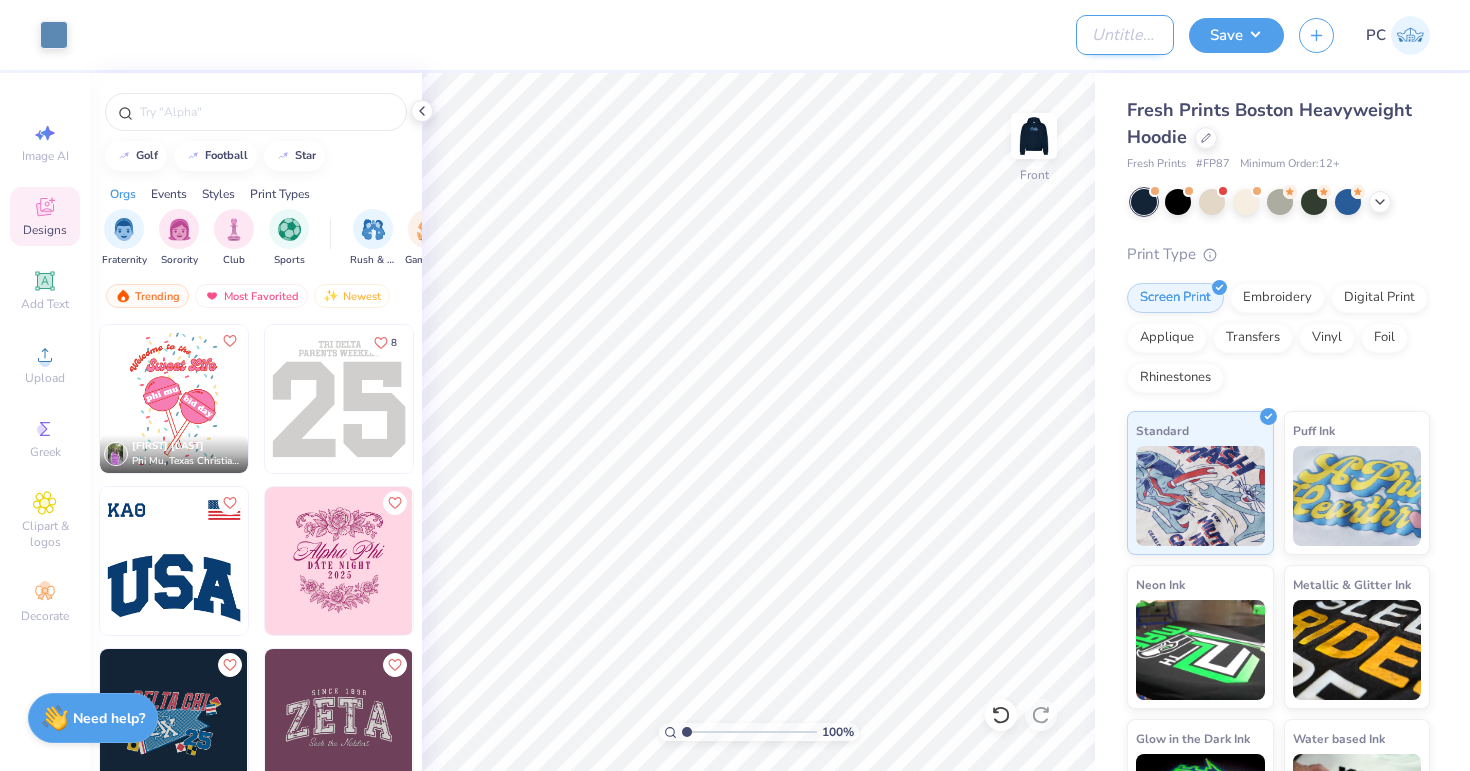 click on "Design Title" at bounding box center [1125, 35] 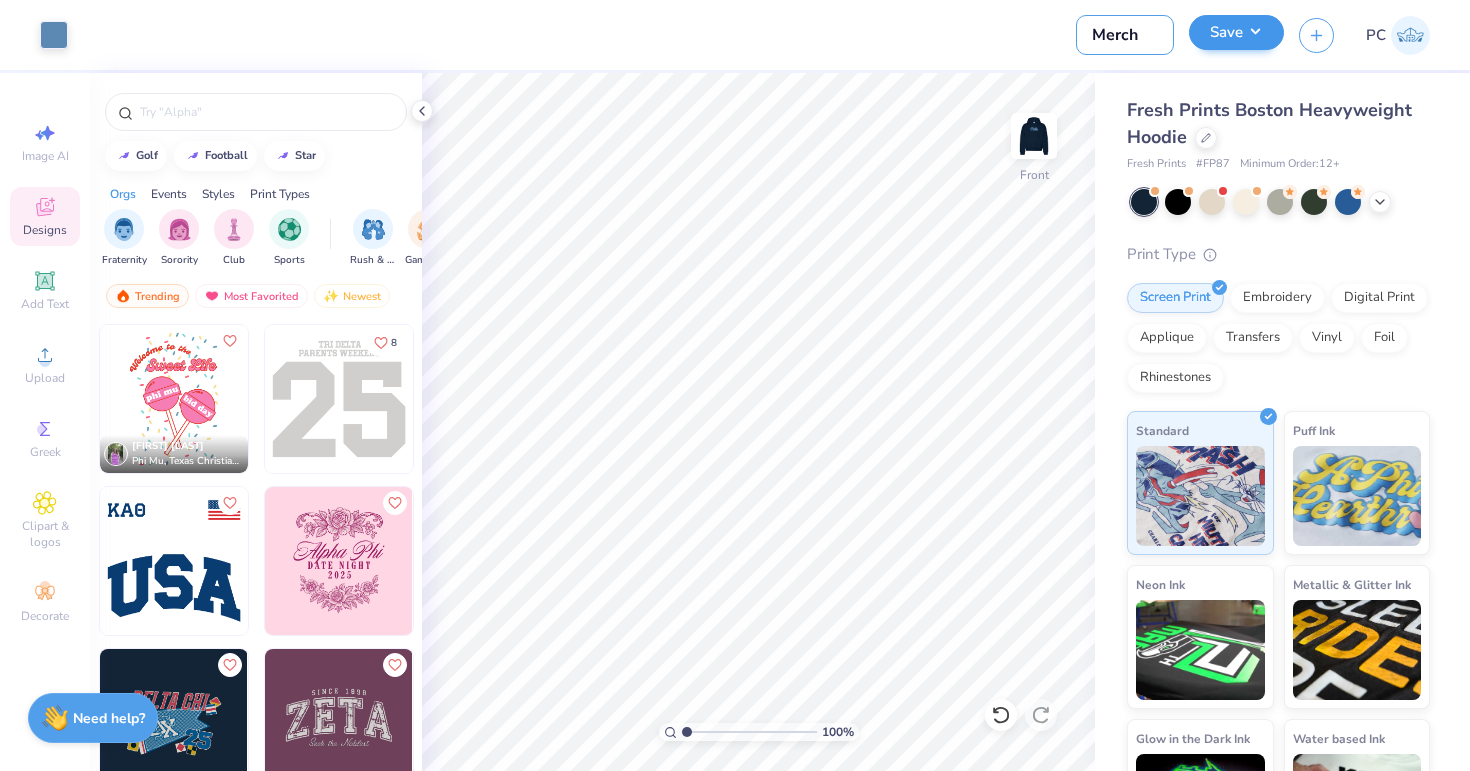 type on "Merch" 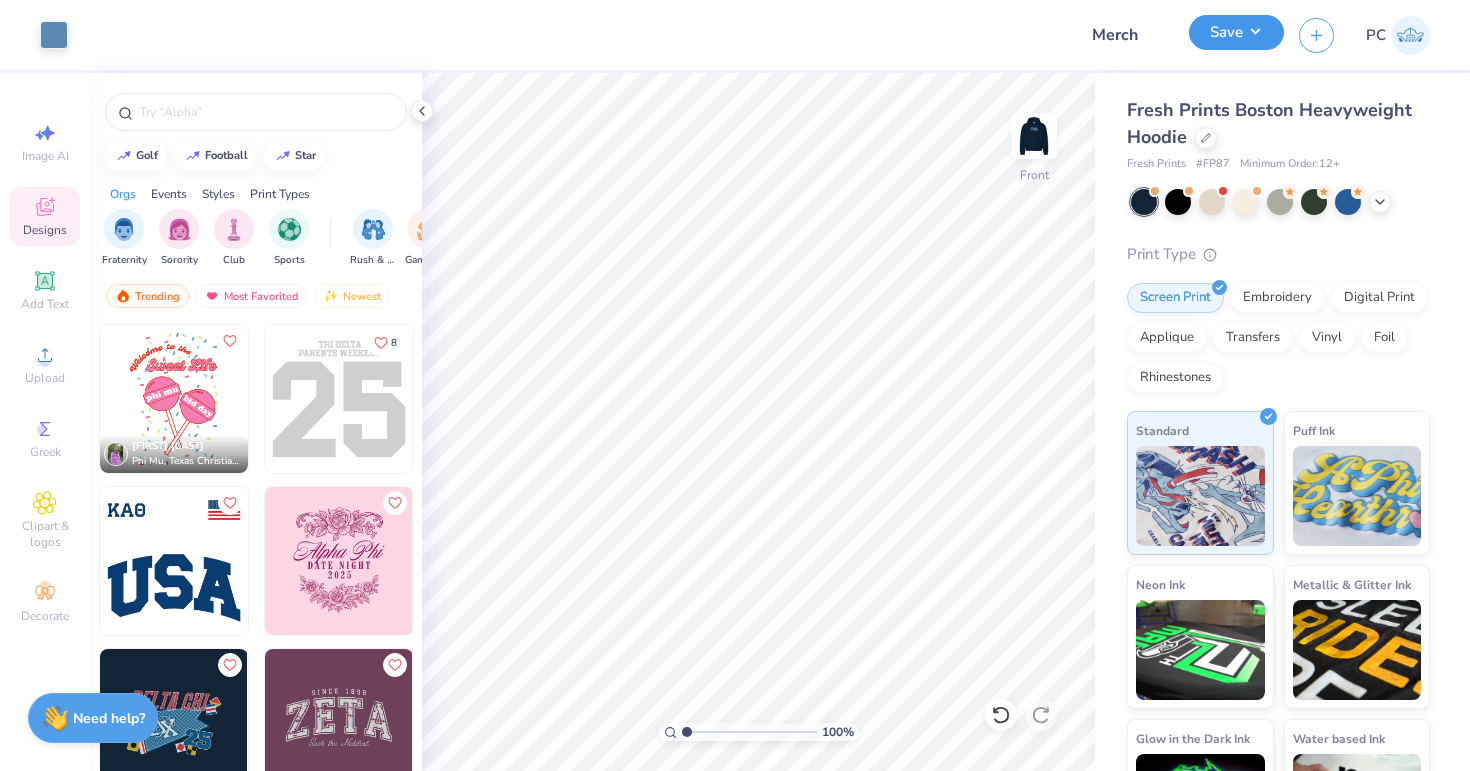 click on "Save" at bounding box center [1236, 32] 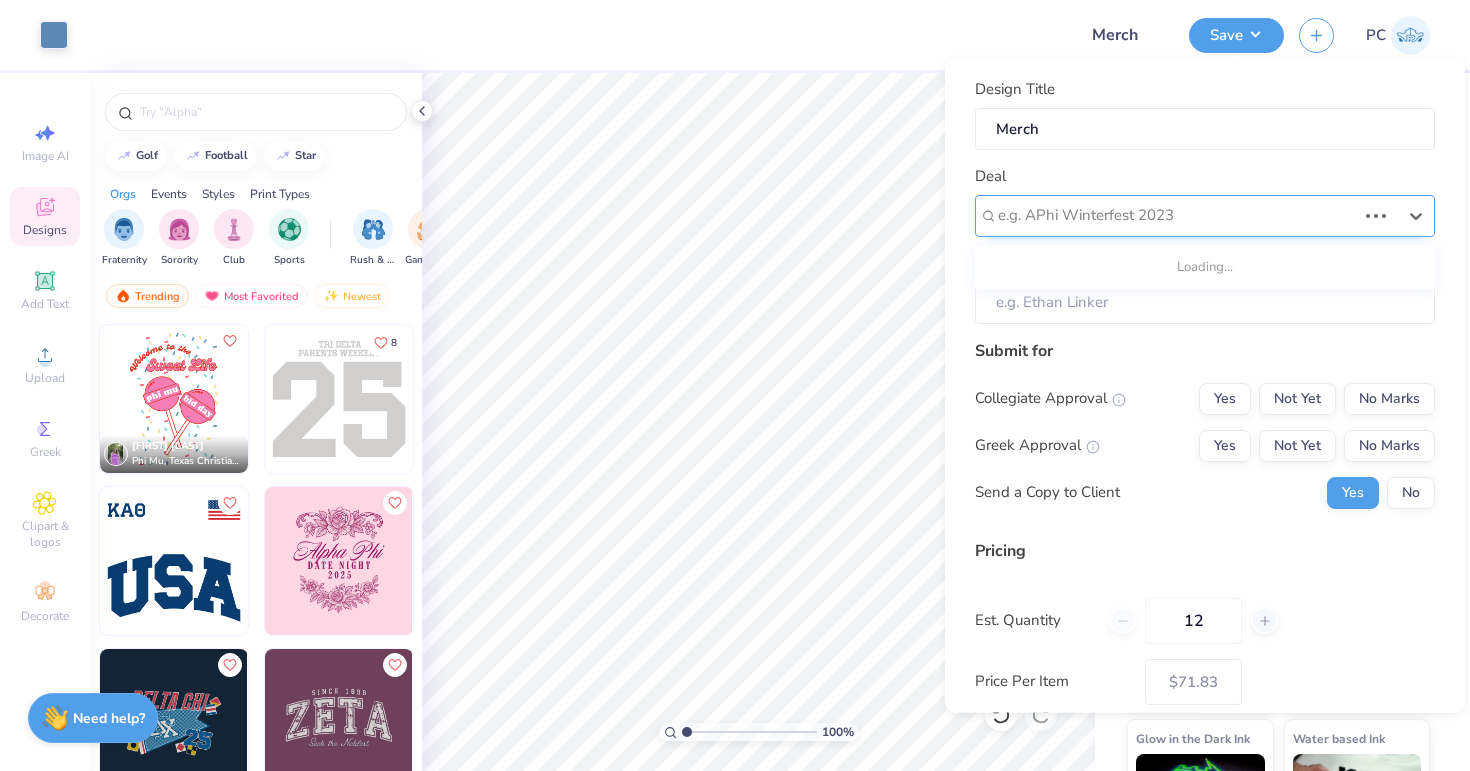 click at bounding box center [1177, 215] 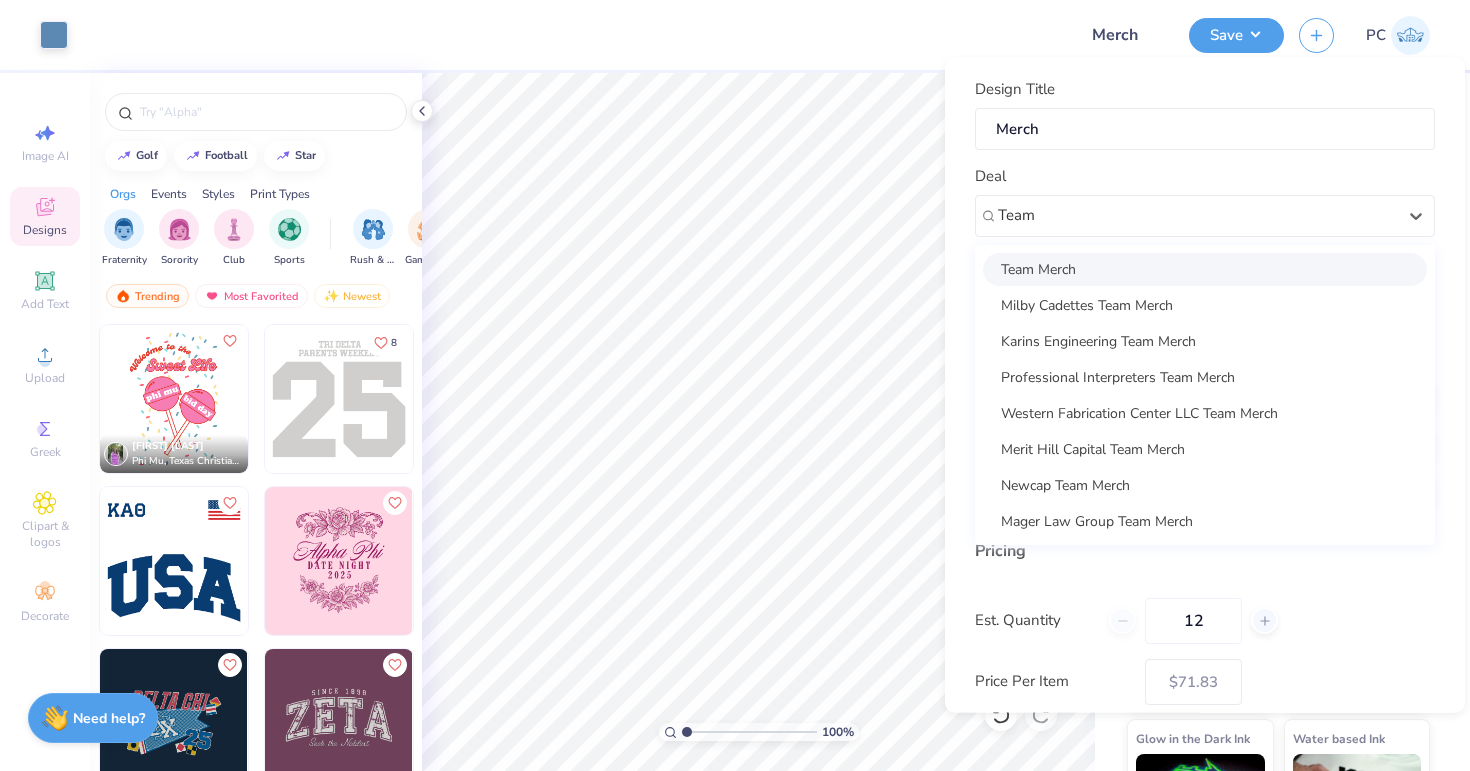 click on "Team Merch" at bounding box center [1205, 268] 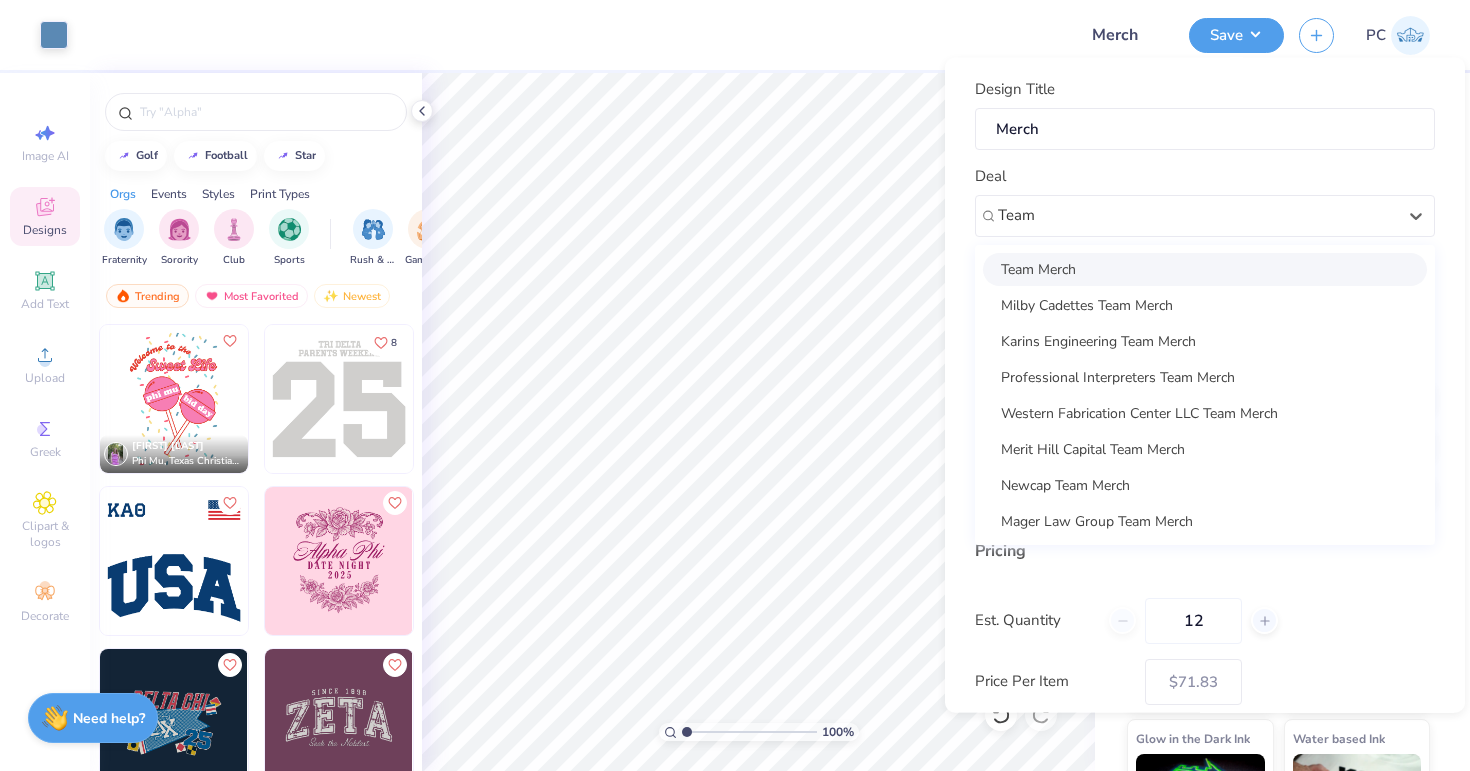 type on "Team" 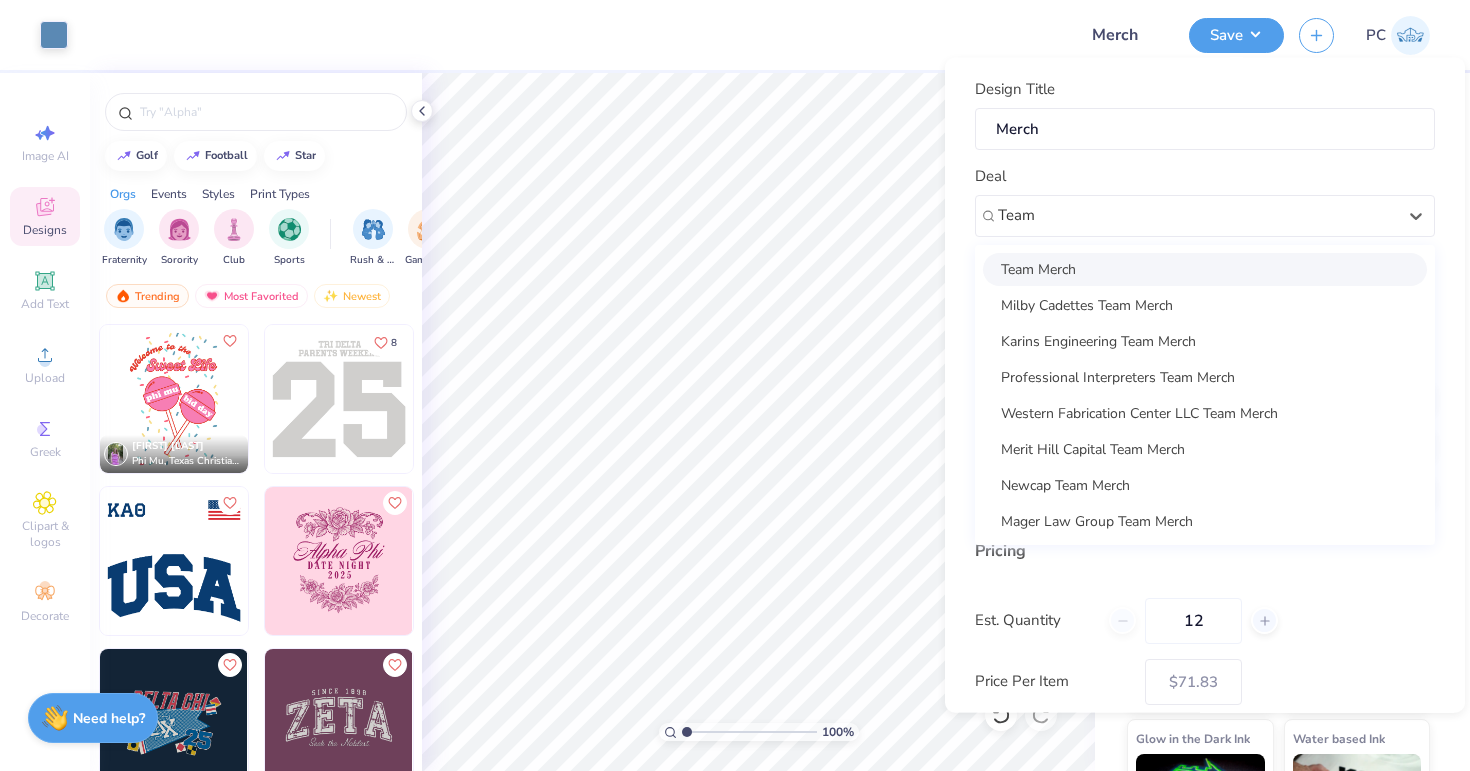 type 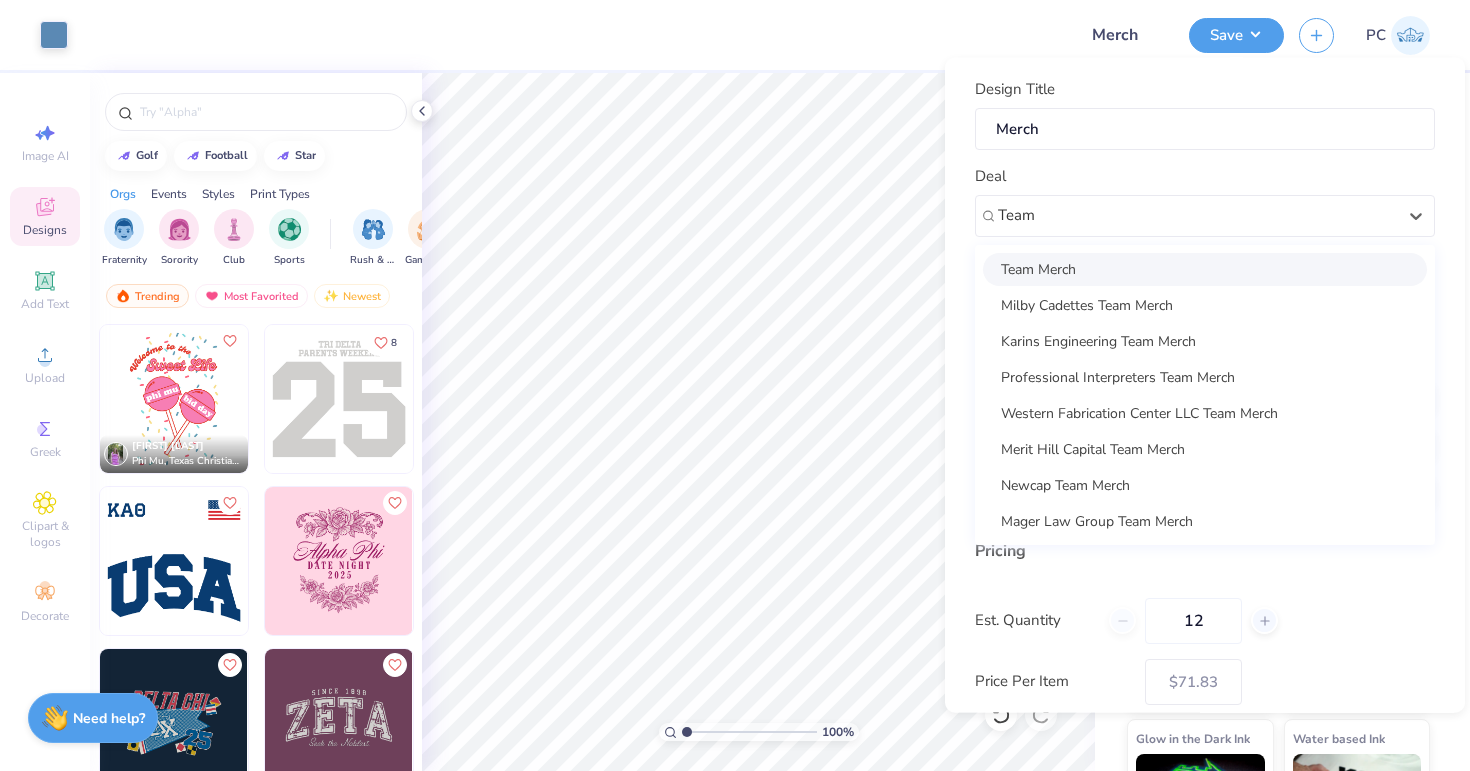 type on "[FIRST] [LAST]" 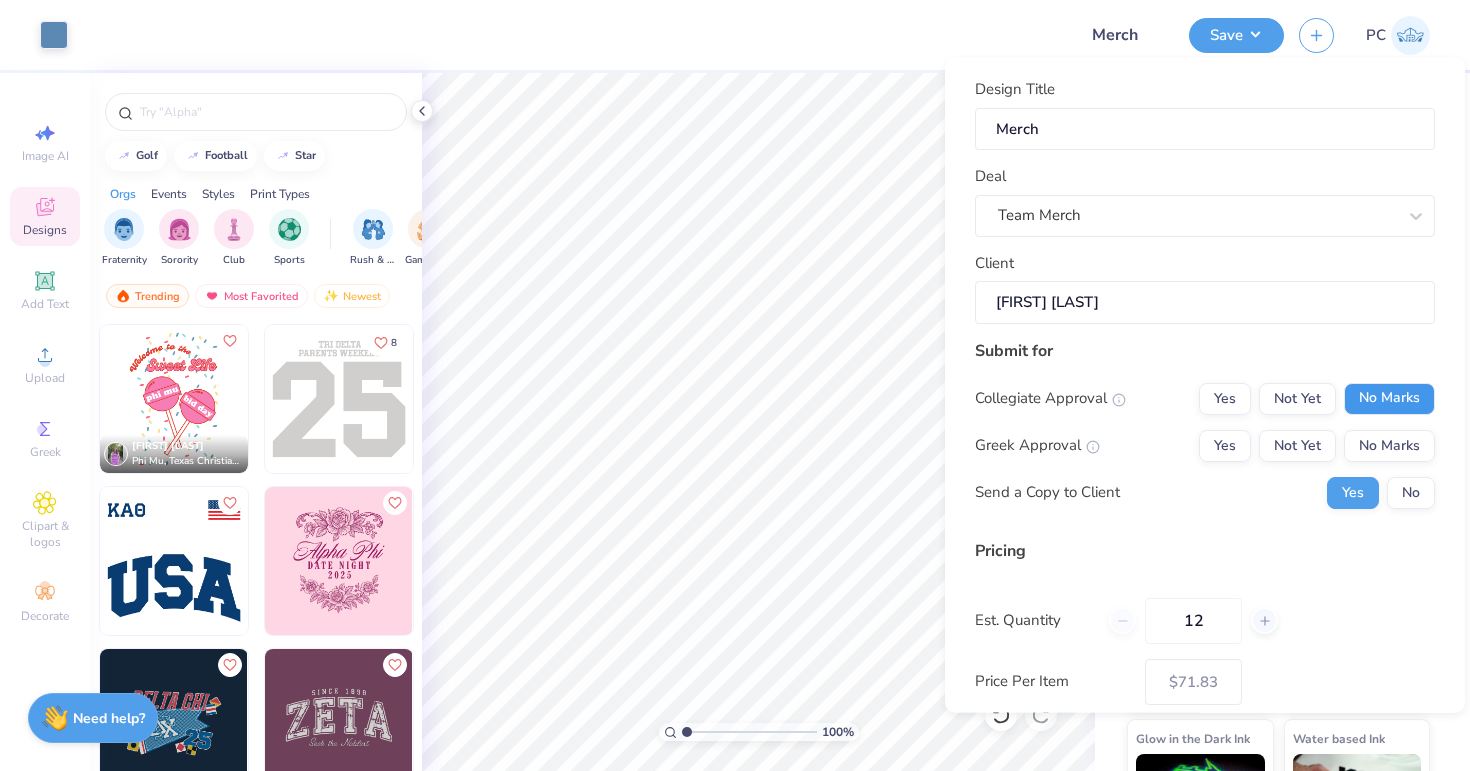 click on "No Marks" at bounding box center [1389, 398] 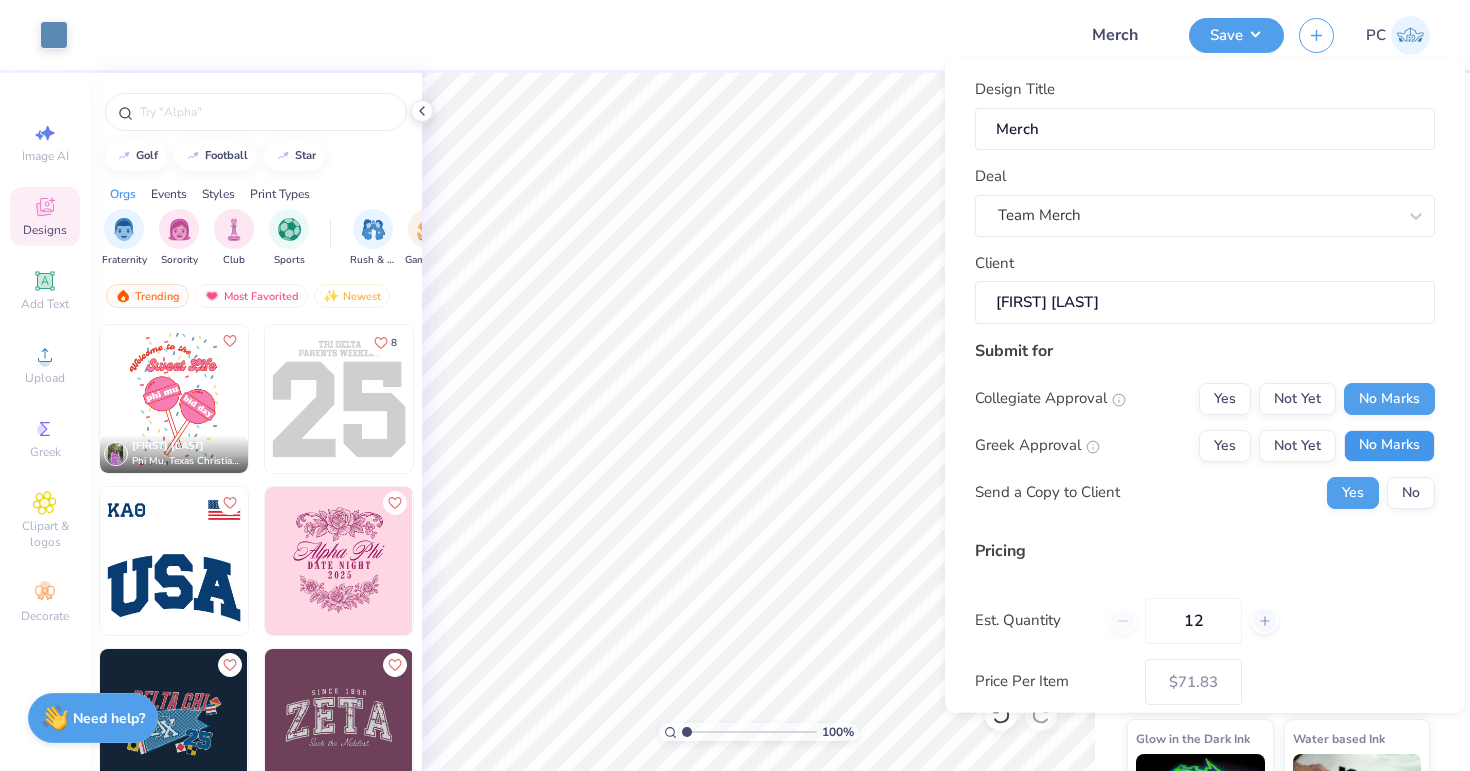 click on "No Marks" at bounding box center [1389, 445] 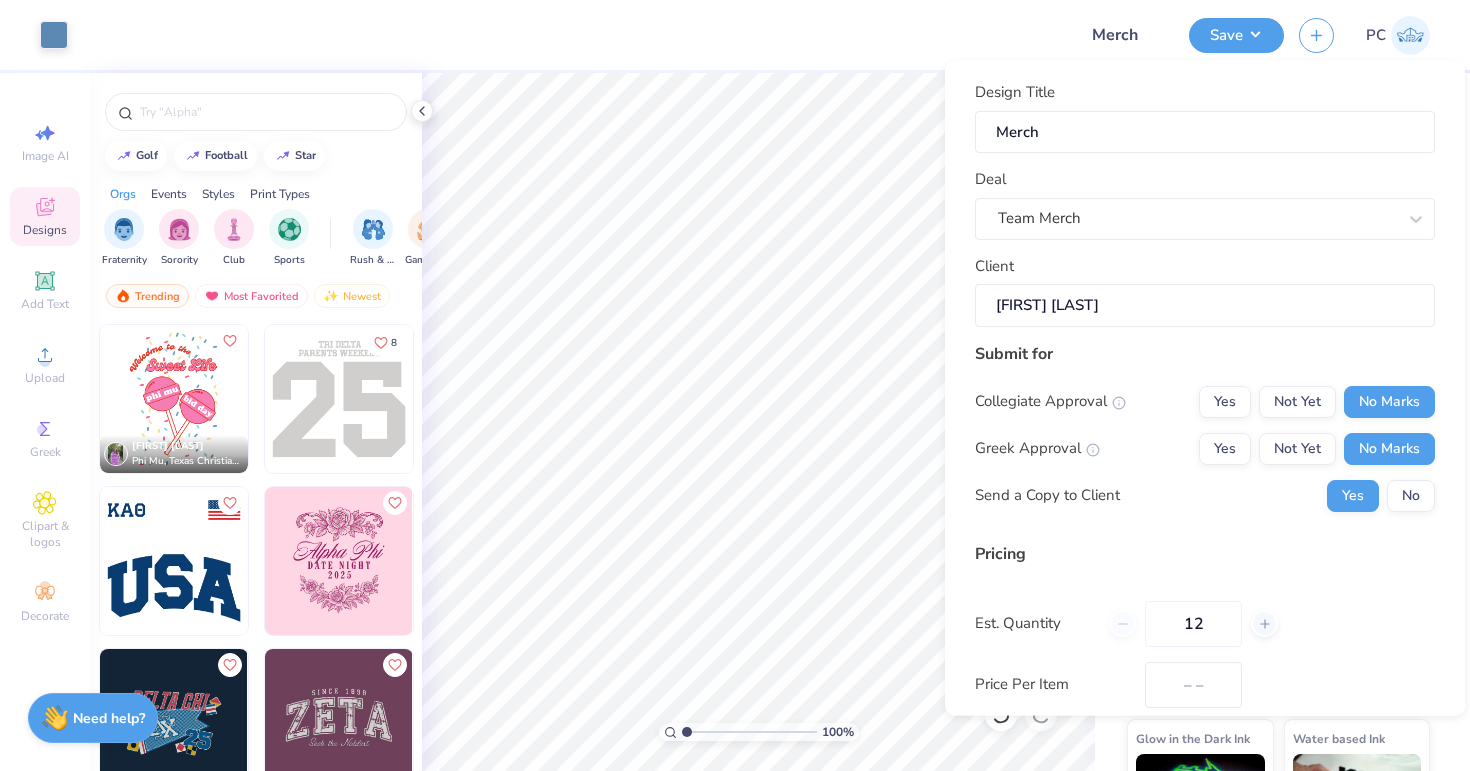 type on "$71.83" 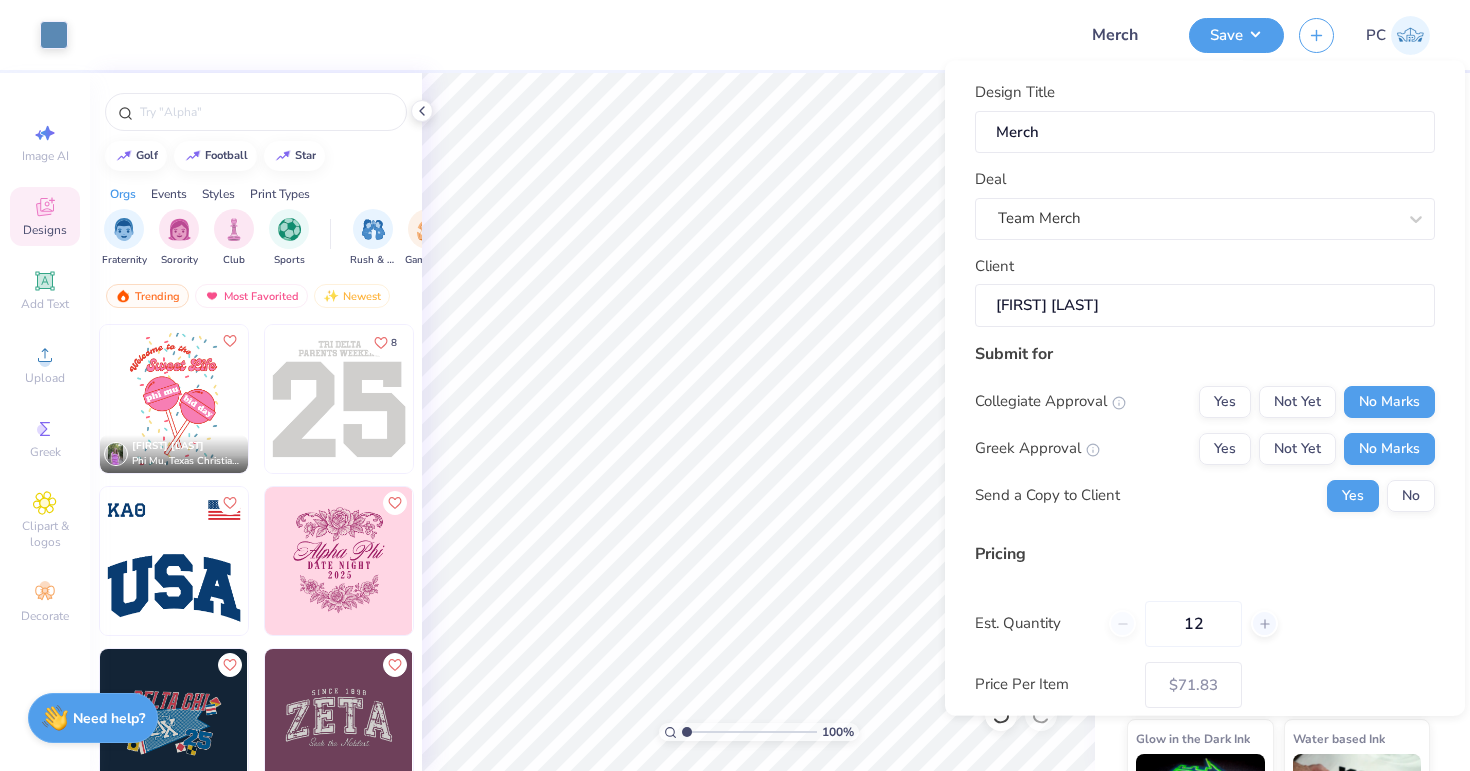 scroll, scrollTop: 149, scrollLeft: 0, axis: vertical 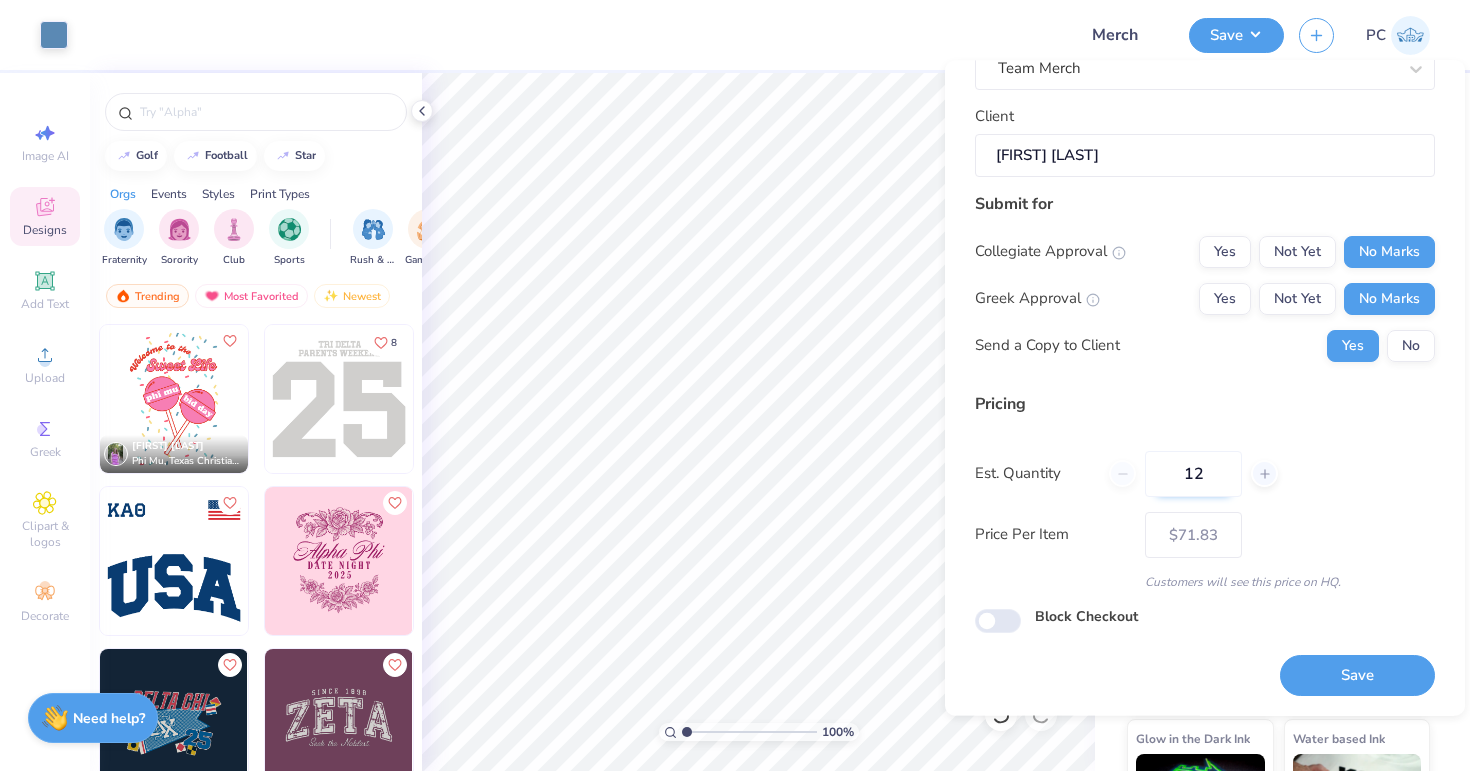 click on "12" at bounding box center [1193, 474] 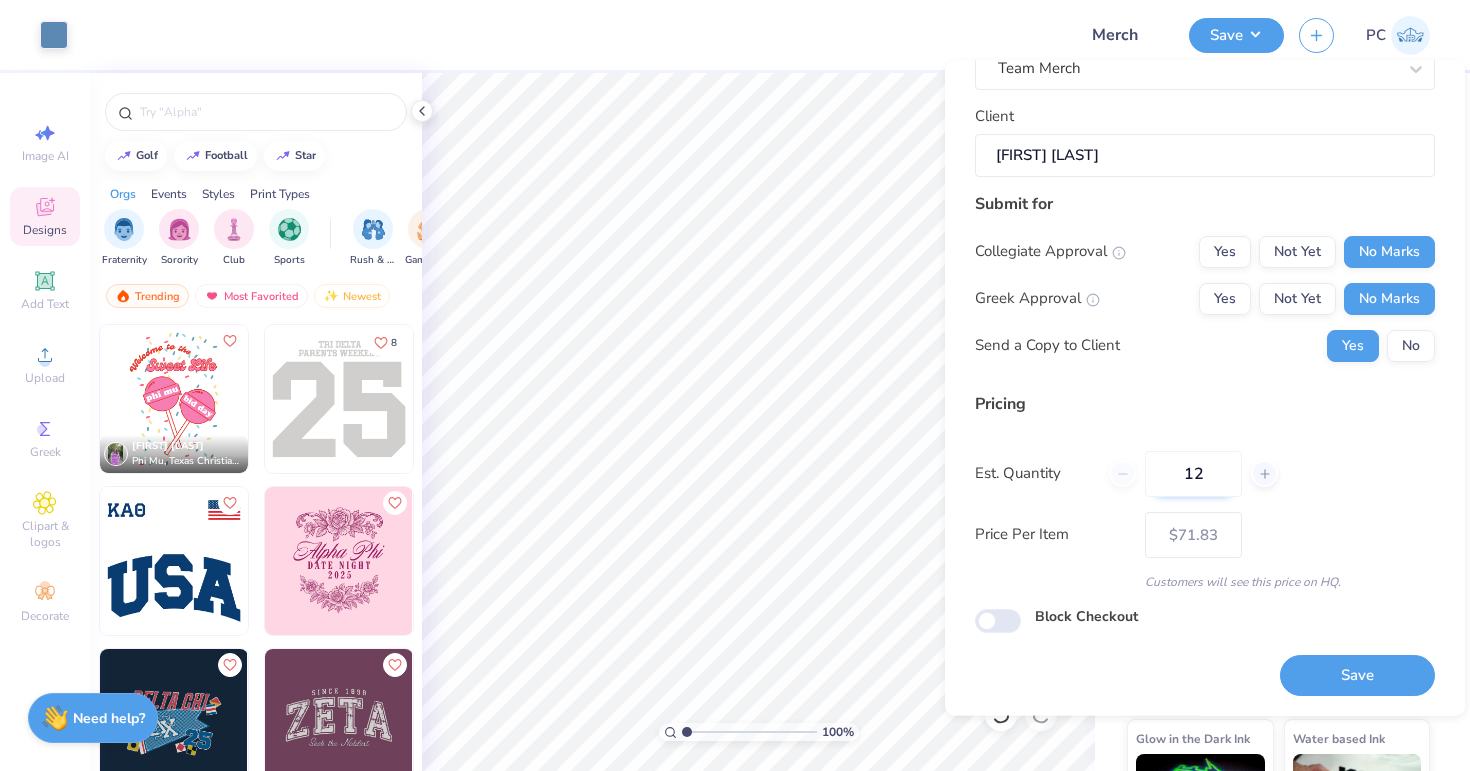 click on "12" at bounding box center [1193, 474] 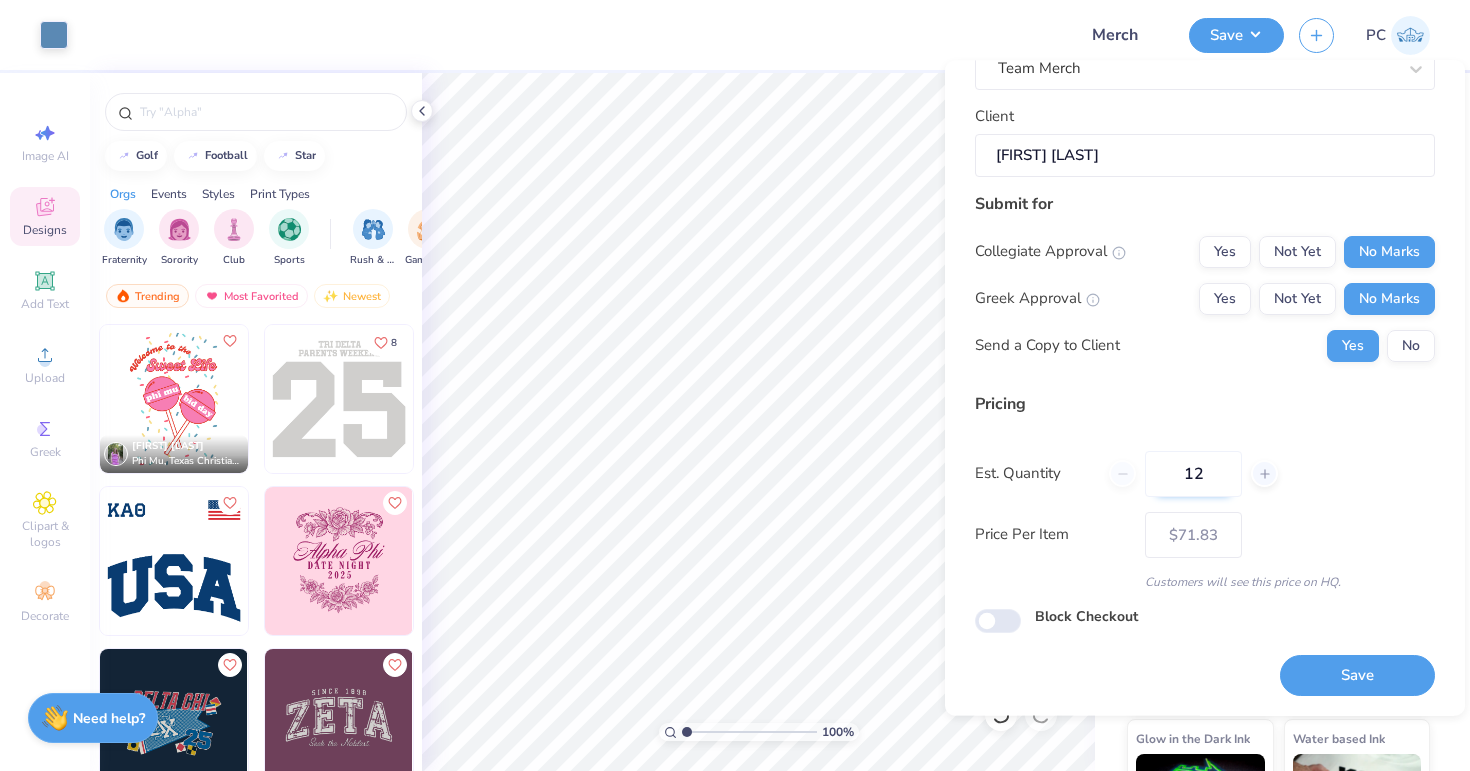 type on "1" 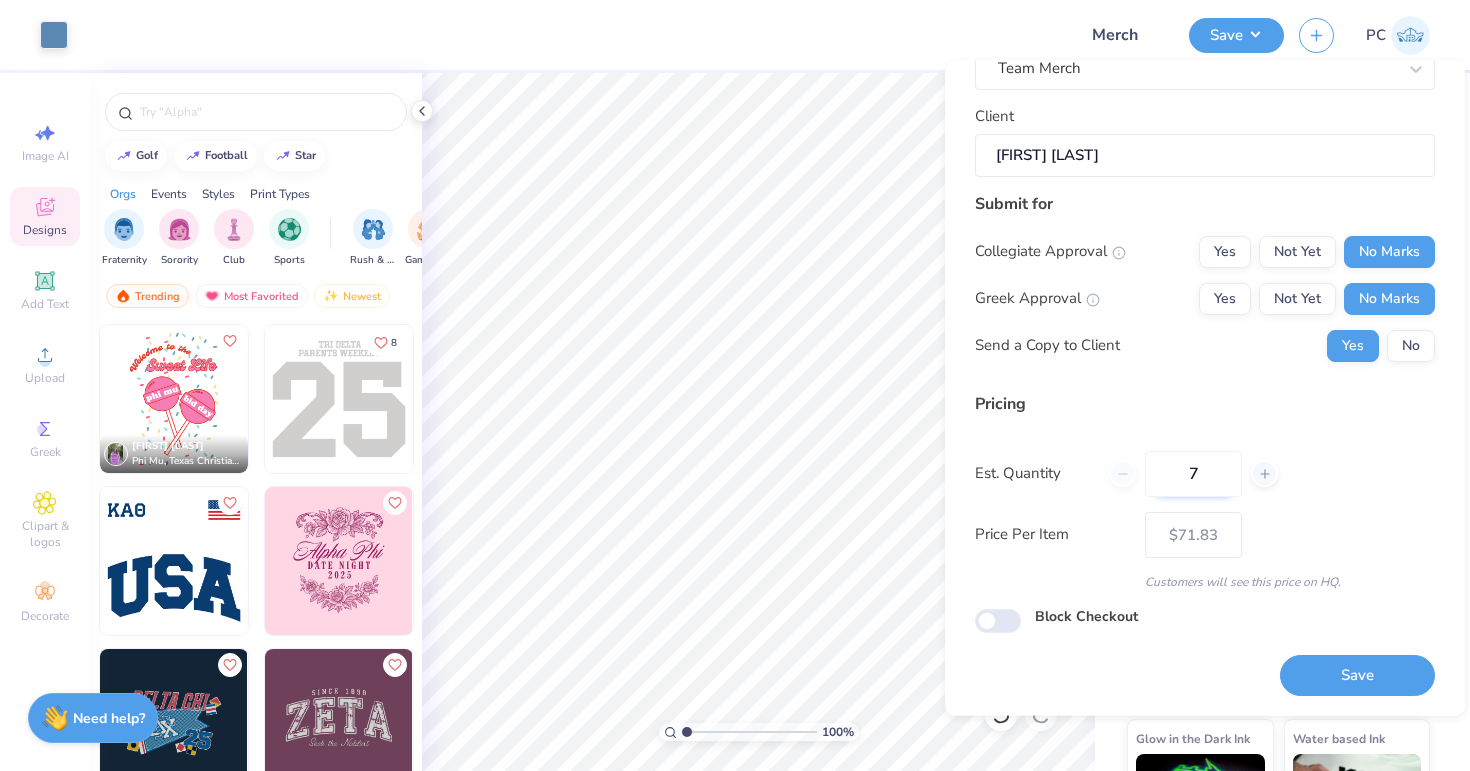type on "75" 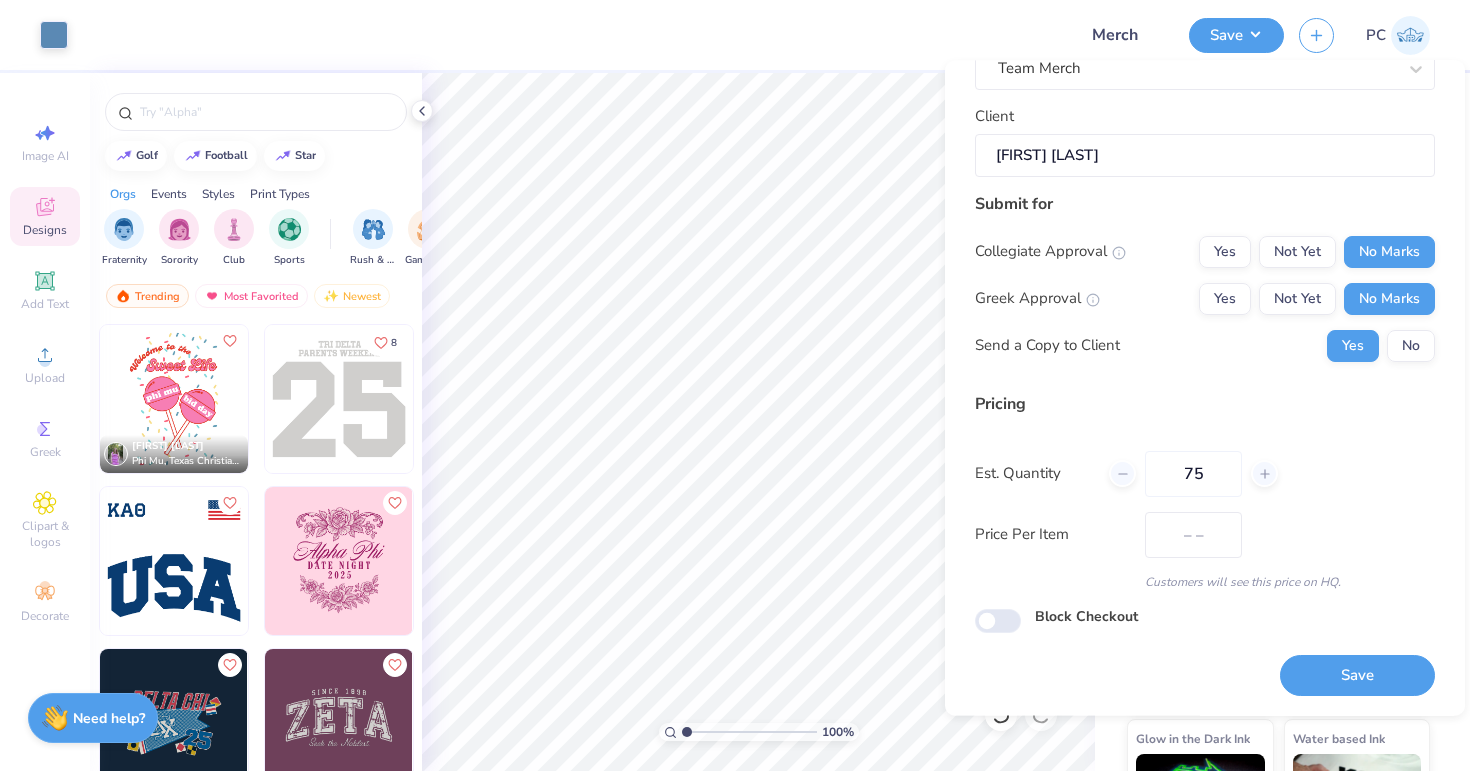 type on "$55.80" 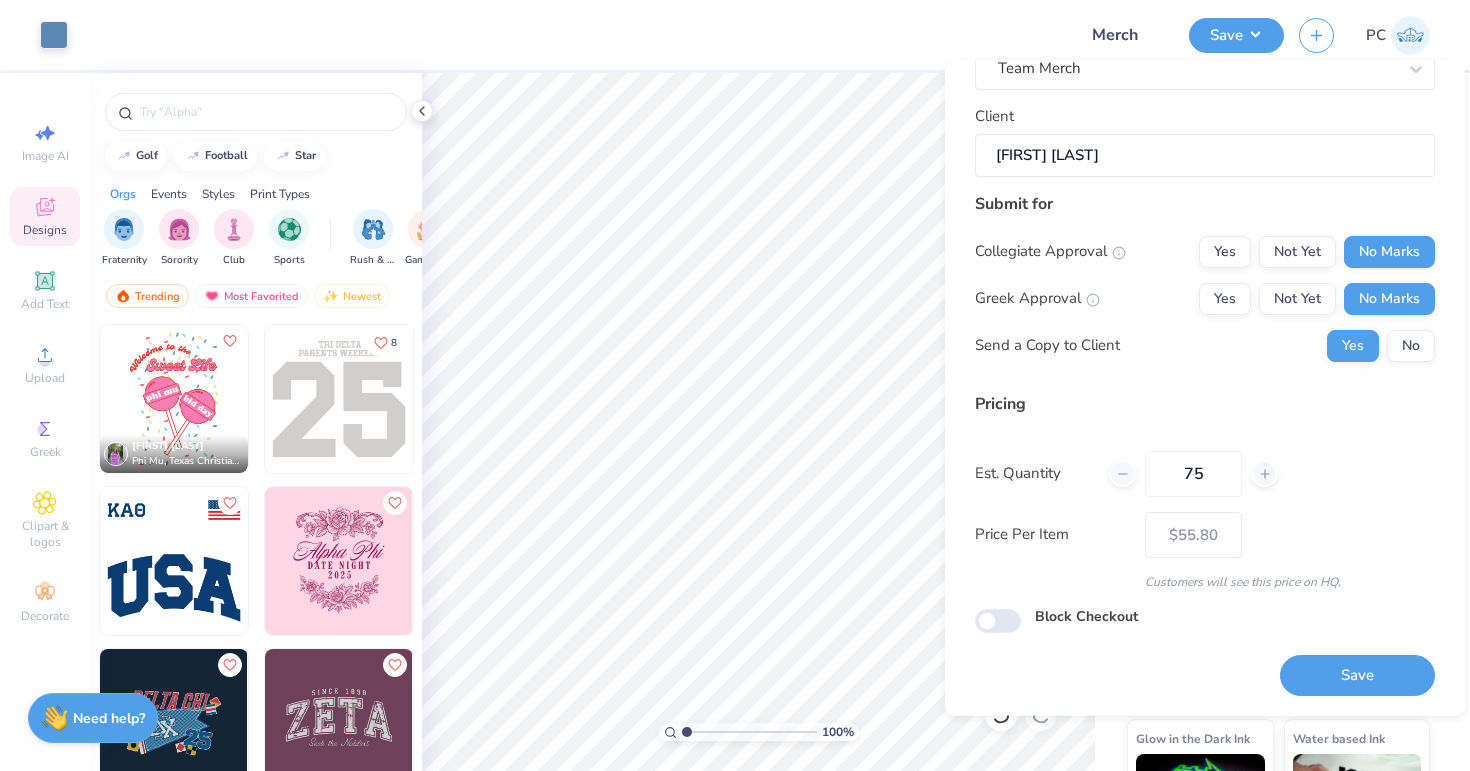 type on "75" 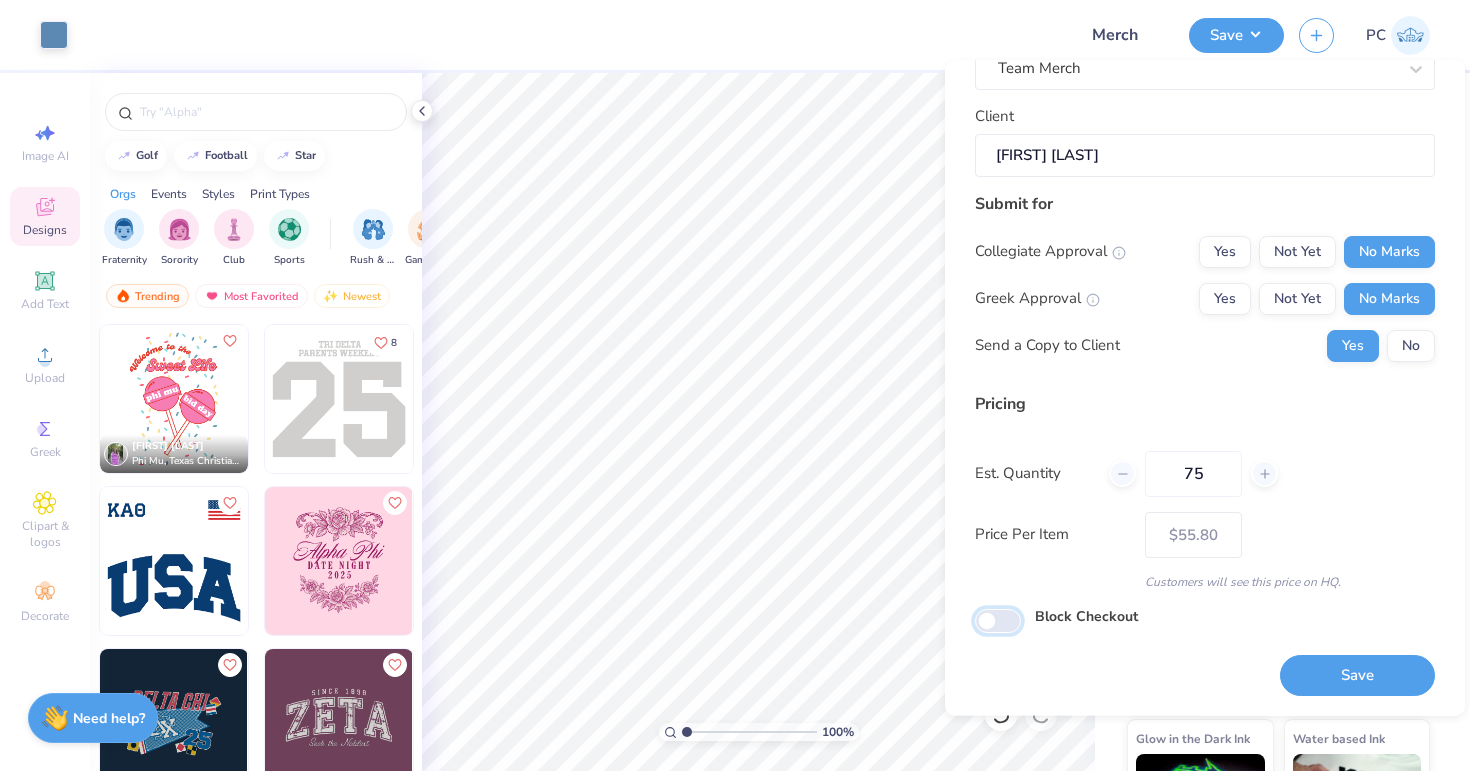 click on "Block Checkout" at bounding box center (998, 621) 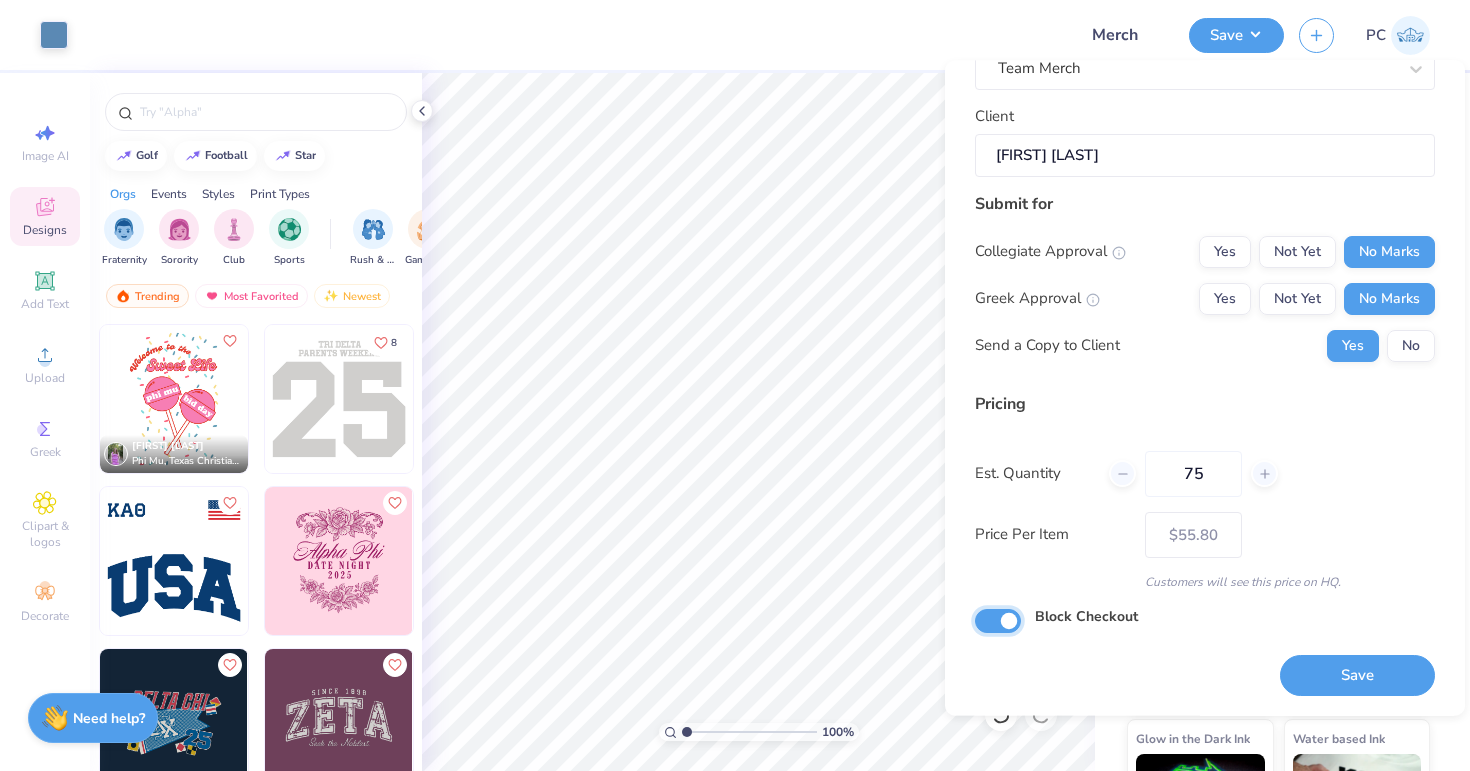 checkbox on "true" 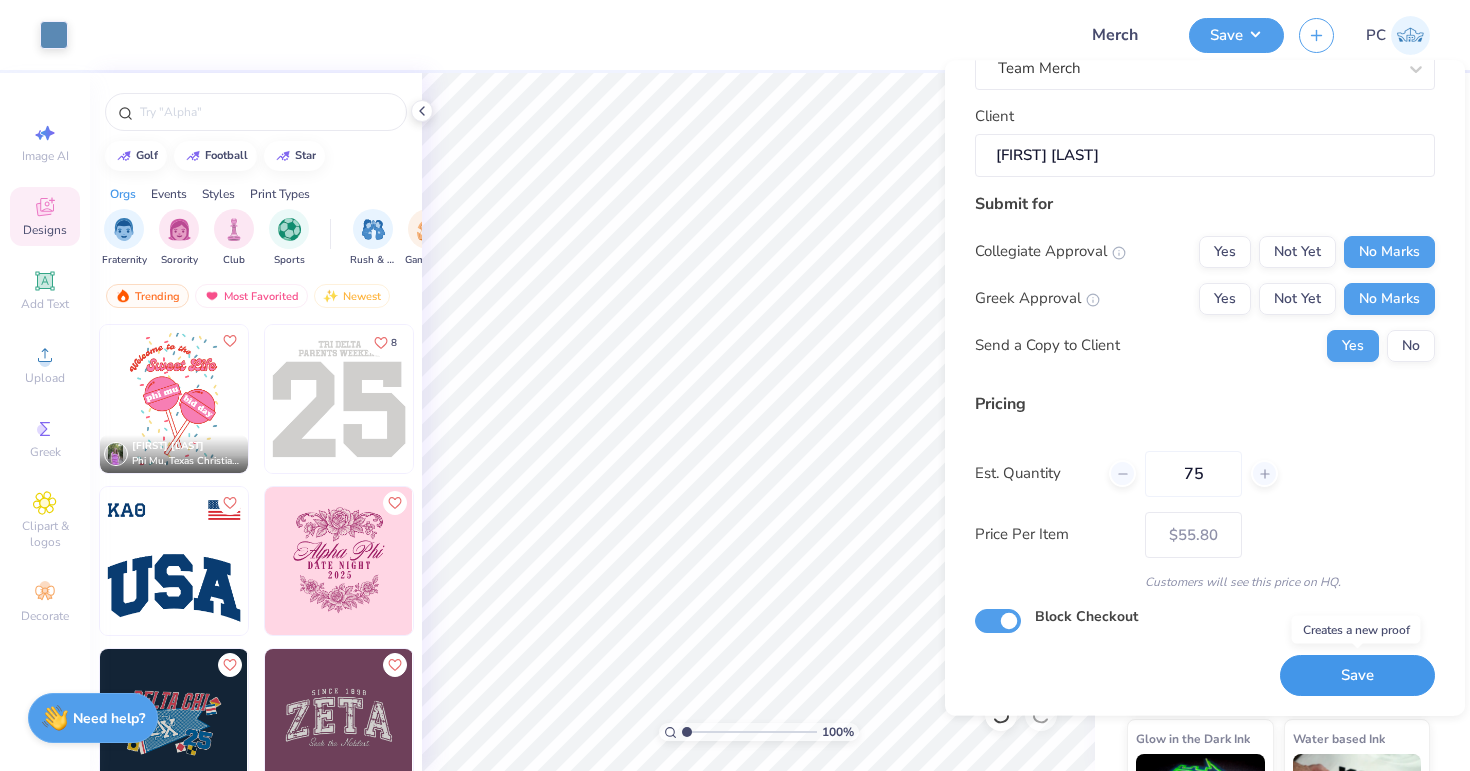 click on "Save" at bounding box center [1357, 676] 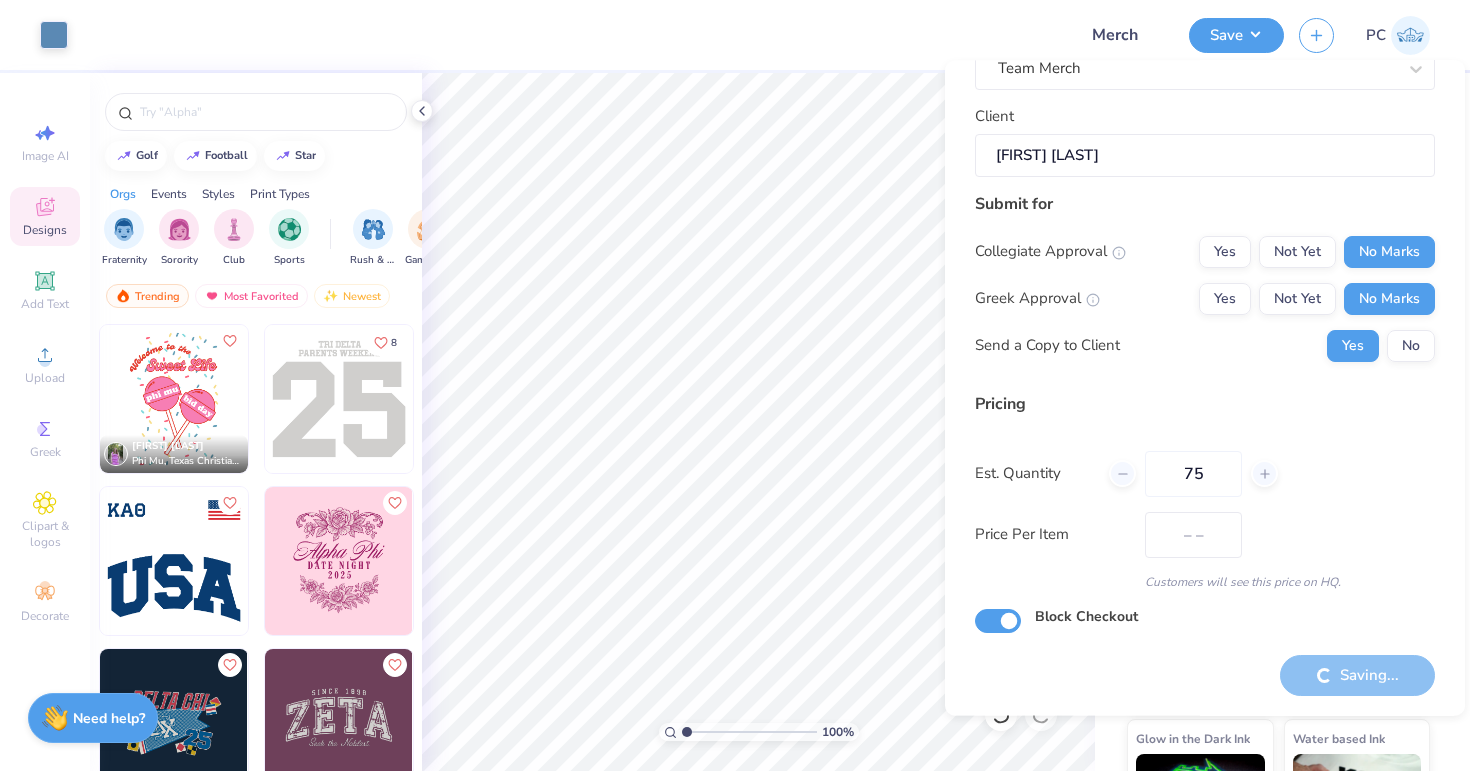 type on "$55.80" 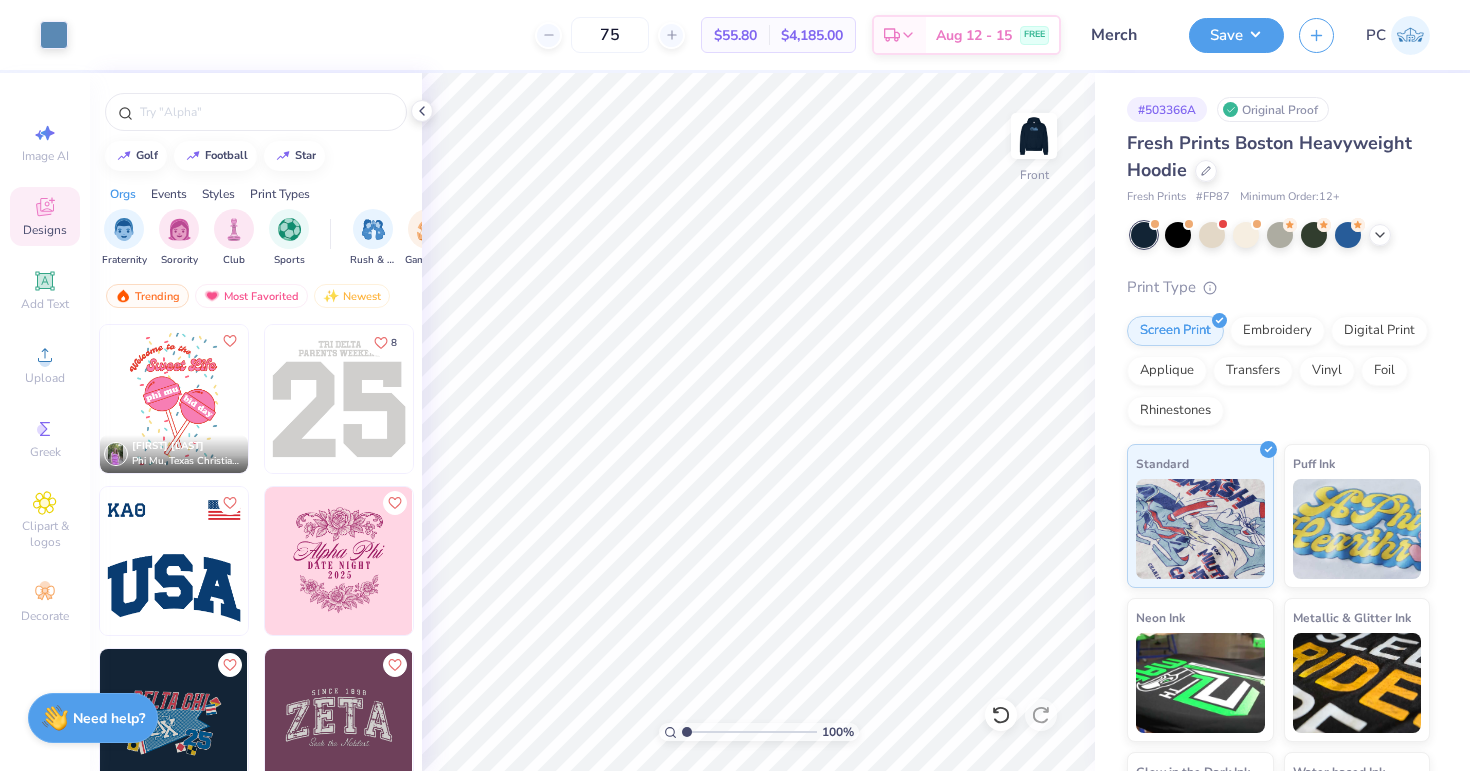 click on "Fresh Prints Boston Heavyweight Hoodie" at bounding box center (1269, 156) 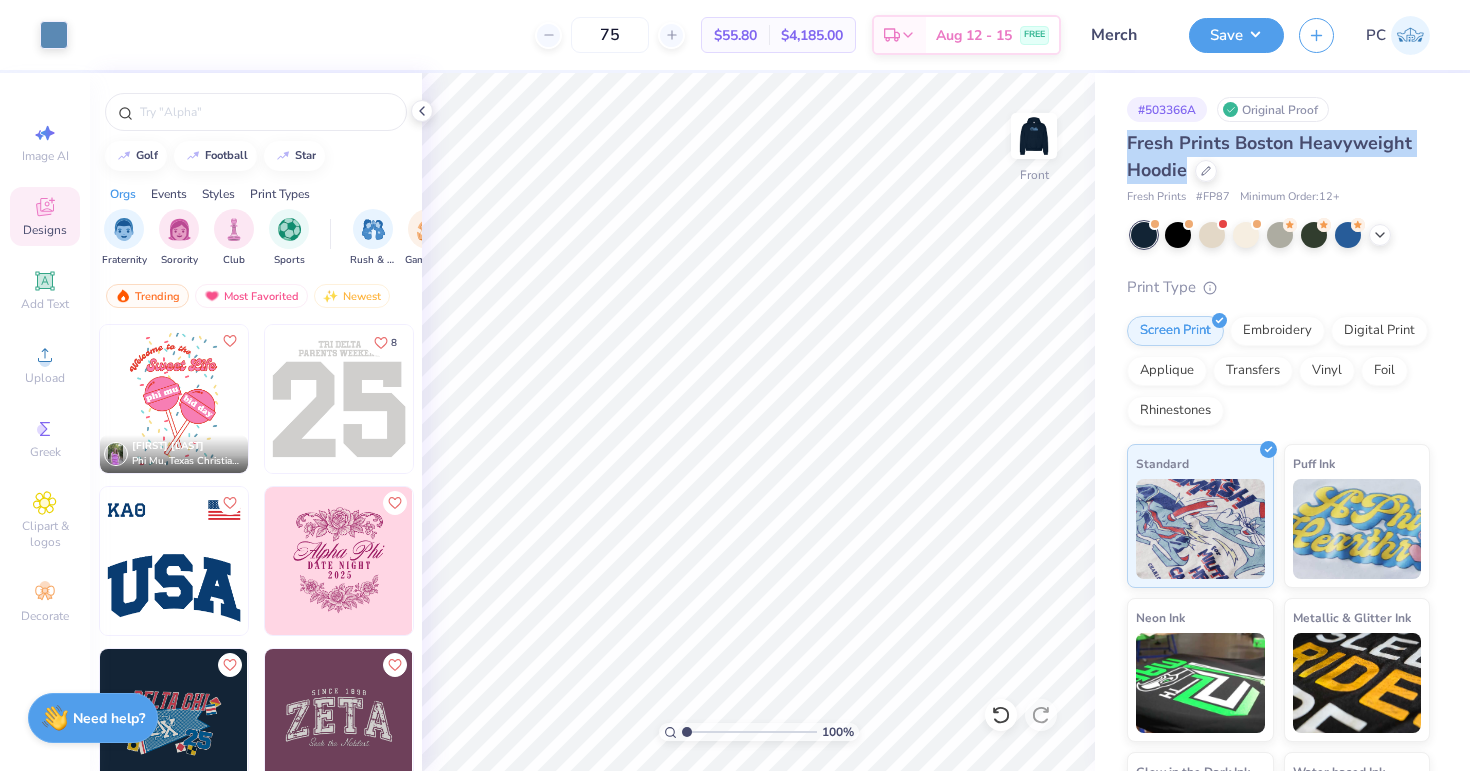 drag, startPoint x: 1189, startPoint y: 172, endPoint x: 1125, endPoint y: 132, distance: 75.47185 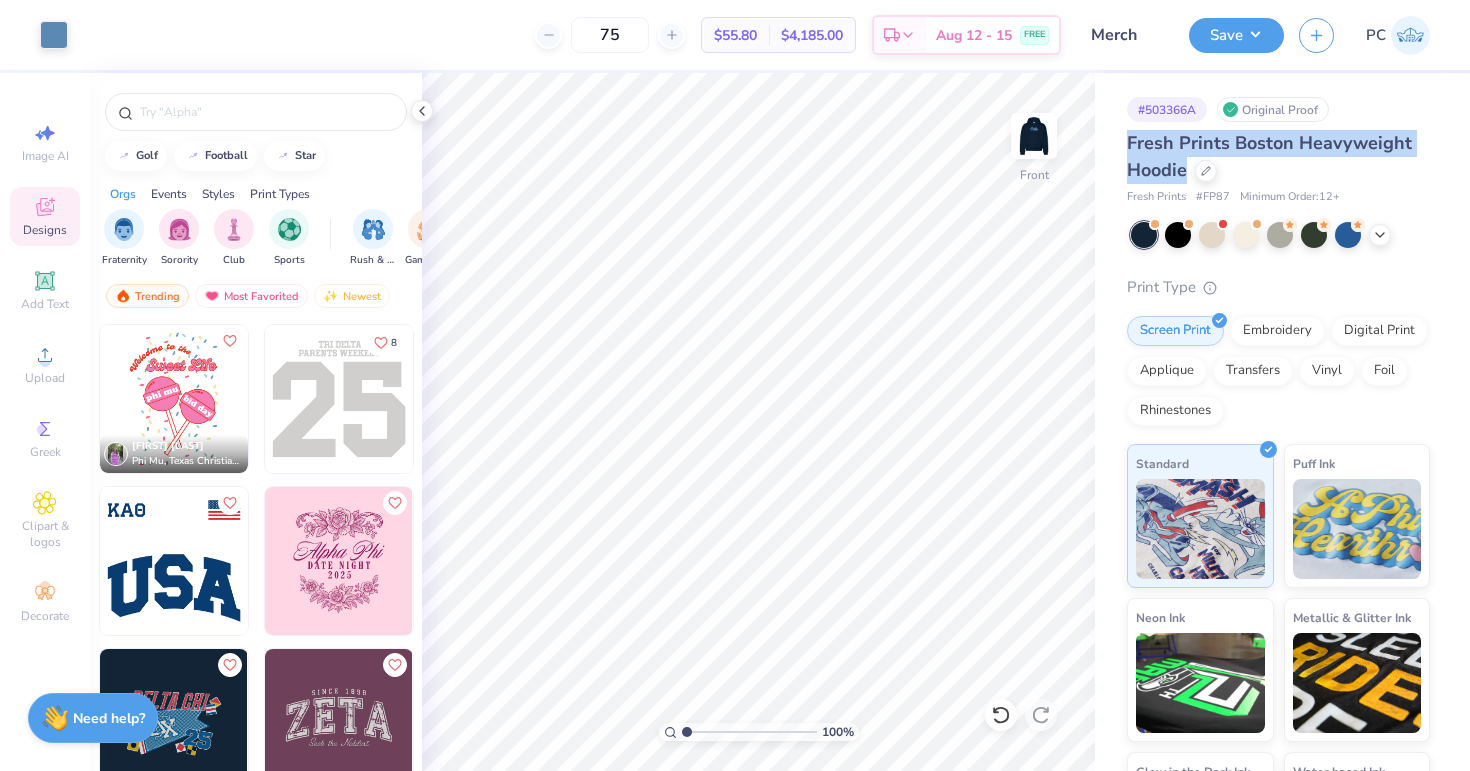 click on "# 503366A Original Proof Fresh Prints Boston Heavyweight Hoodie Fresh Prints # FP87 Minimum Order:  12 +   Print Type Screen Print Embroidery Digital Print Applique Transfers Vinyl Foil Rhinestones Standard Puff Ink Neon Ink Metallic & Glitter Ink Glow in the Dark Ink Water based Ink" at bounding box center (1282, 484) 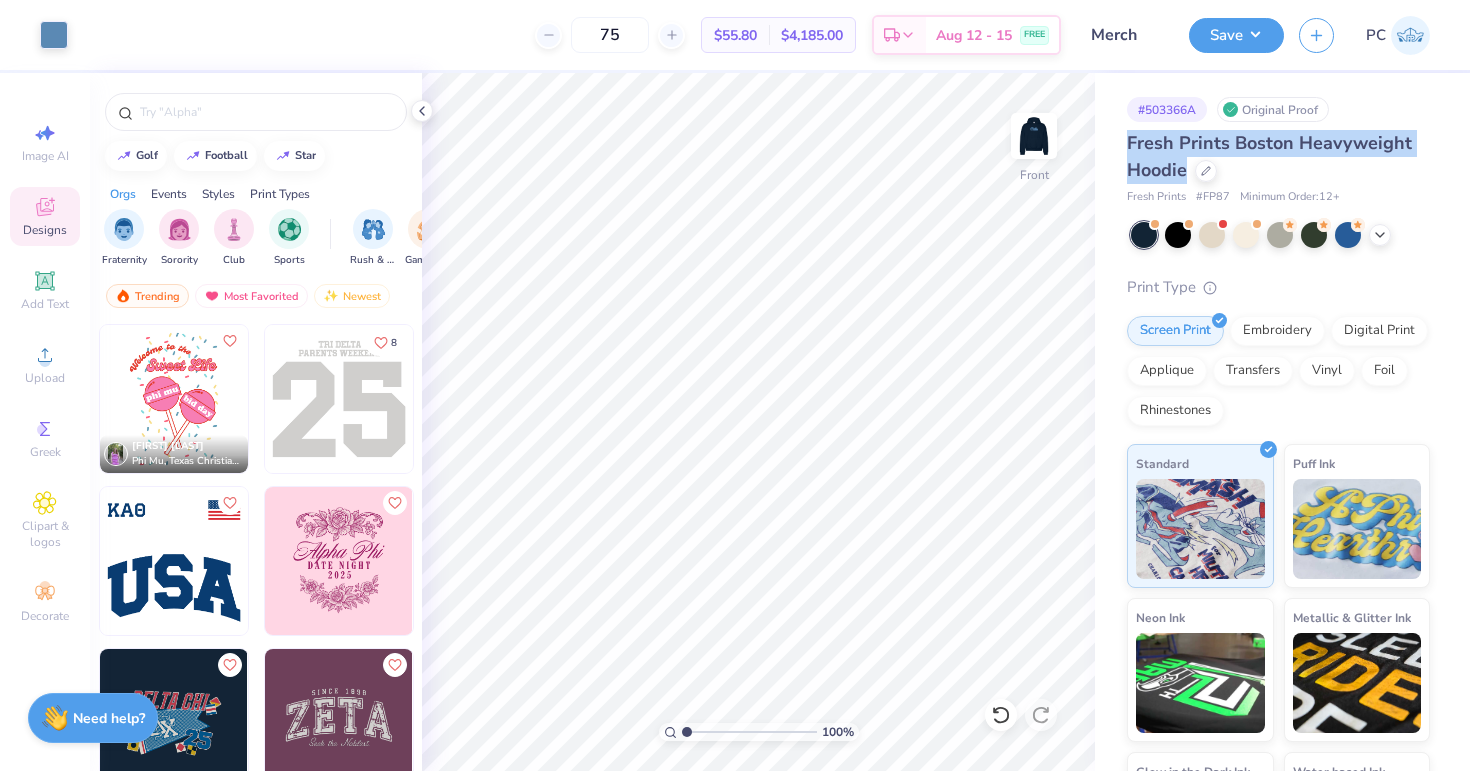 copy on "Fresh Prints Boston Heavyweight Hoodie" 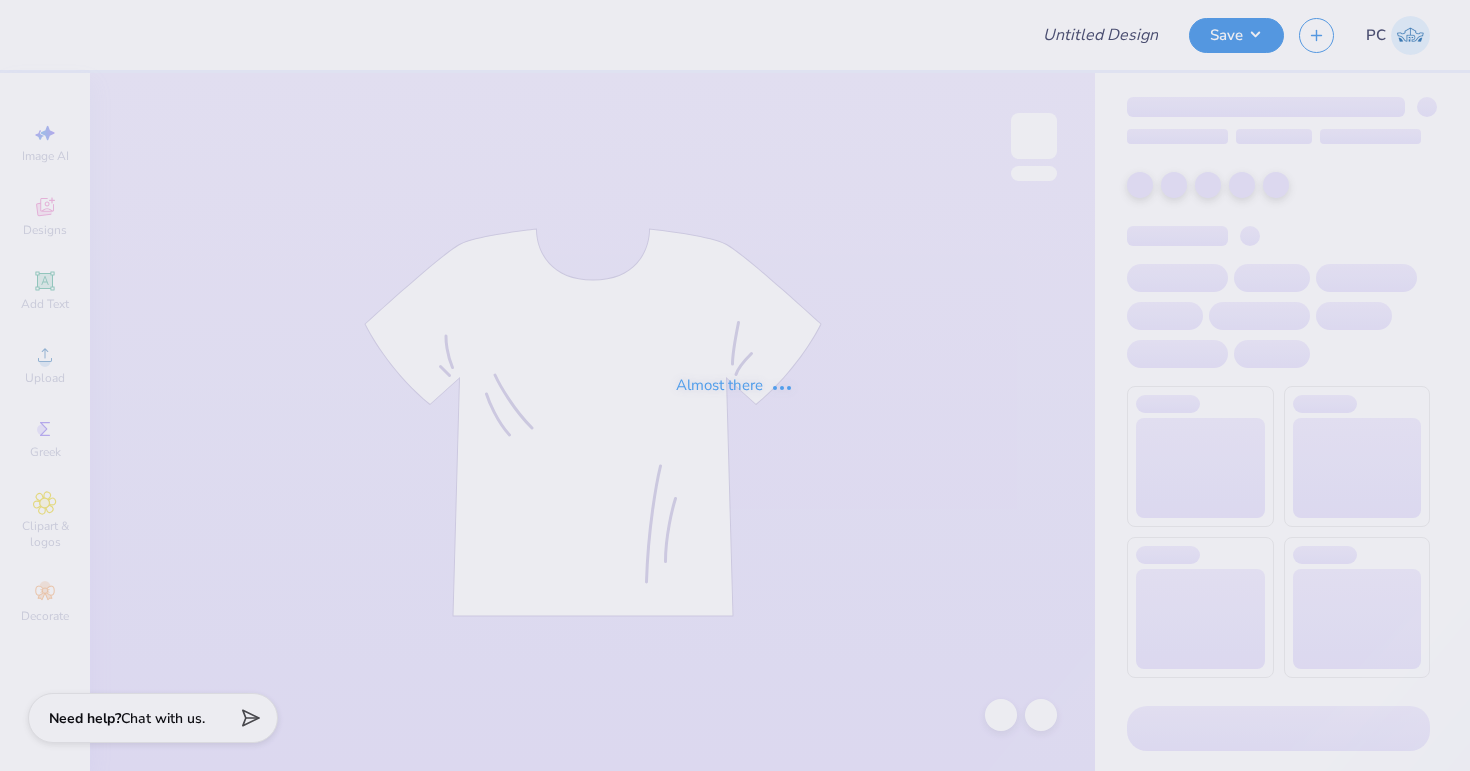 scroll, scrollTop: 0, scrollLeft: 0, axis: both 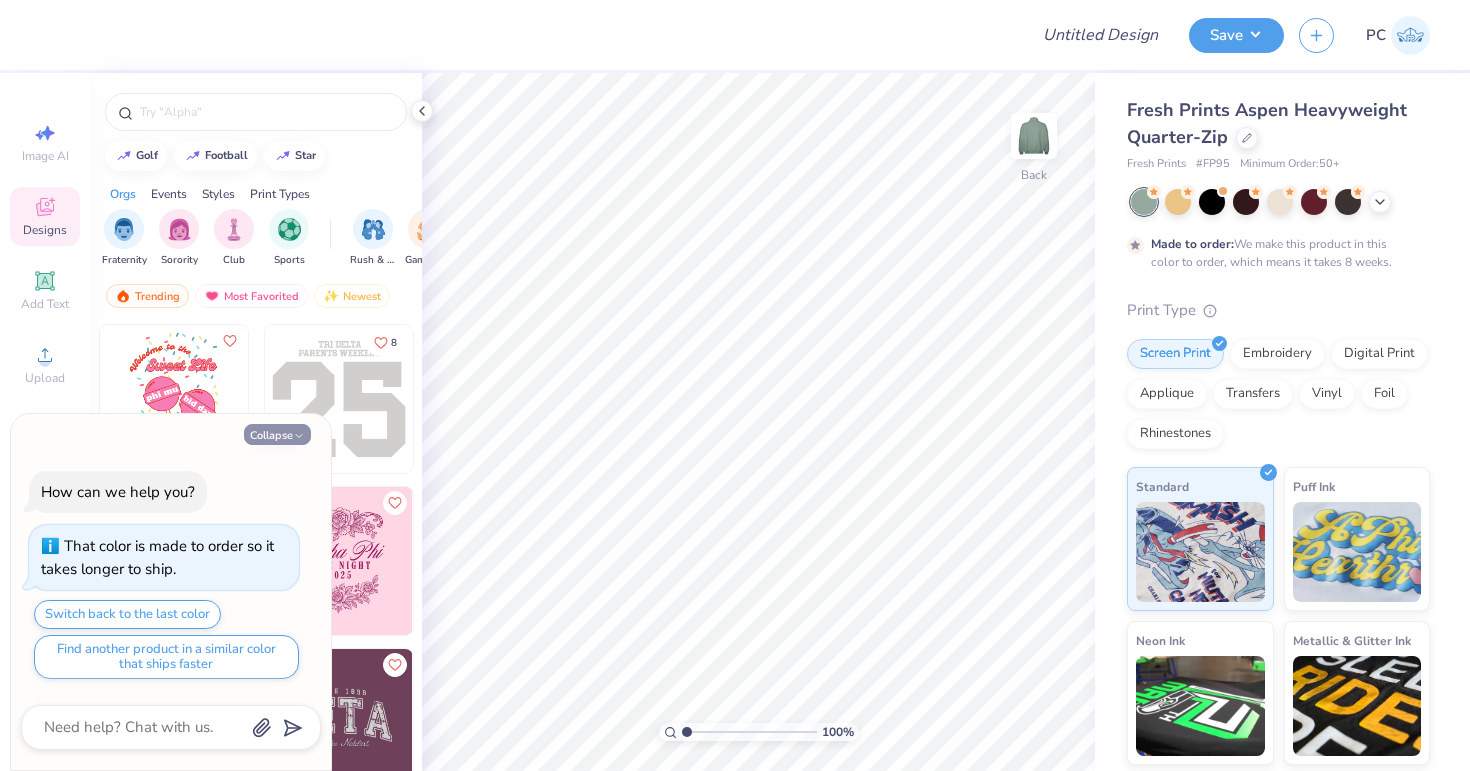 click on "Collapse" at bounding box center [277, 434] 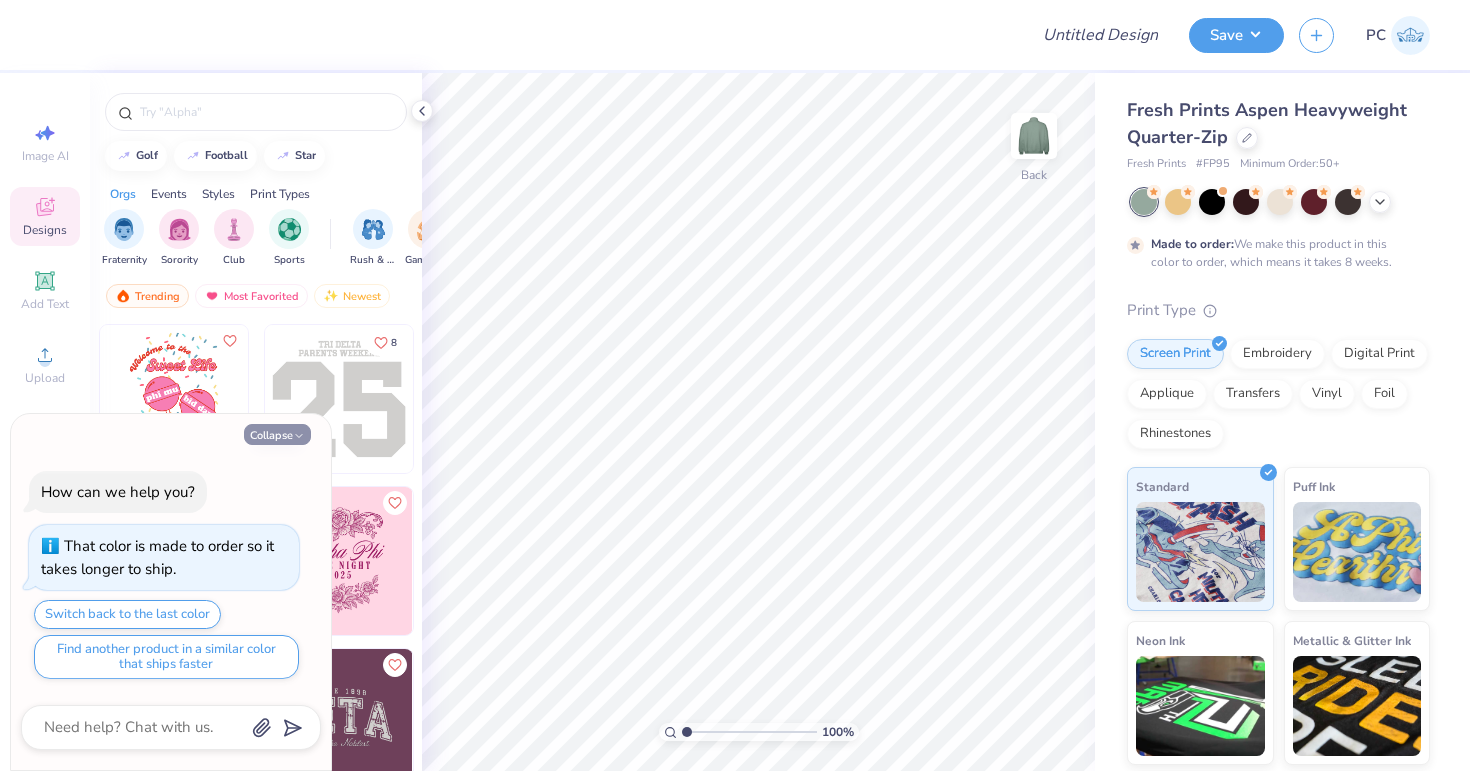 type on "x" 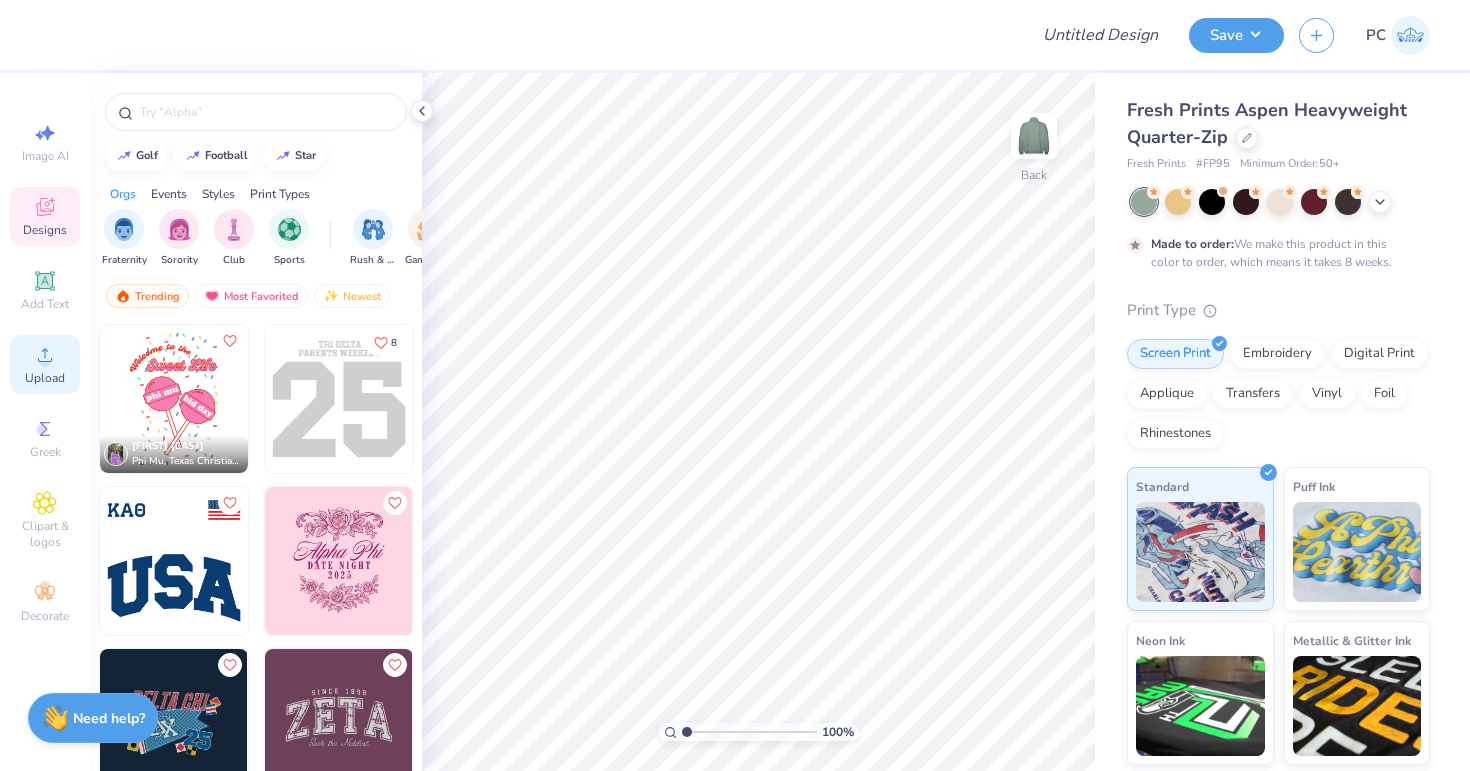 click 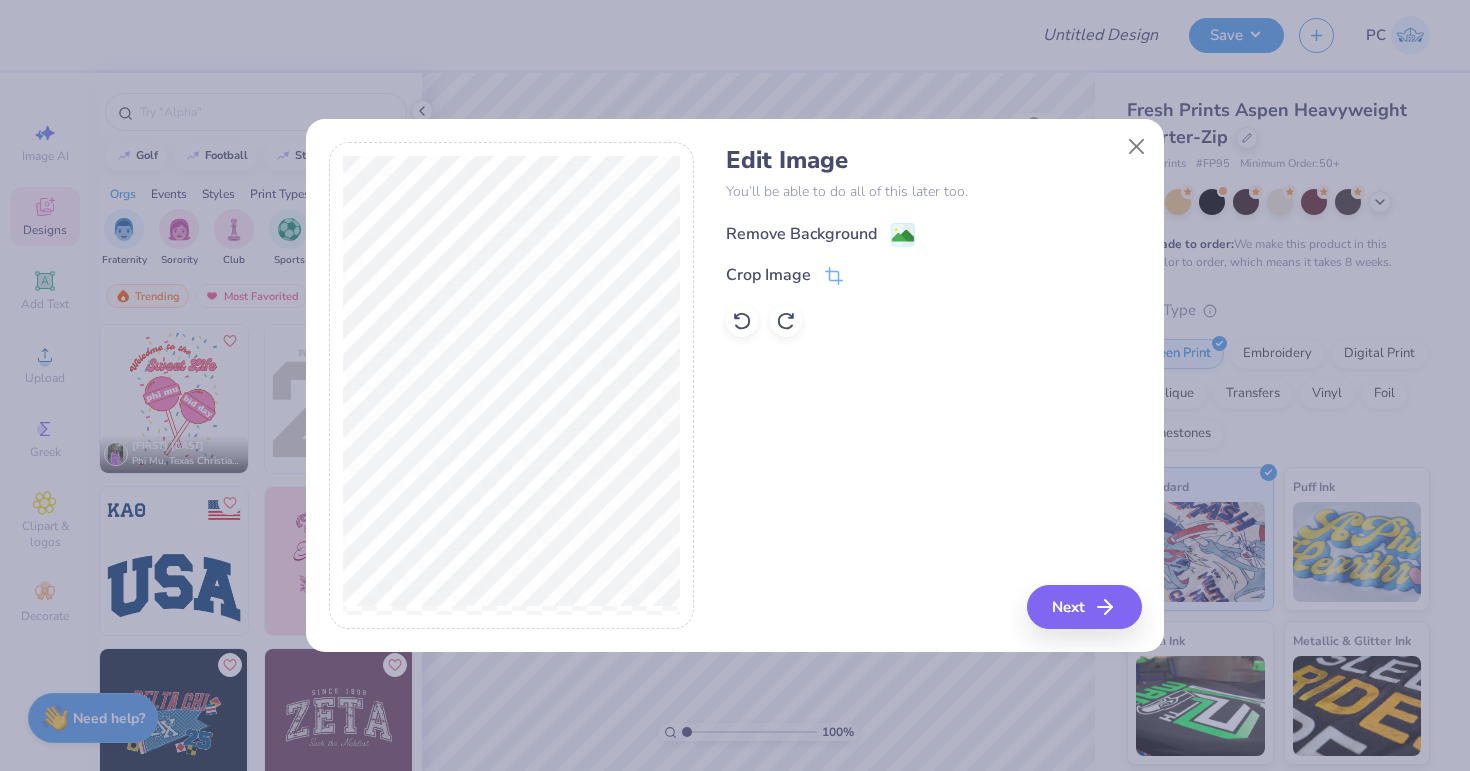 click on "Remove Background" at bounding box center (820, 234) 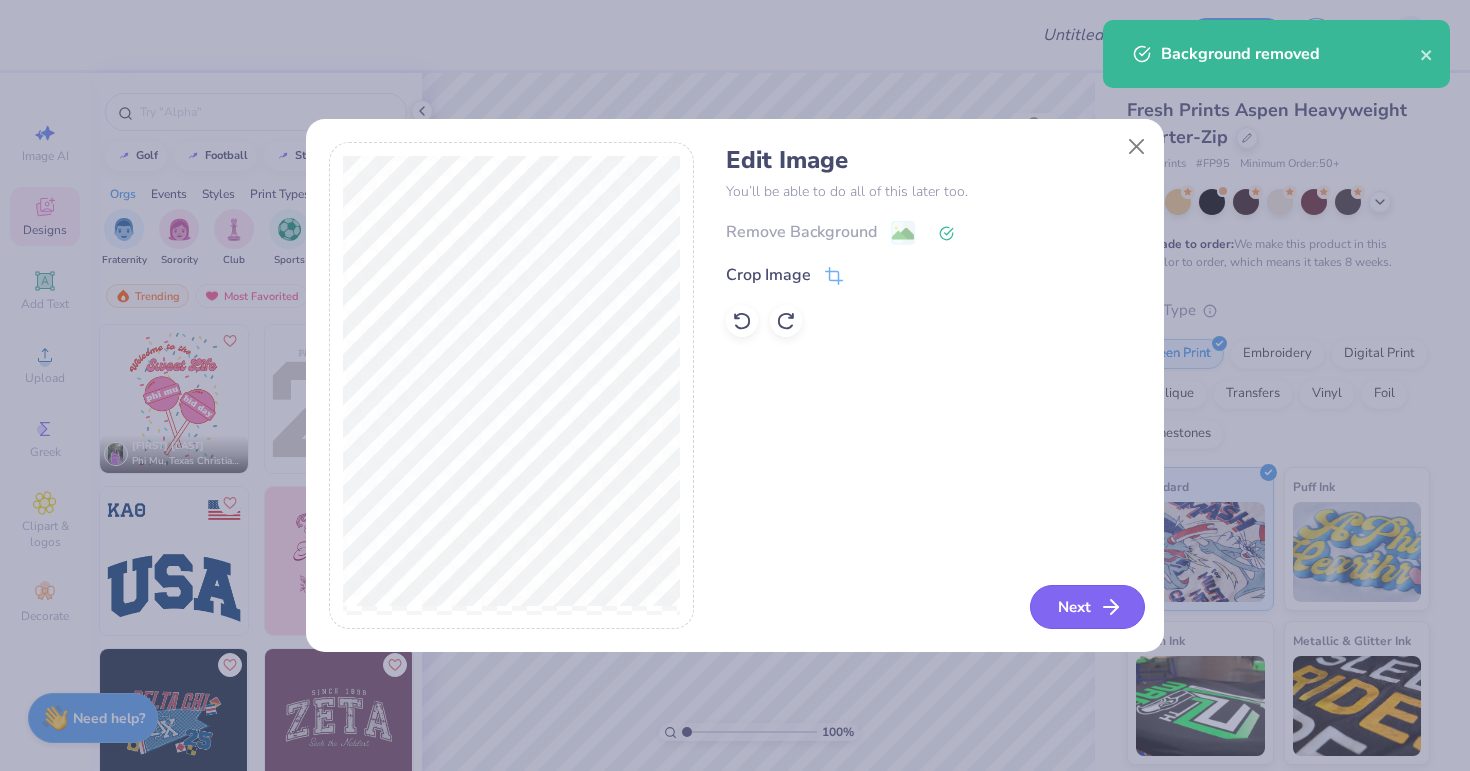 click on "Next" at bounding box center [1087, 607] 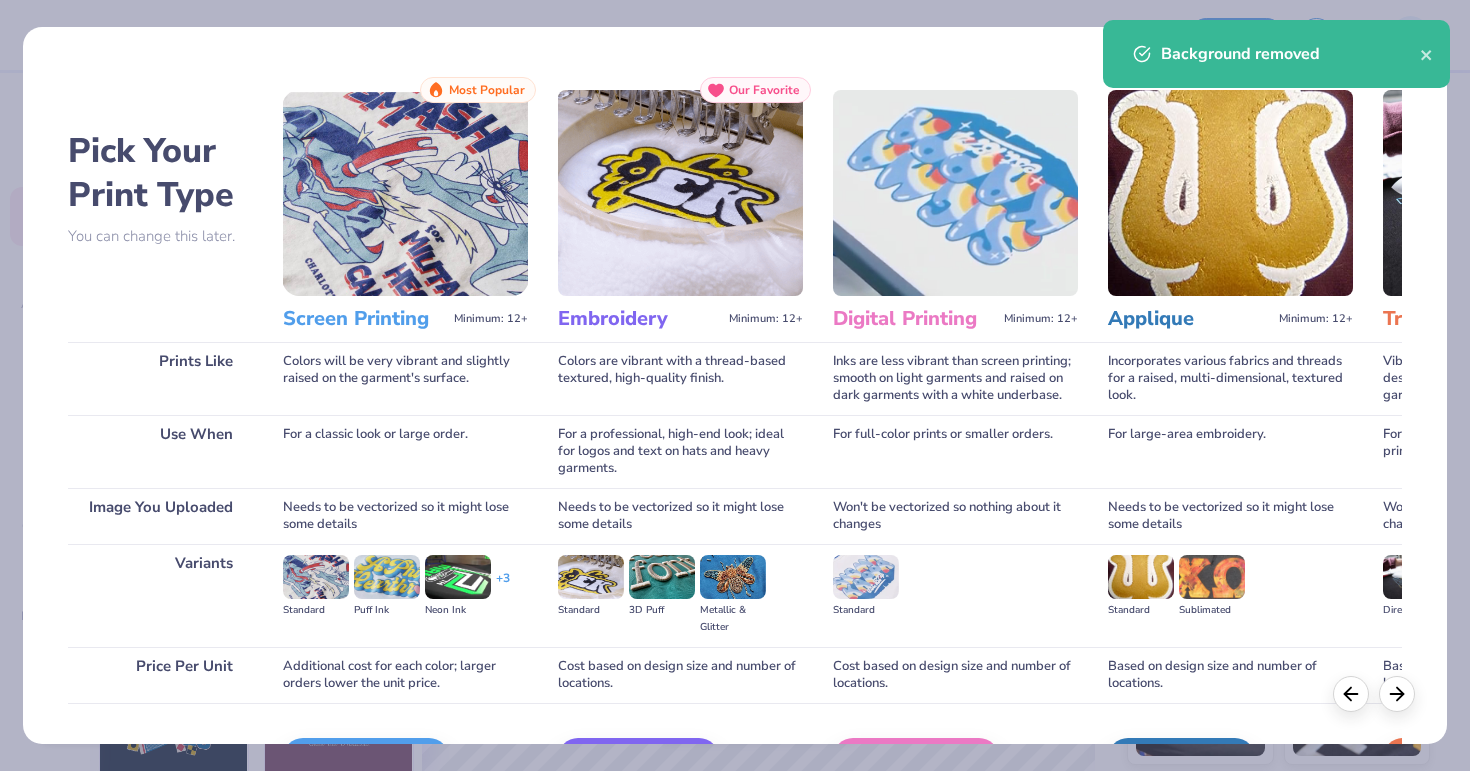 scroll, scrollTop: 126, scrollLeft: 0, axis: vertical 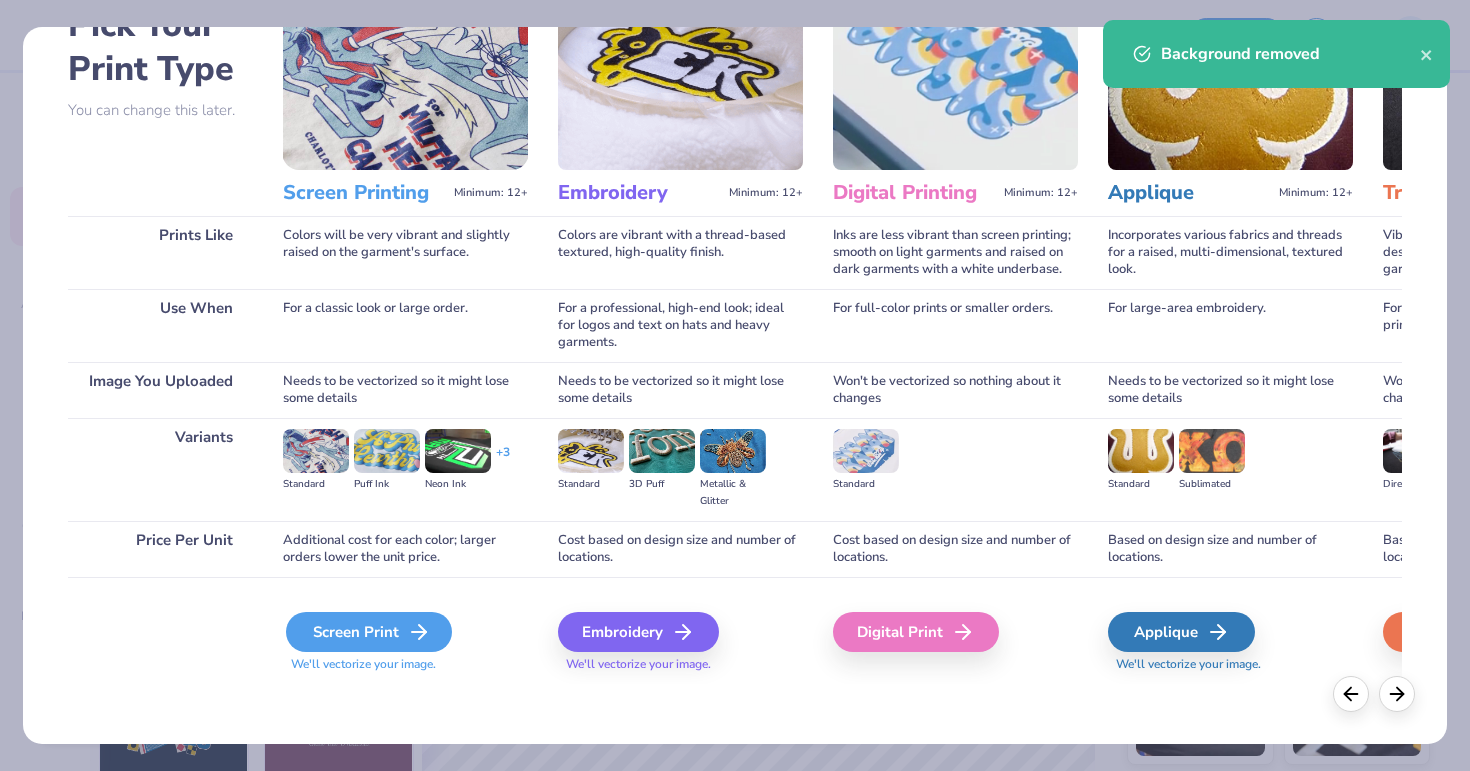 click on "Screen Print" at bounding box center (369, 632) 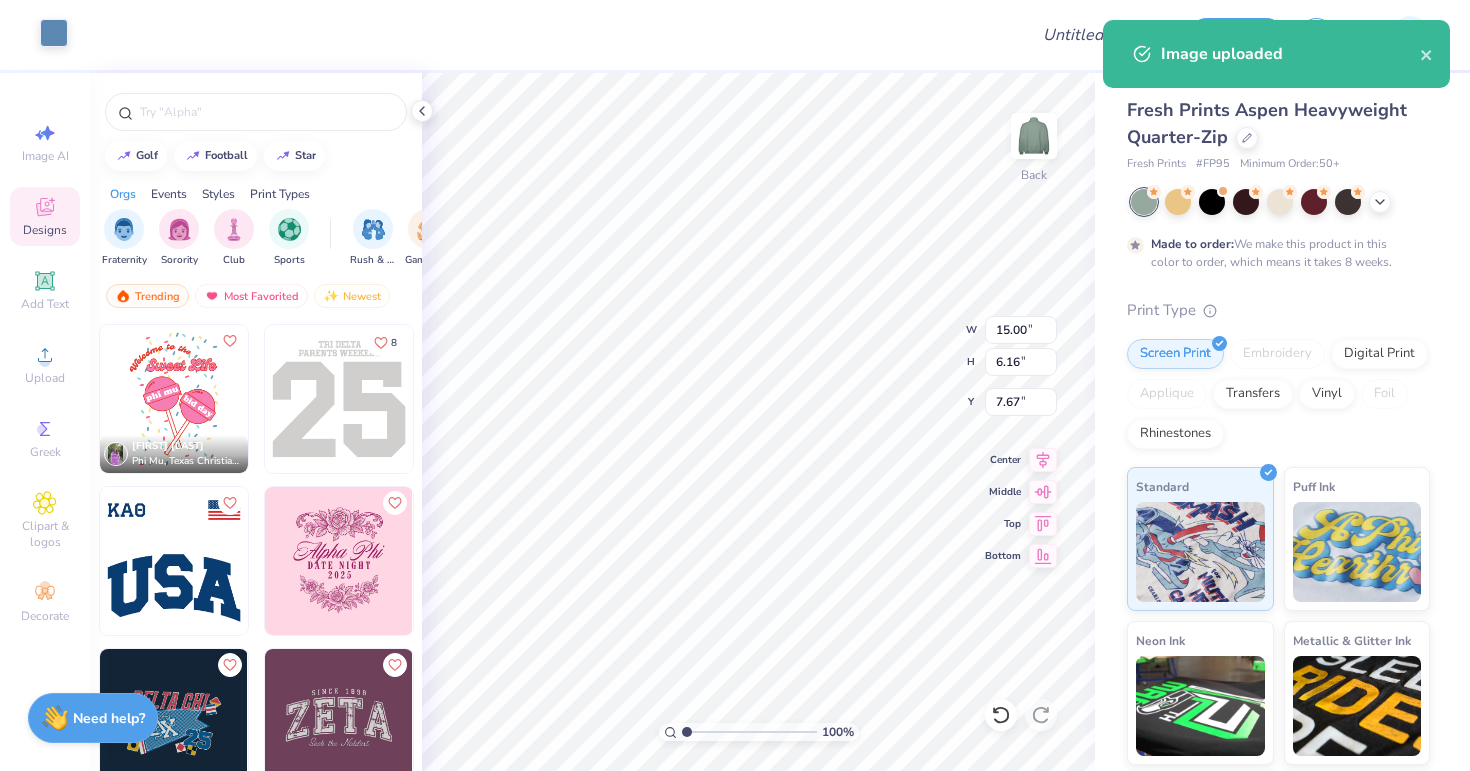 click at bounding box center (54, 33) 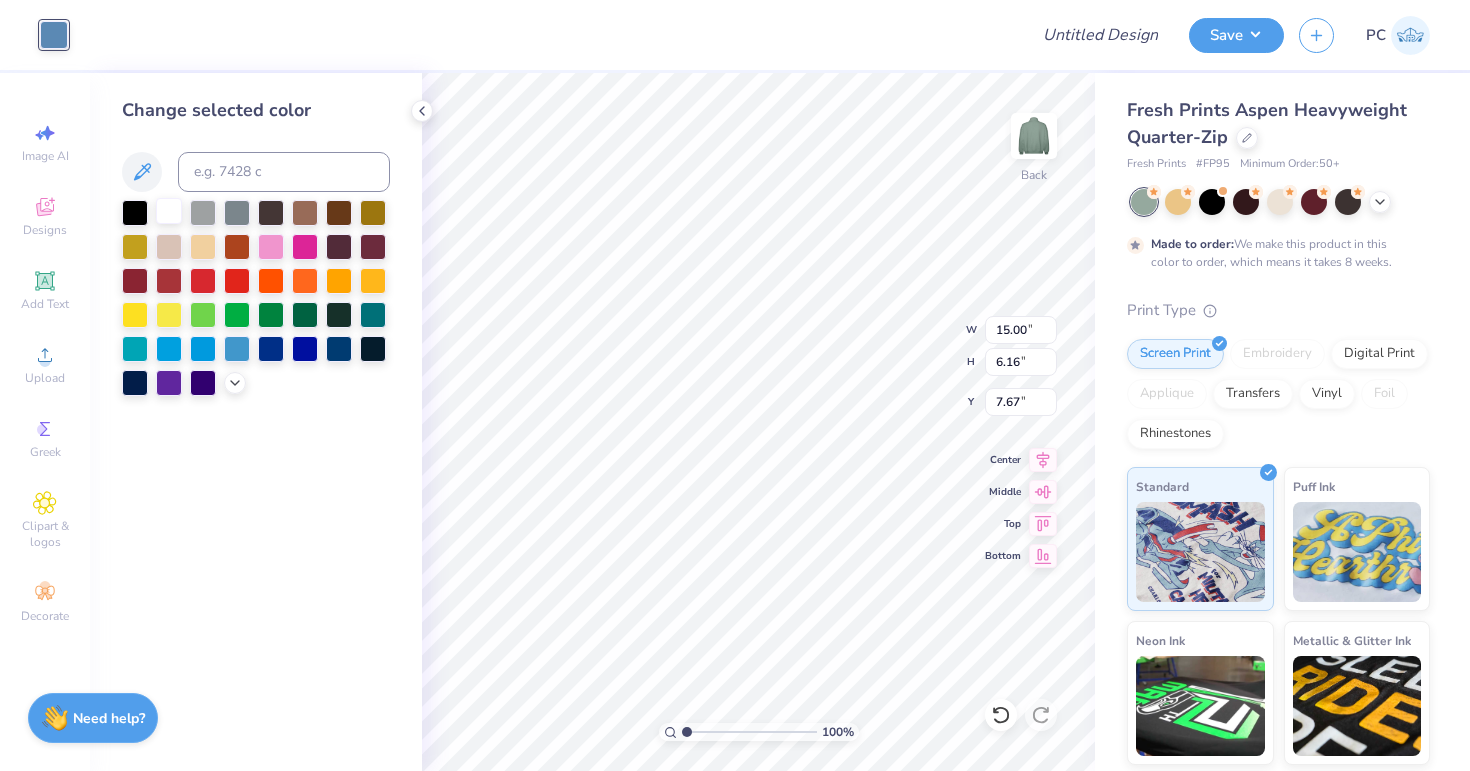 click at bounding box center (169, 211) 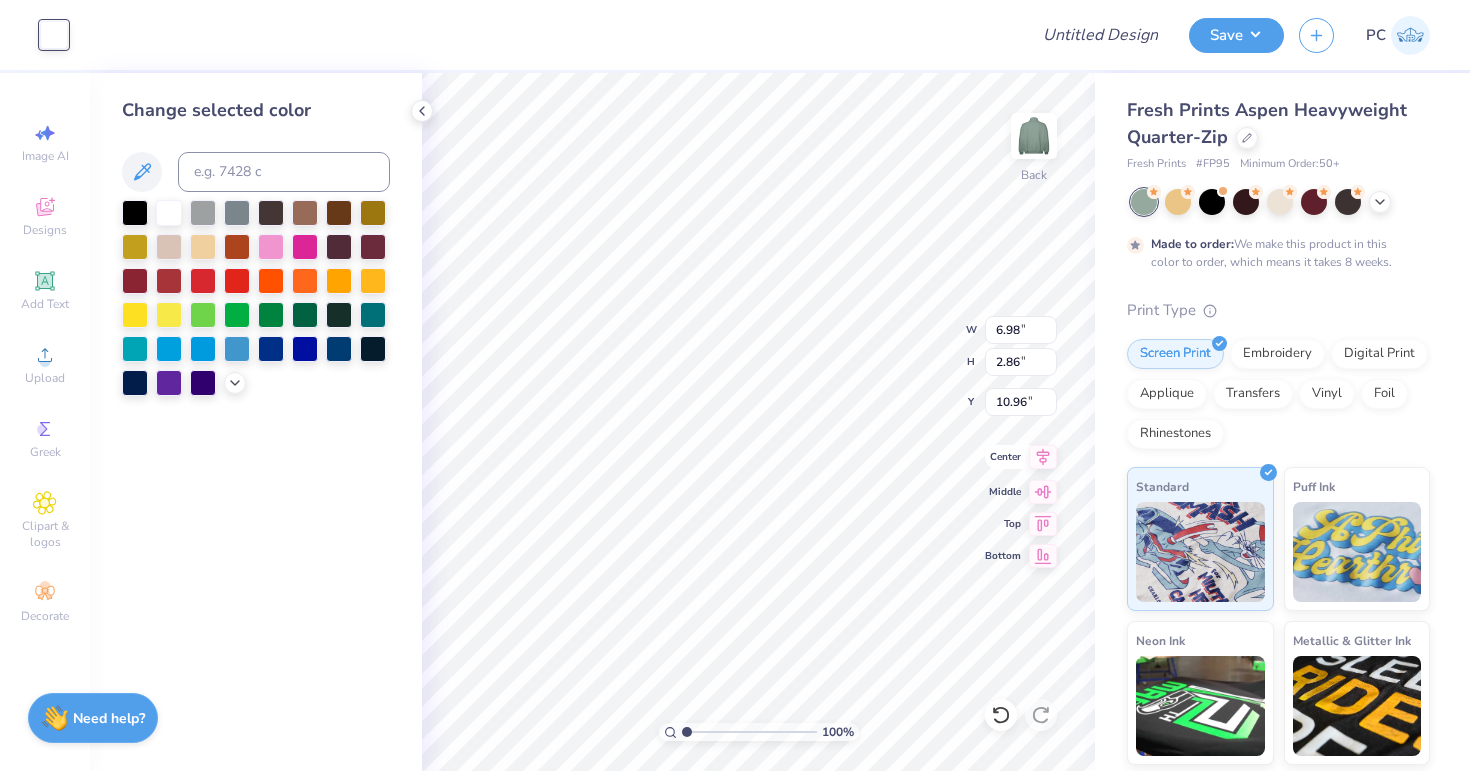 type on "6.98" 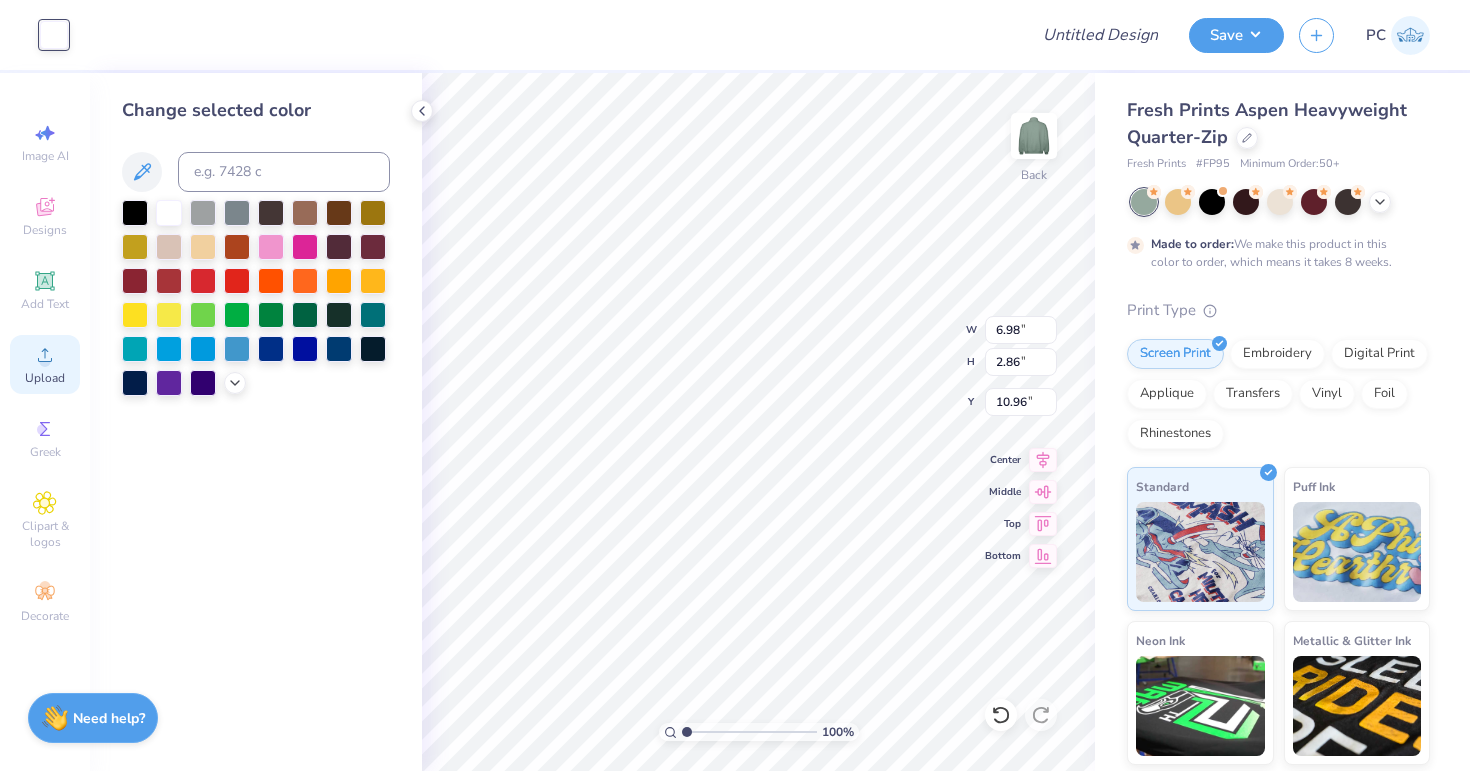 click on "Upload" at bounding box center (45, 364) 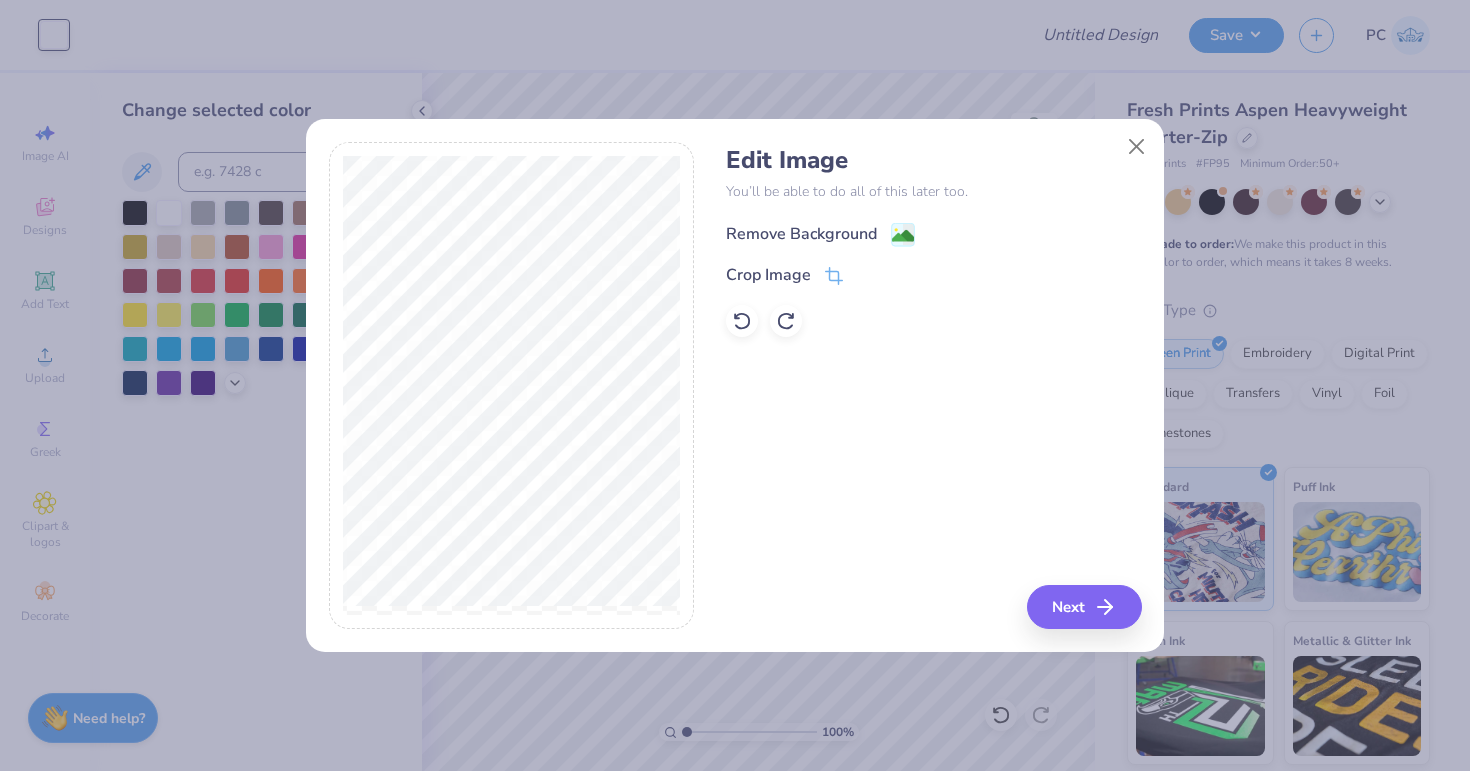 click on "Remove Background" at bounding box center [933, 232] 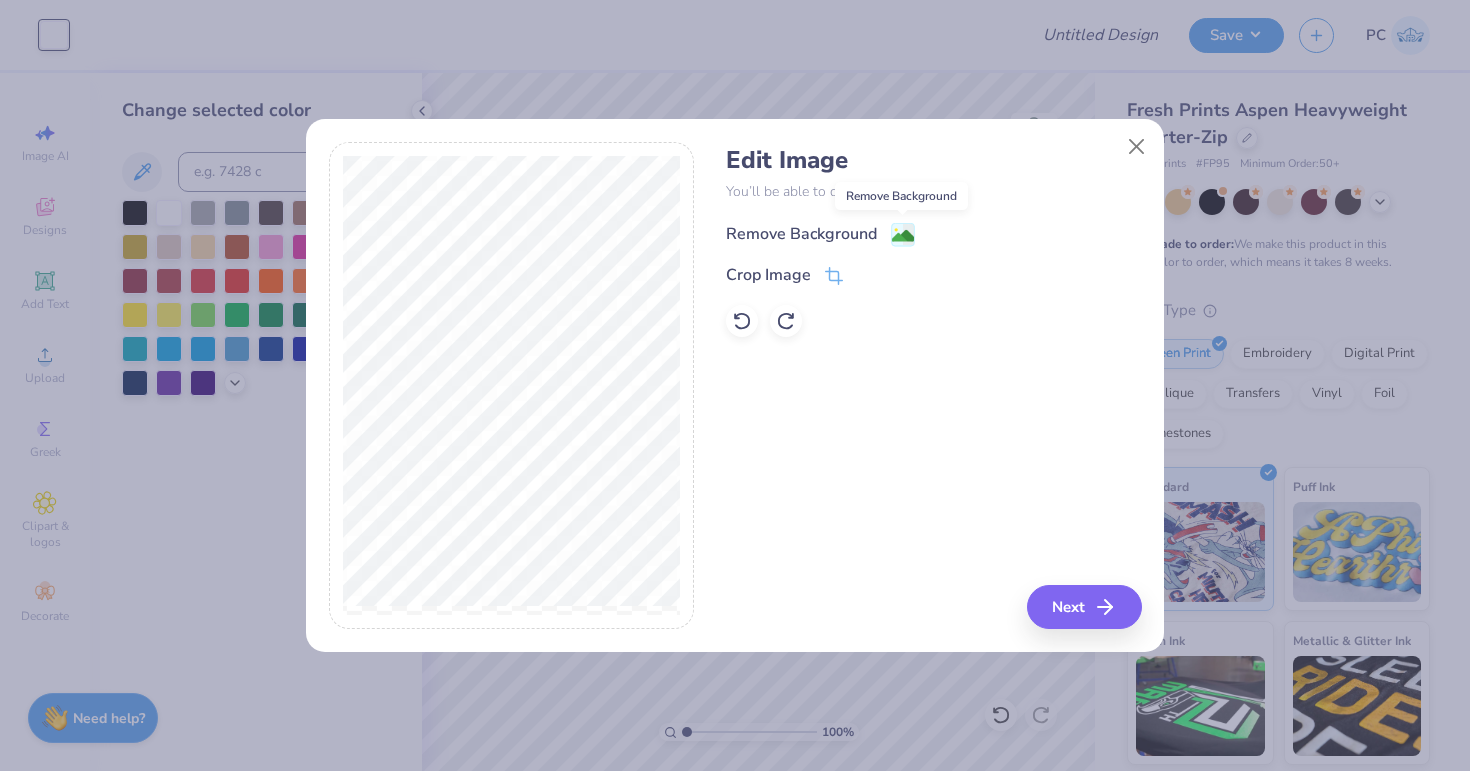 click 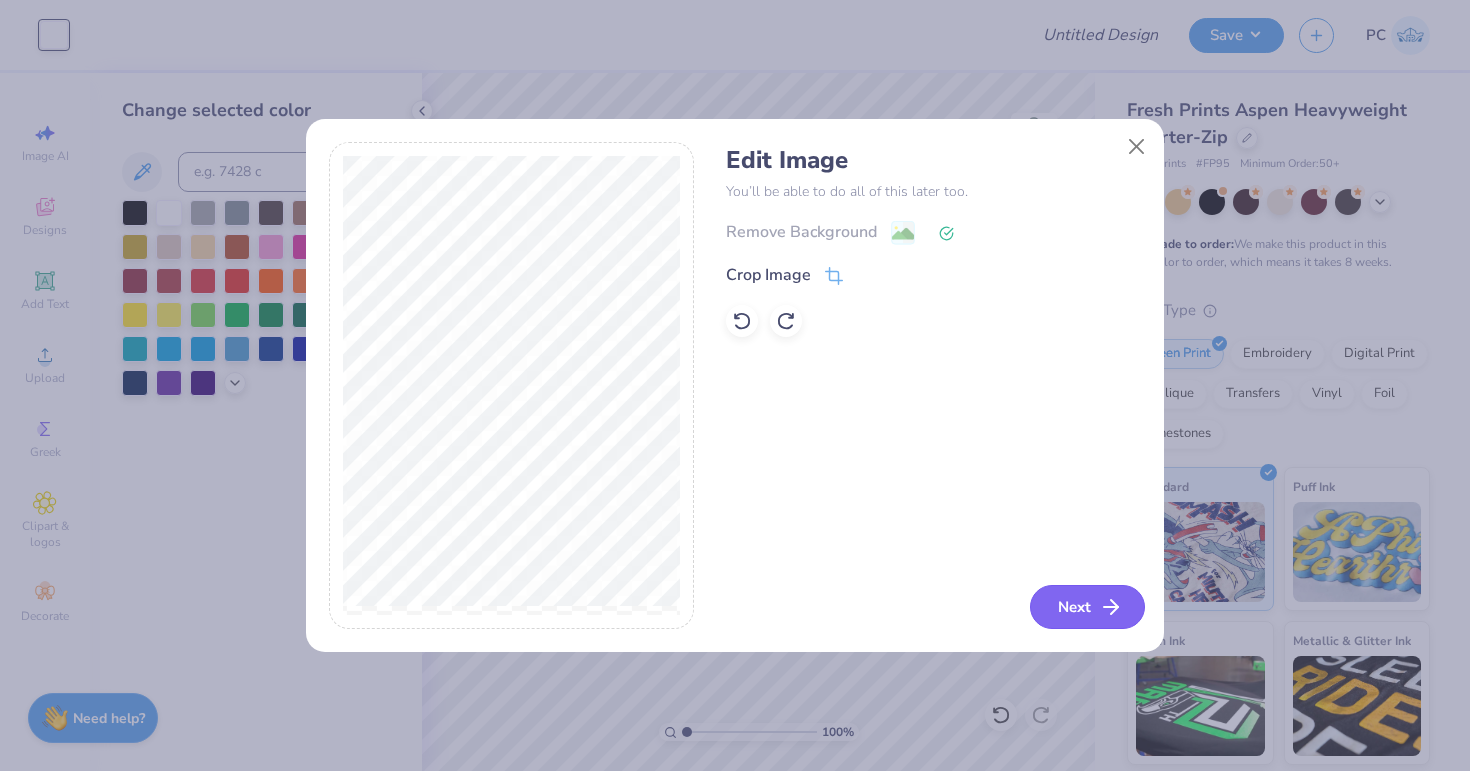 click on "Next" at bounding box center (1087, 607) 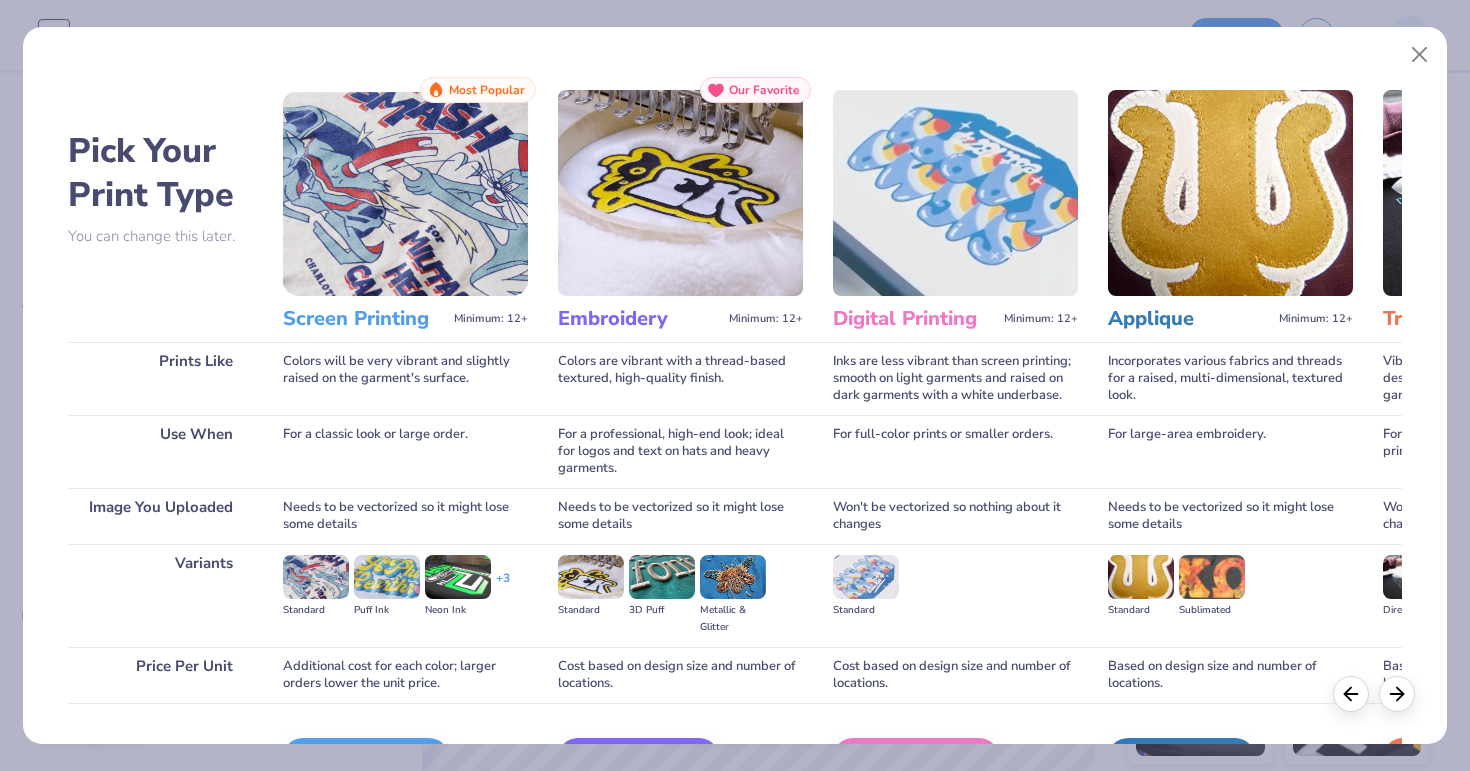 scroll, scrollTop: 126, scrollLeft: 0, axis: vertical 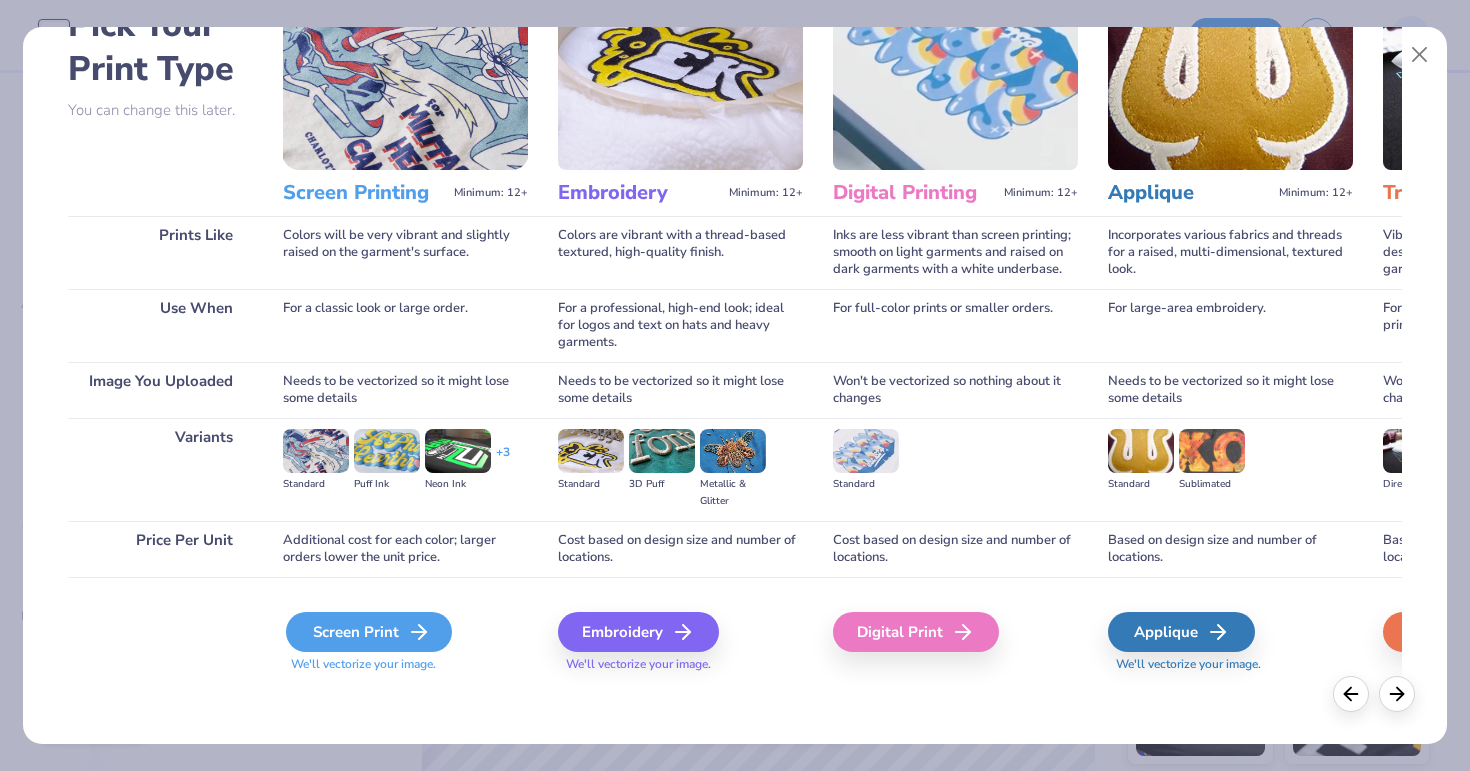 click on "Screen Print" at bounding box center [369, 632] 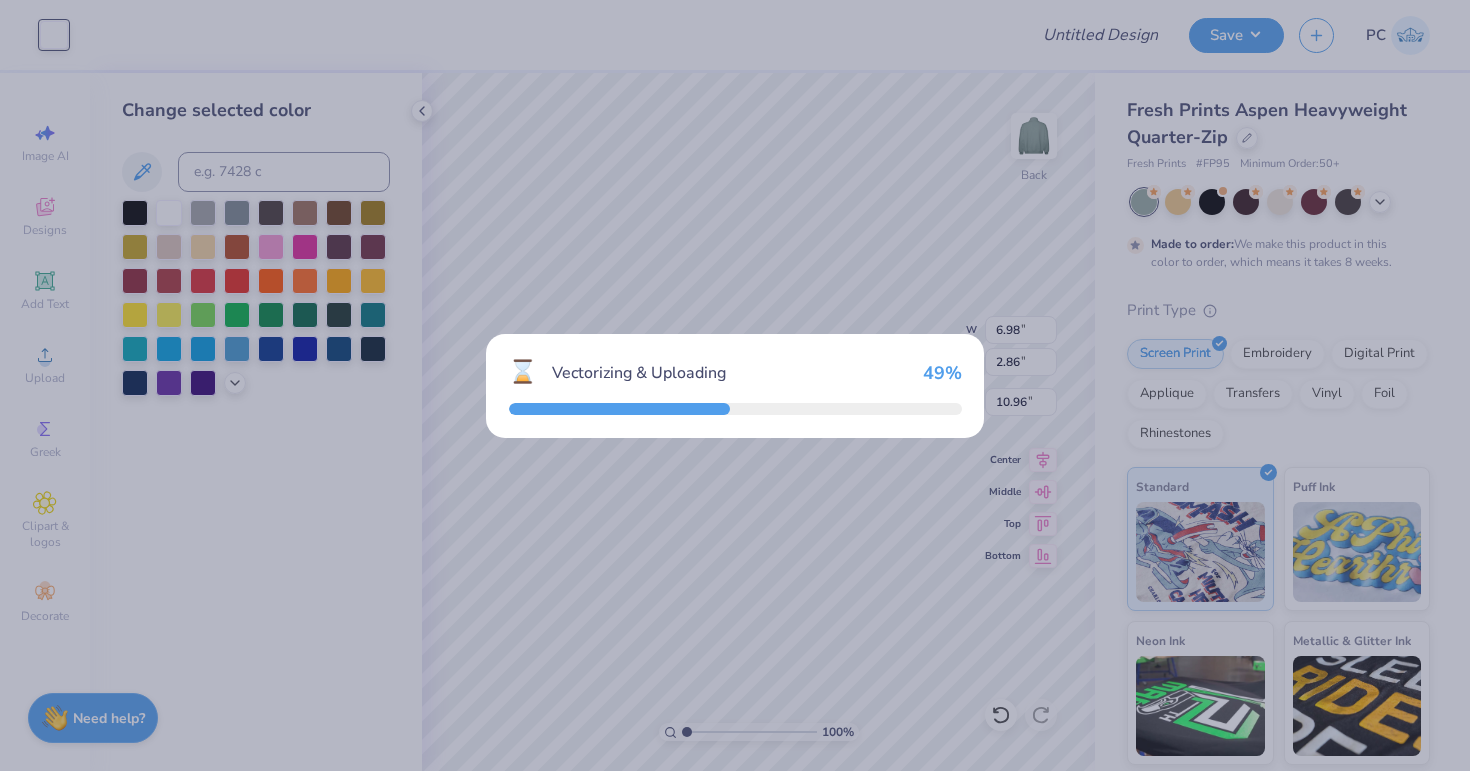 type on "15.00" 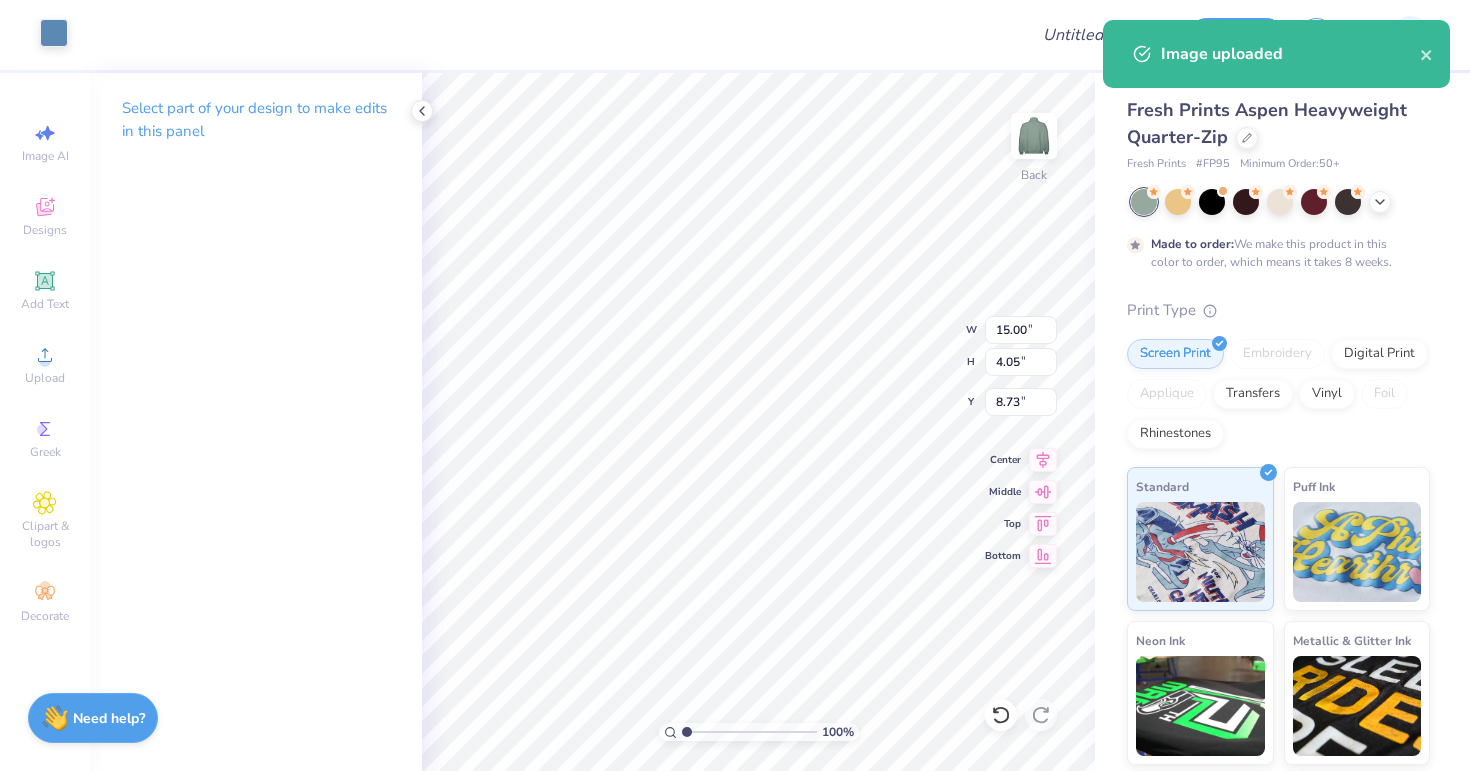 click at bounding box center [54, 33] 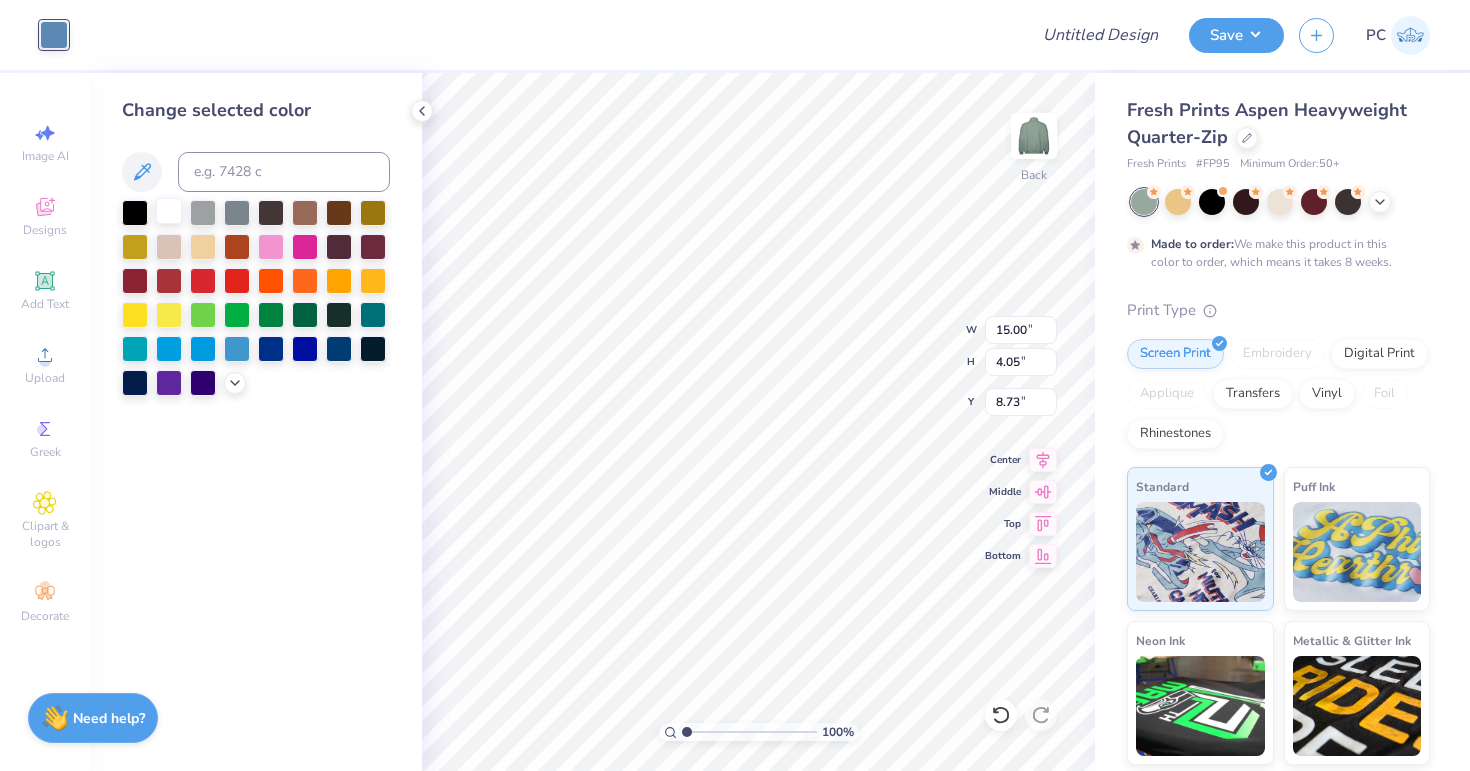 click at bounding box center [169, 211] 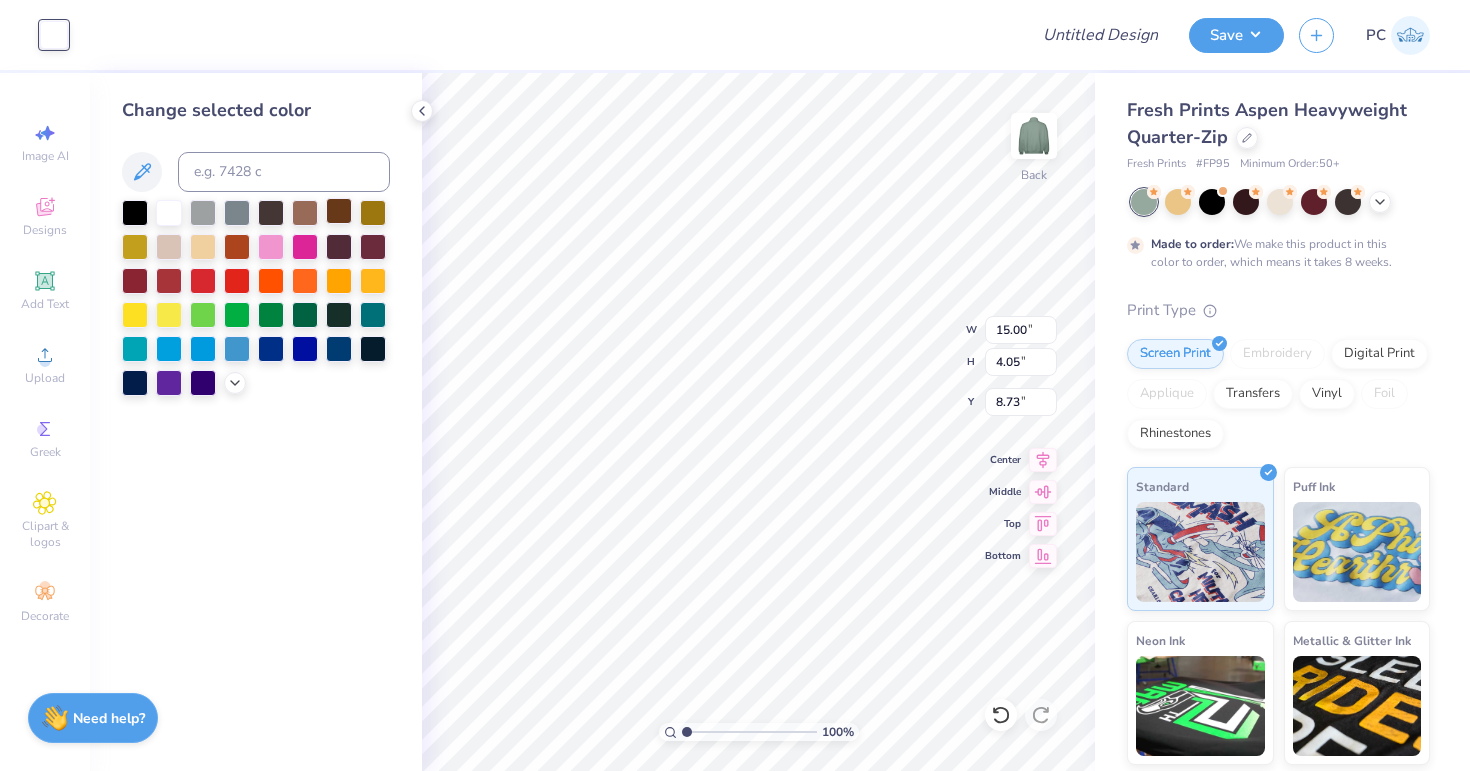 type on "9.65" 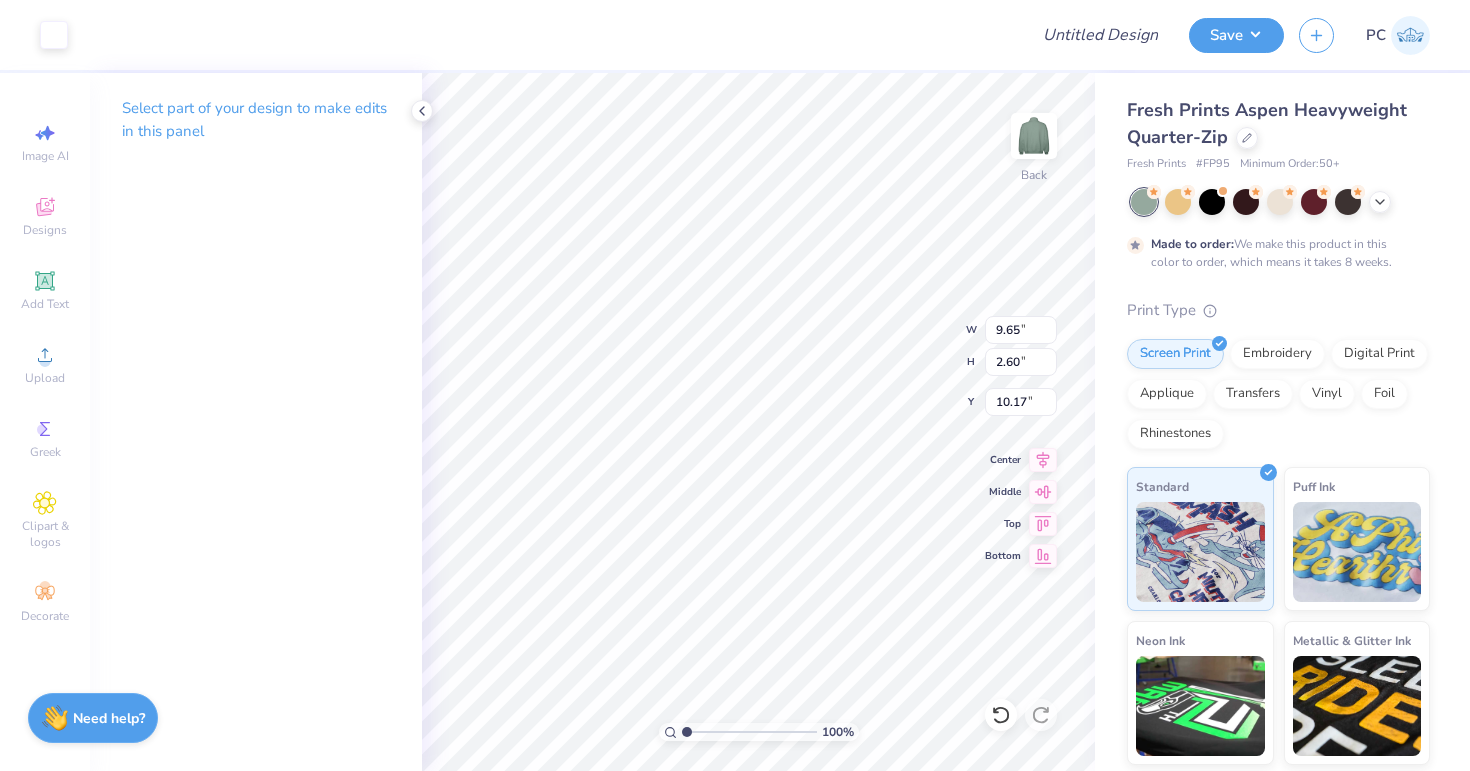 type on "5.50" 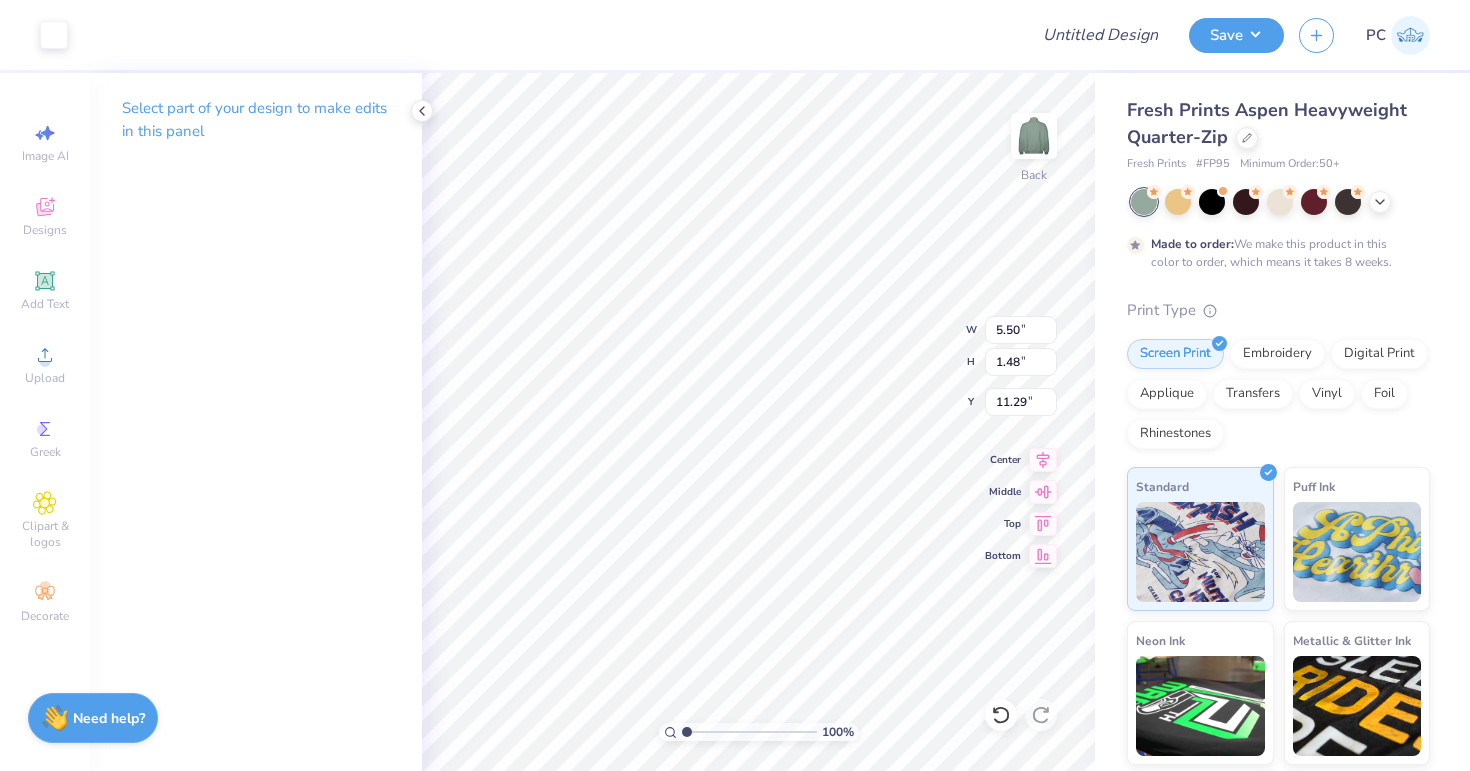 type on "3.35" 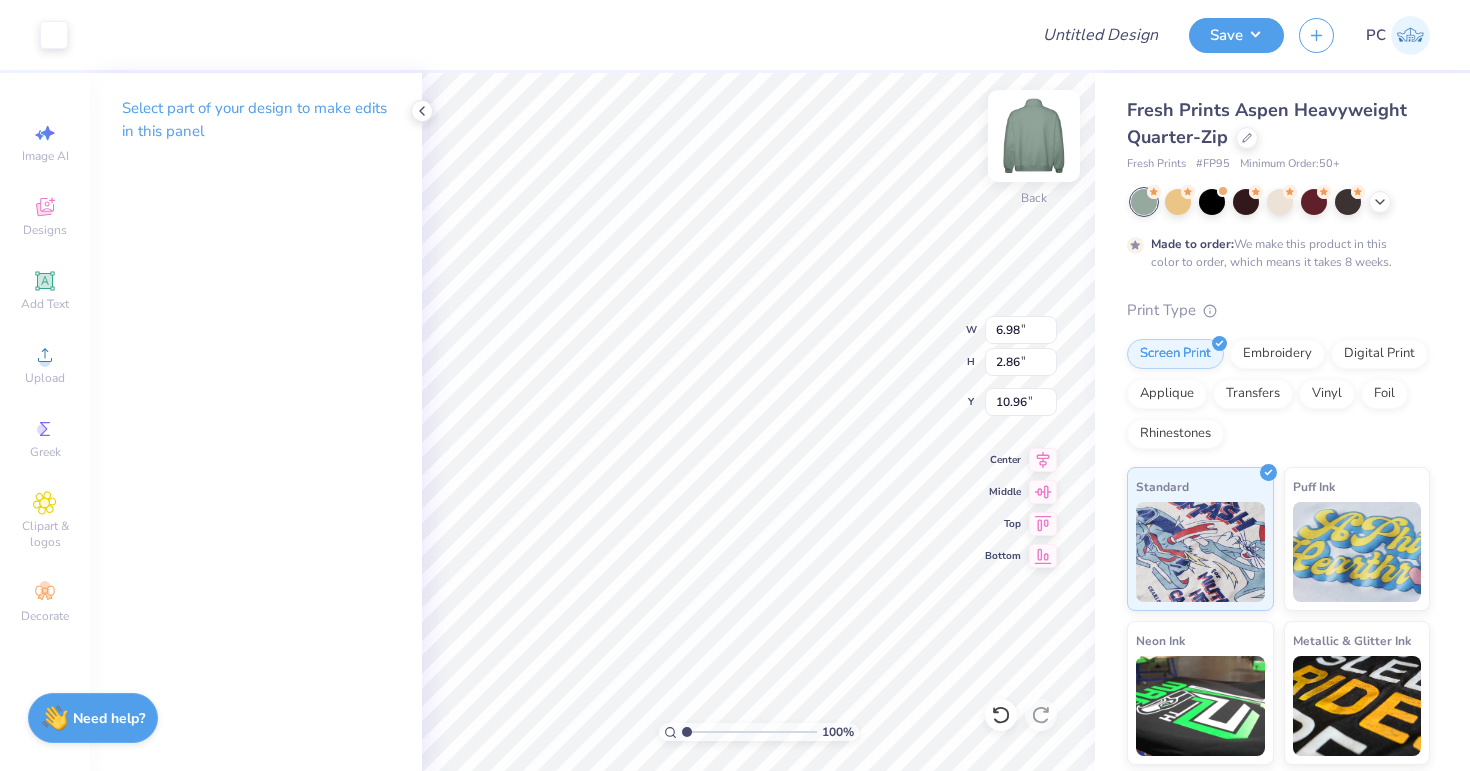 click at bounding box center [1034, 136] 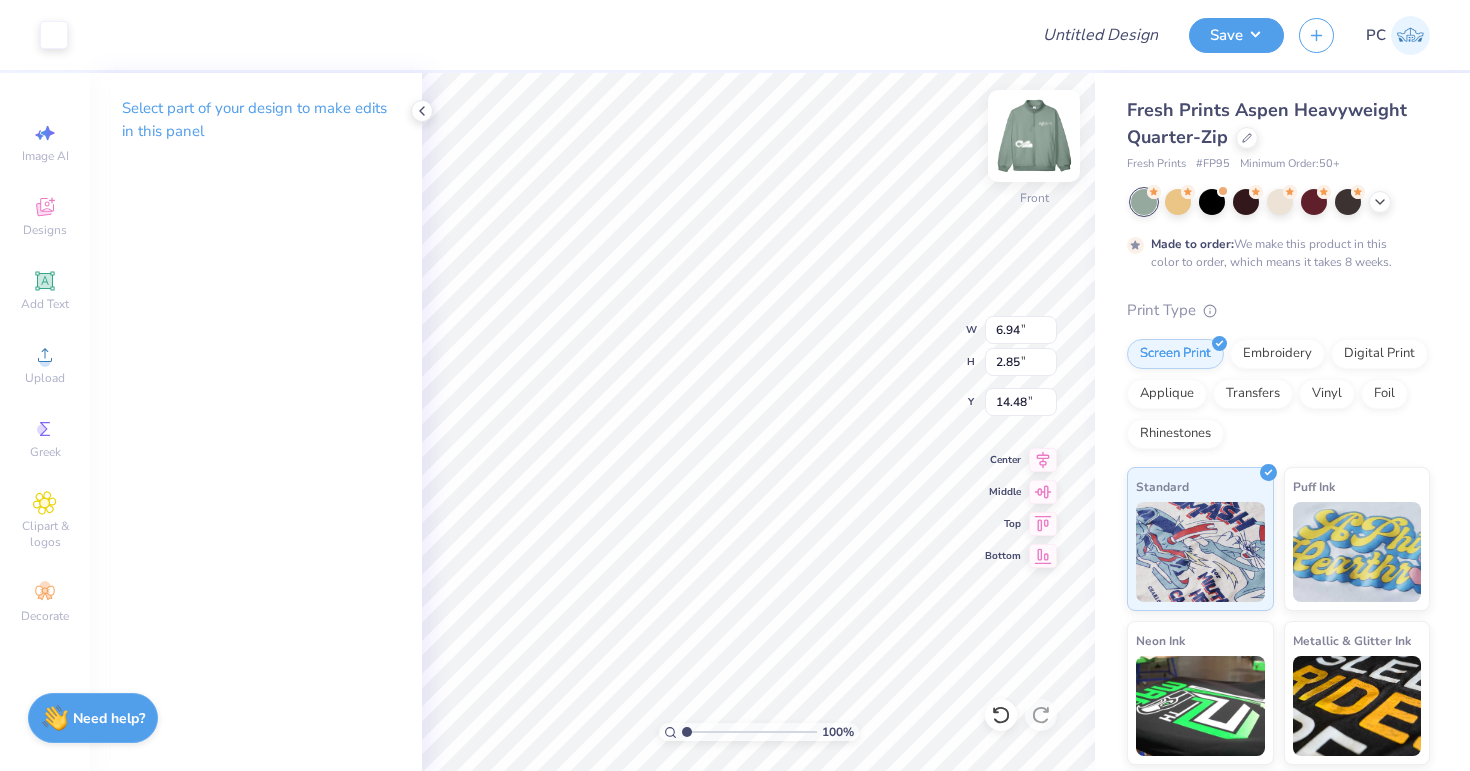 type on "3.49" 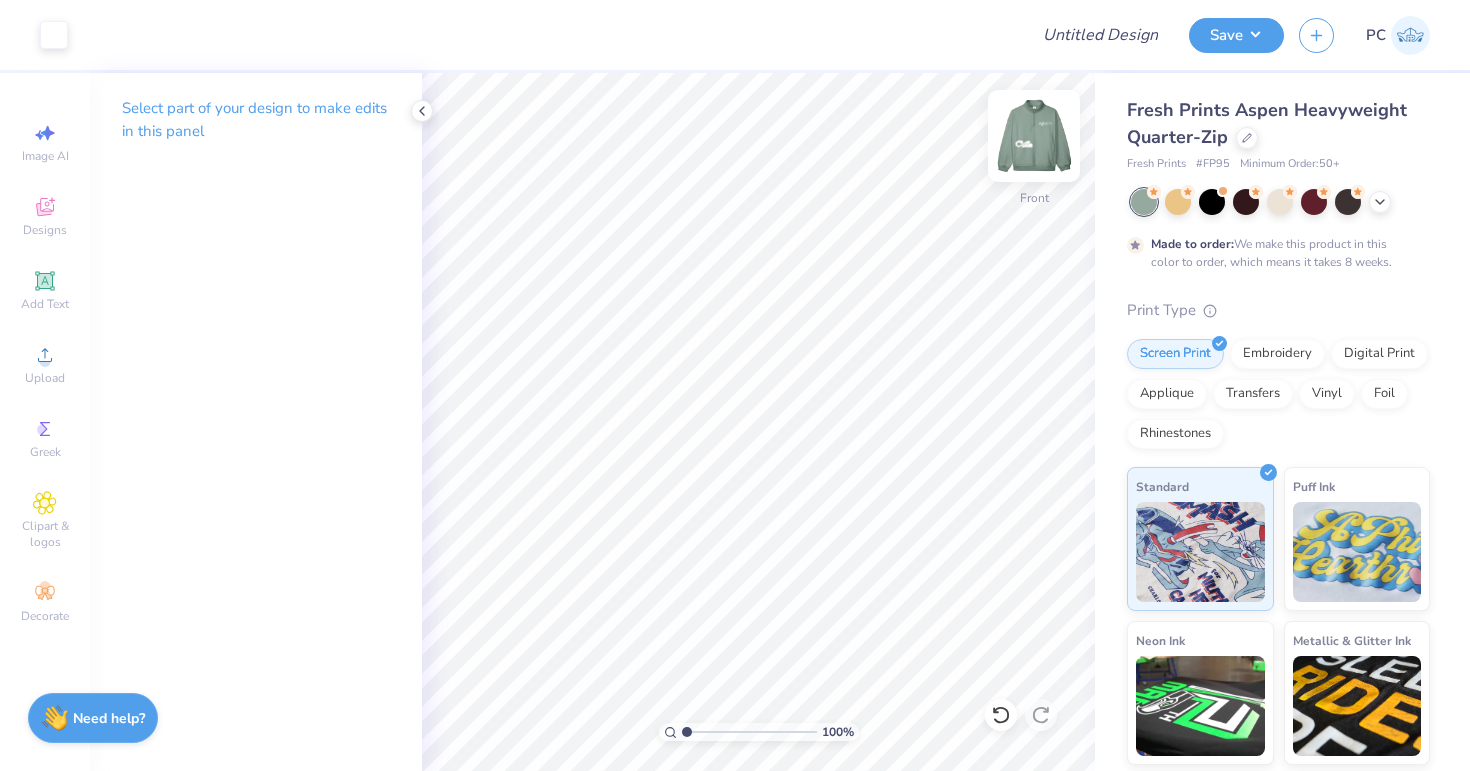 click at bounding box center (1034, 136) 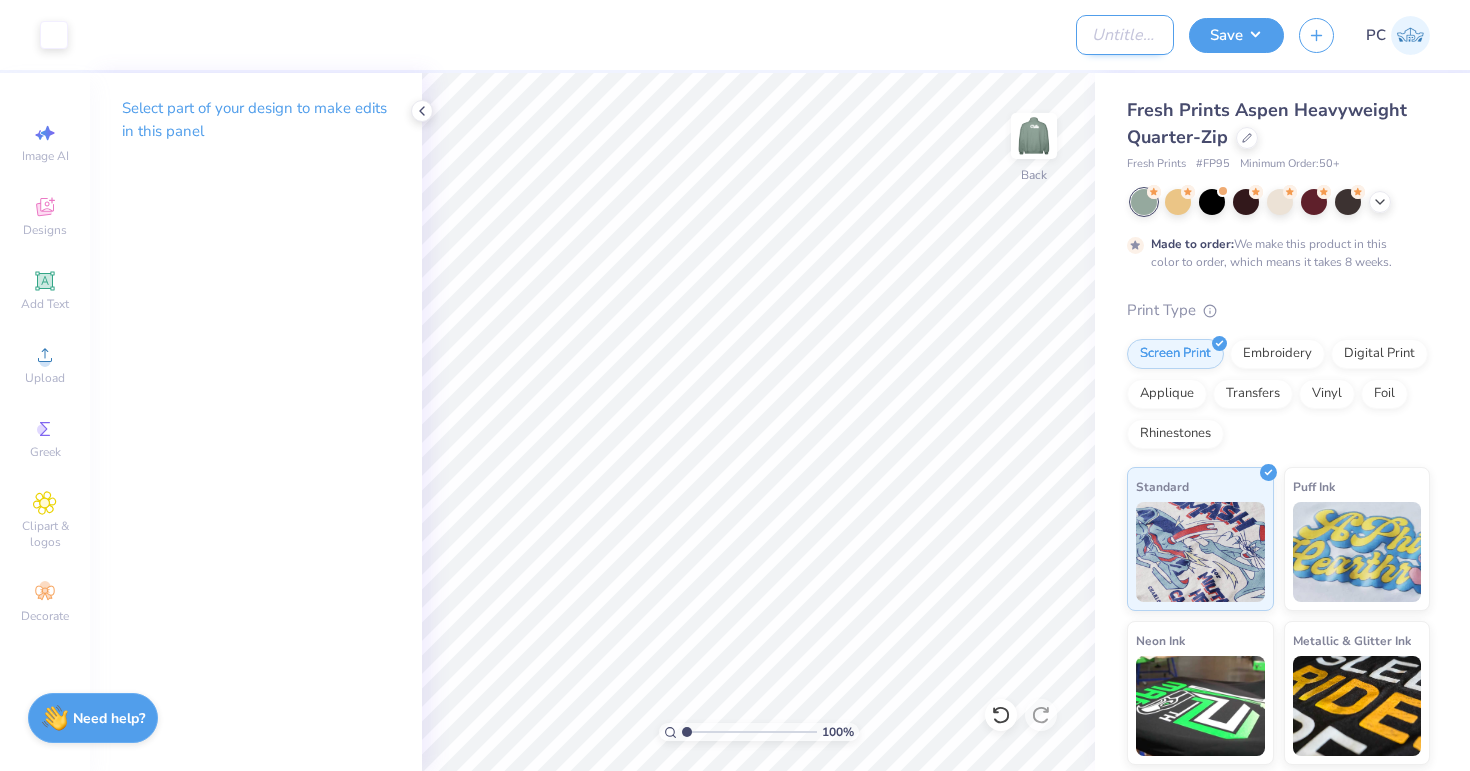 click on "Design Title" at bounding box center [1125, 35] 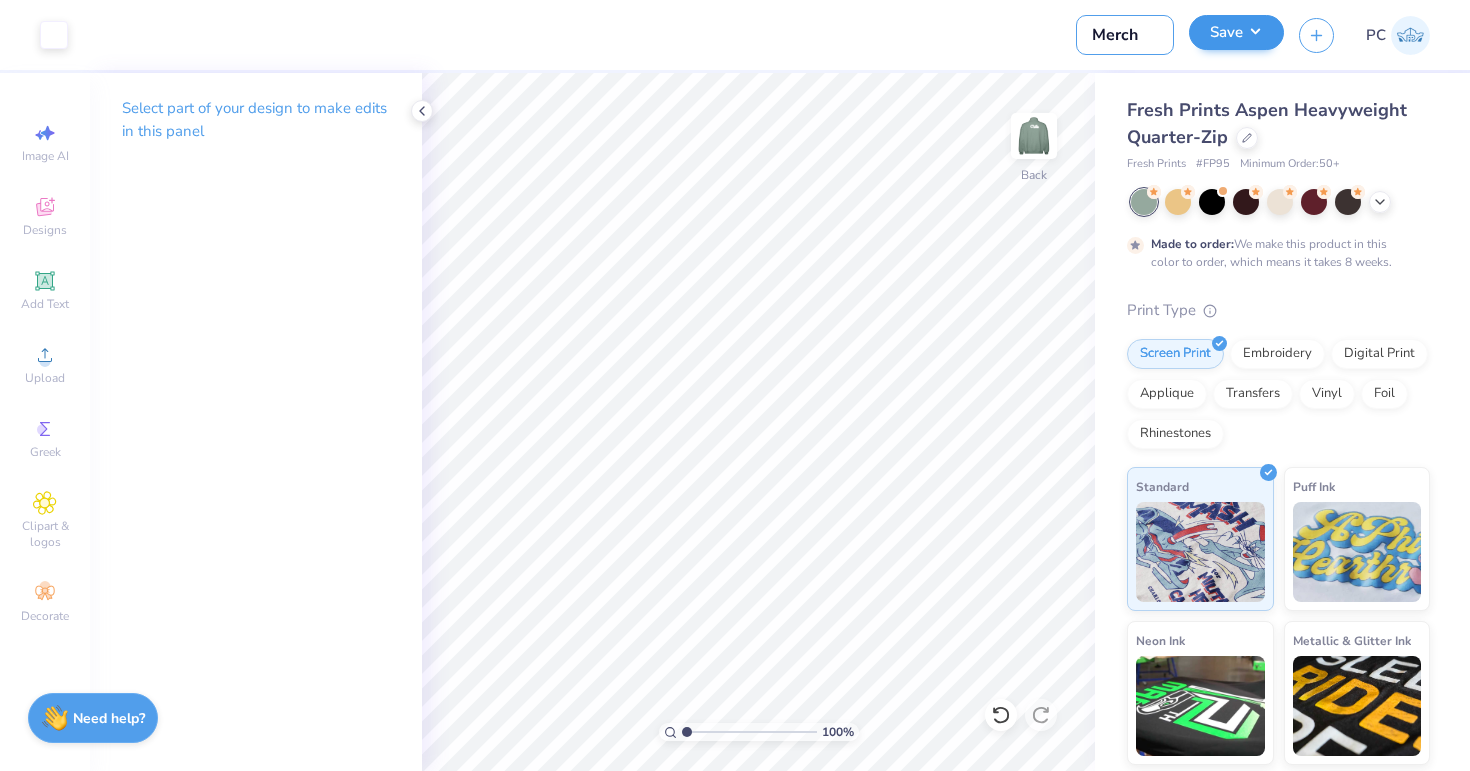 type on "Merch" 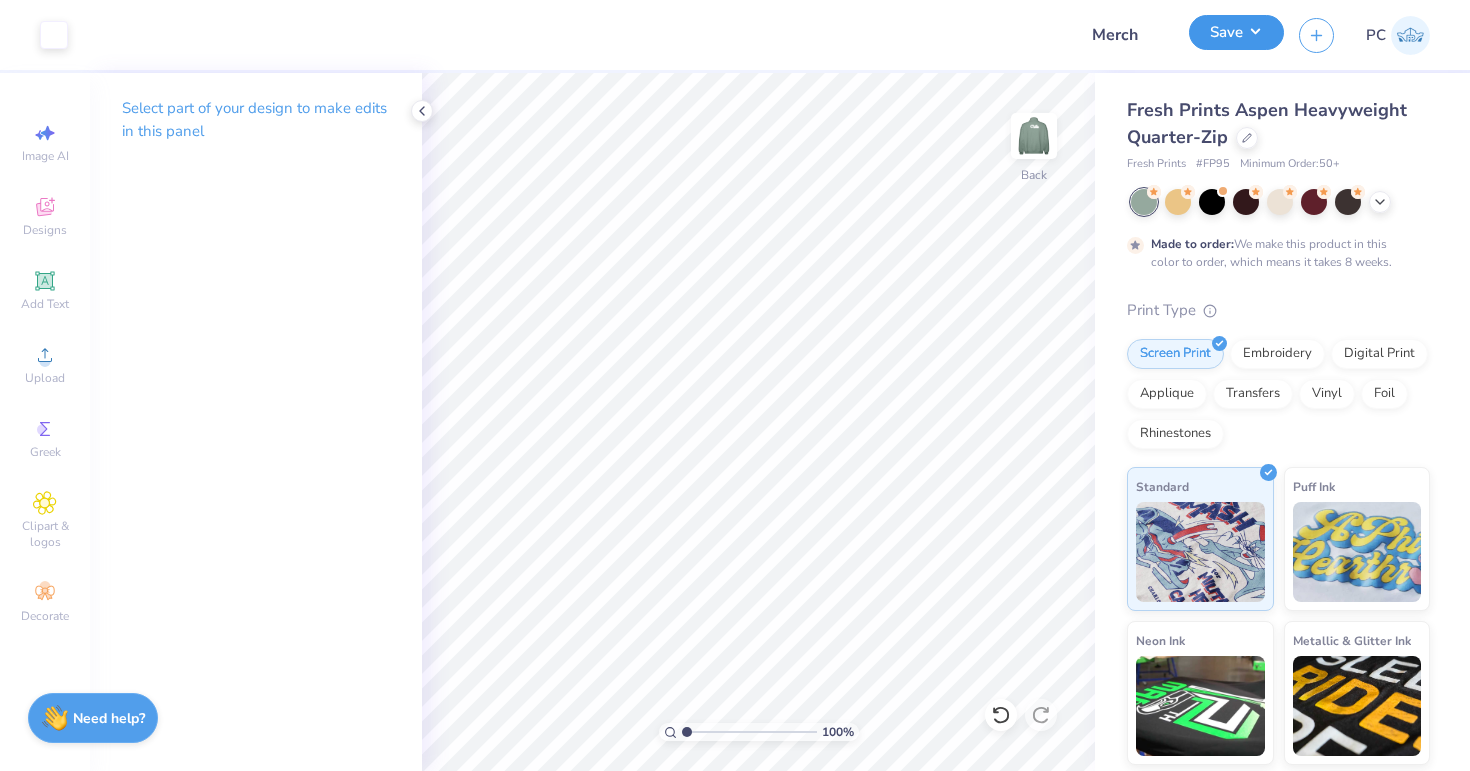 click on "Save" at bounding box center (1236, 32) 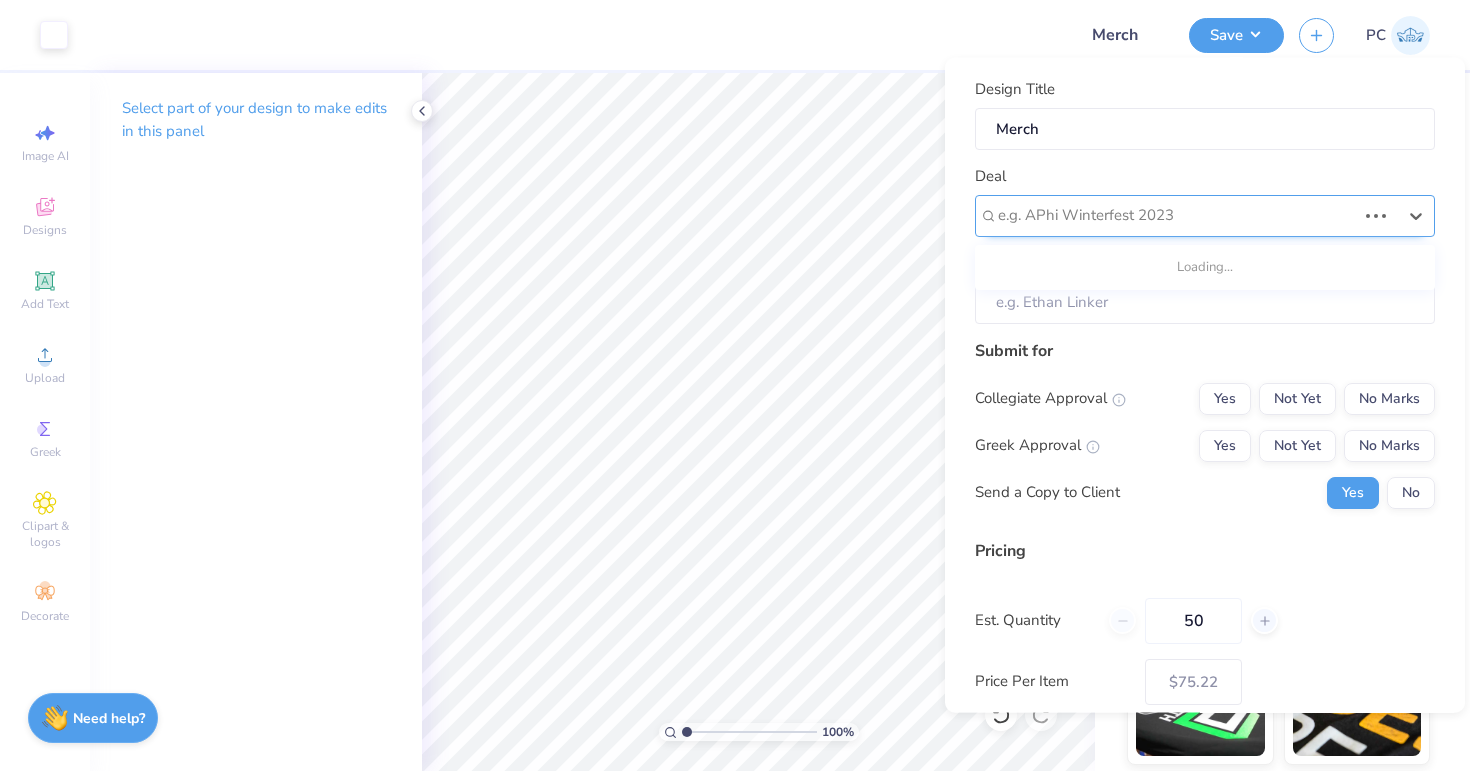 click at bounding box center (1177, 215) 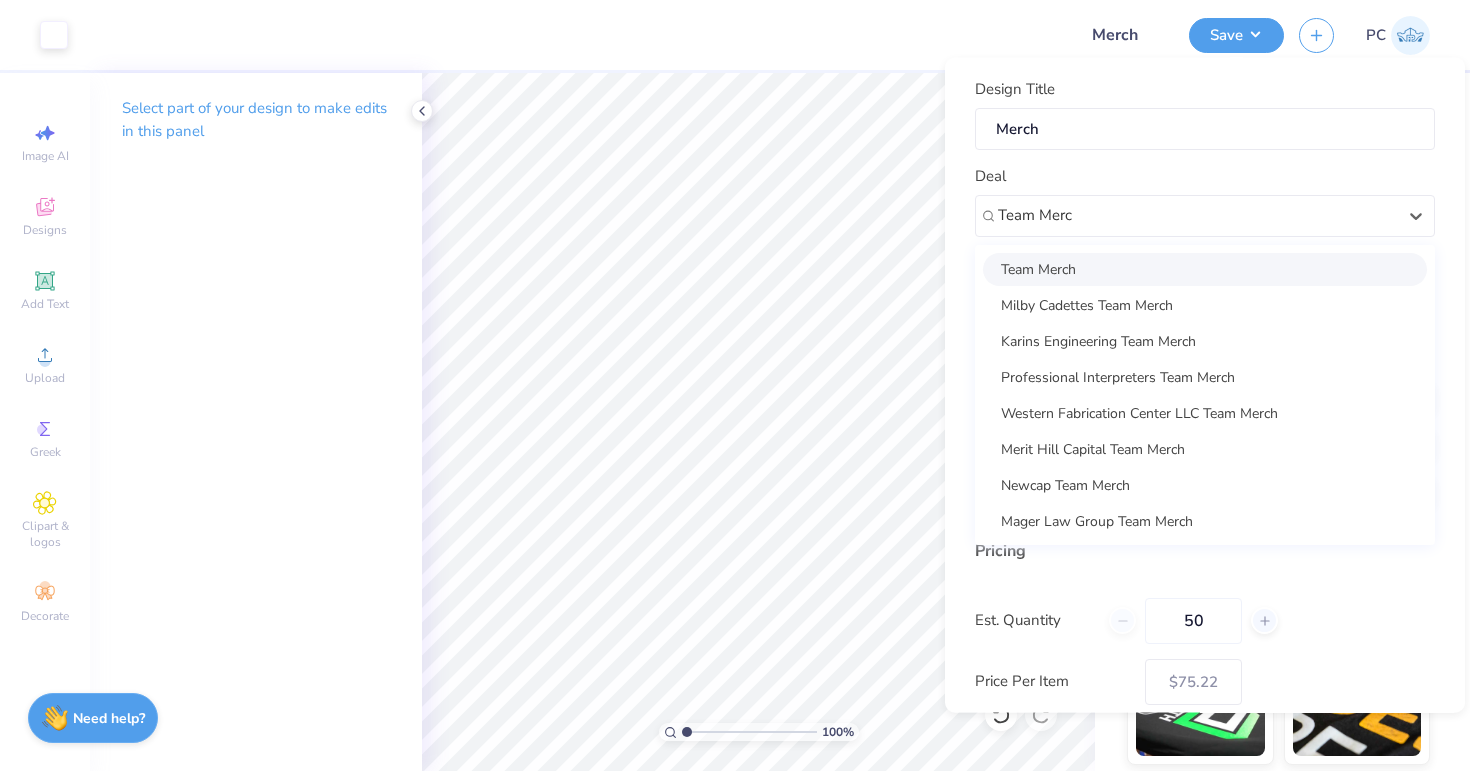 click on "Team Merch" at bounding box center (1205, 268) 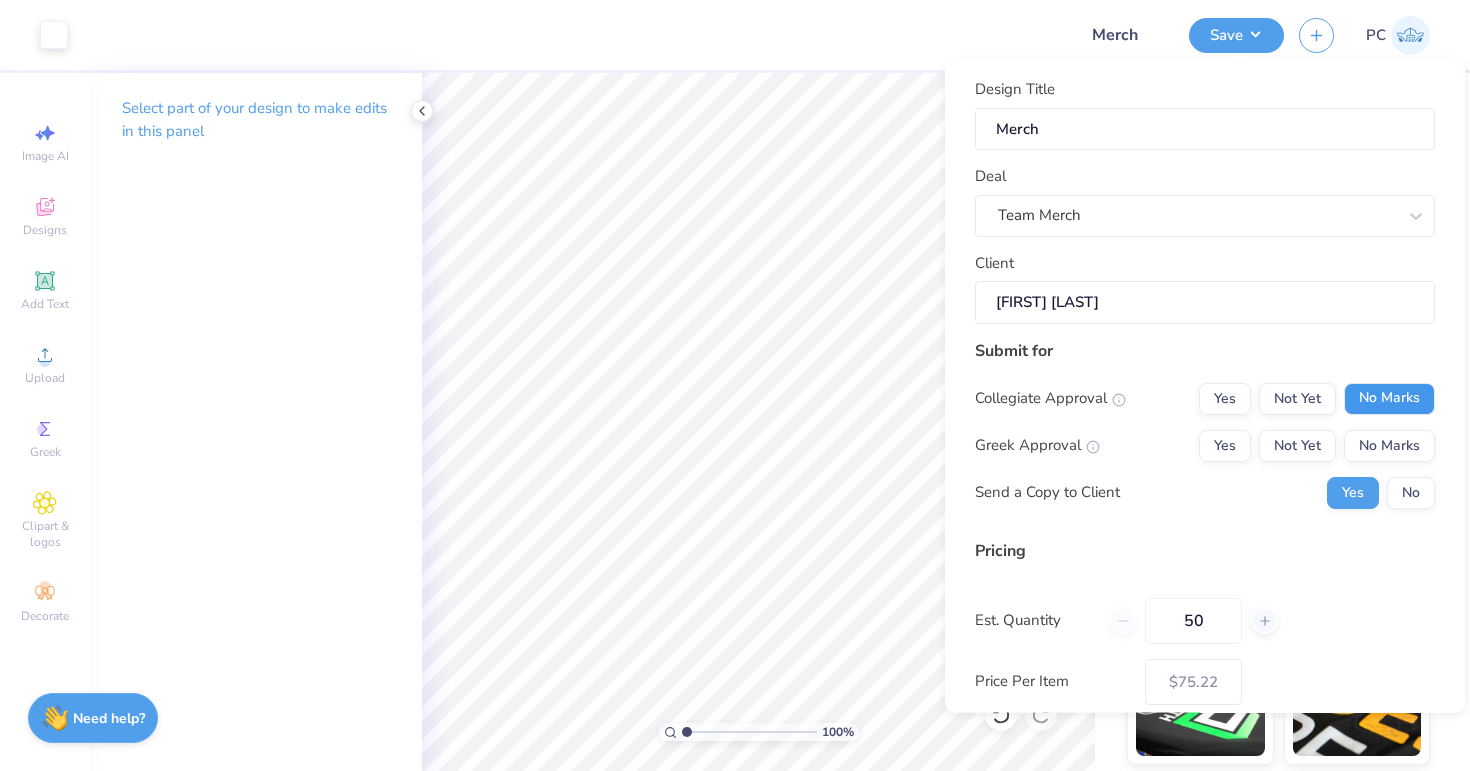 click on "No Marks" at bounding box center [1389, 398] 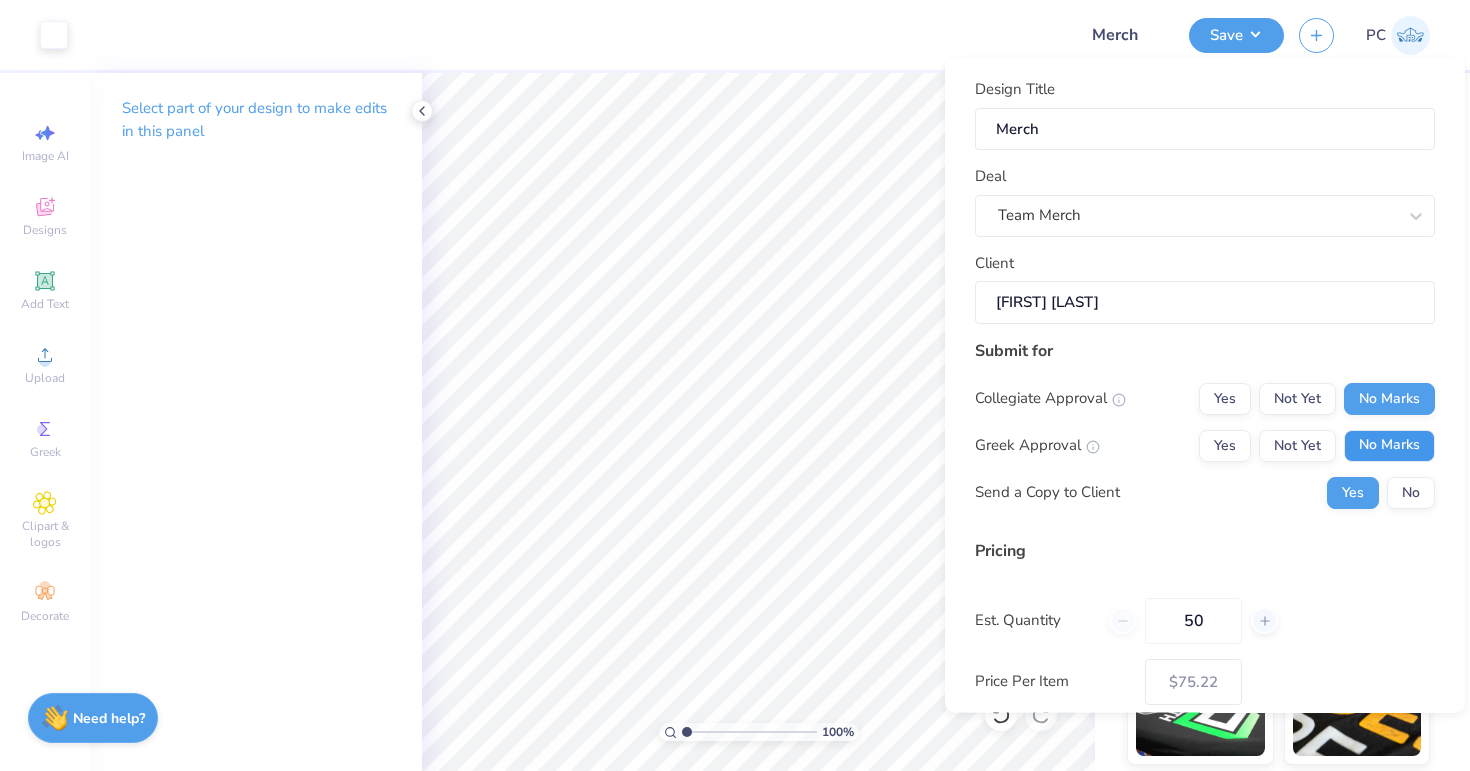 click on "No Marks" at bounding box center (1389, 445) 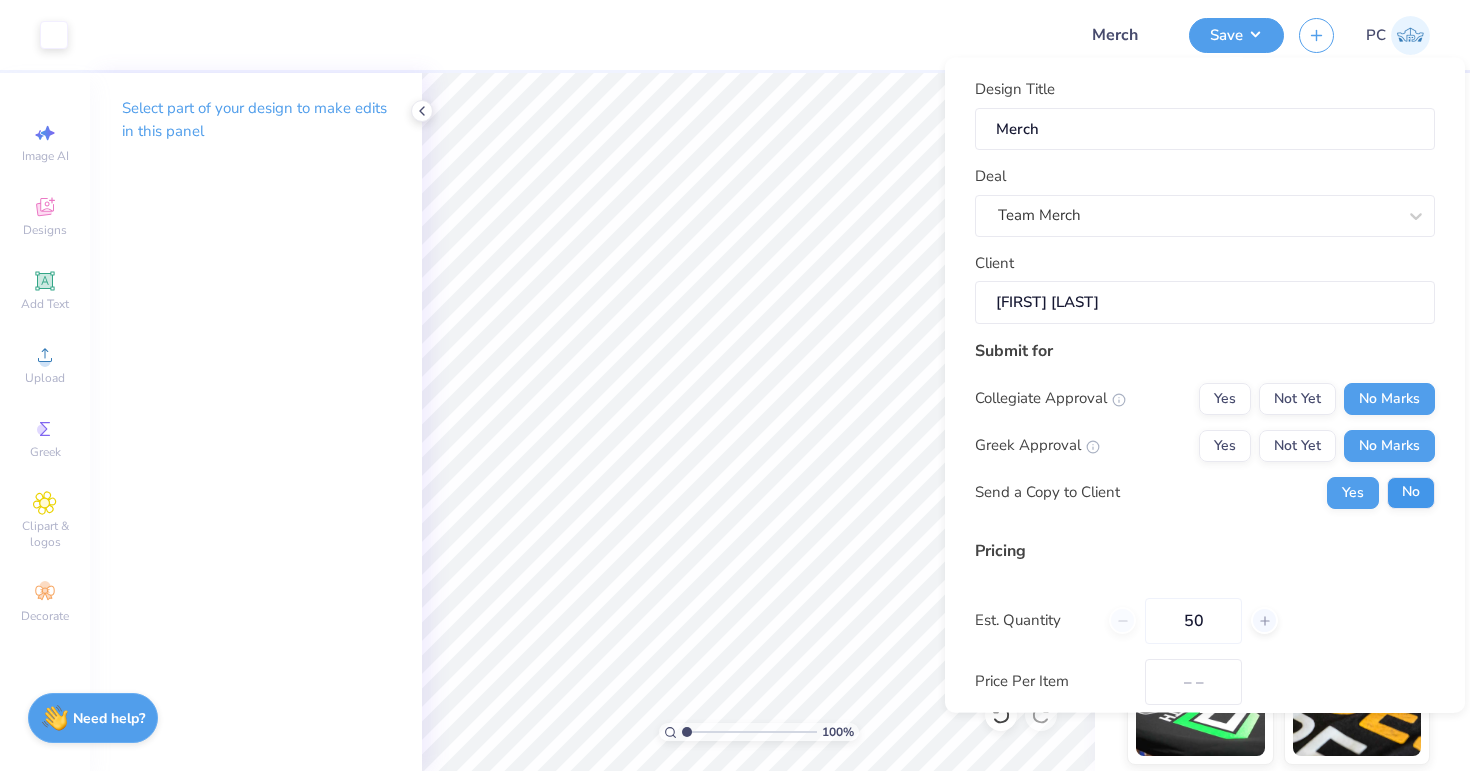 type on "$75.22" 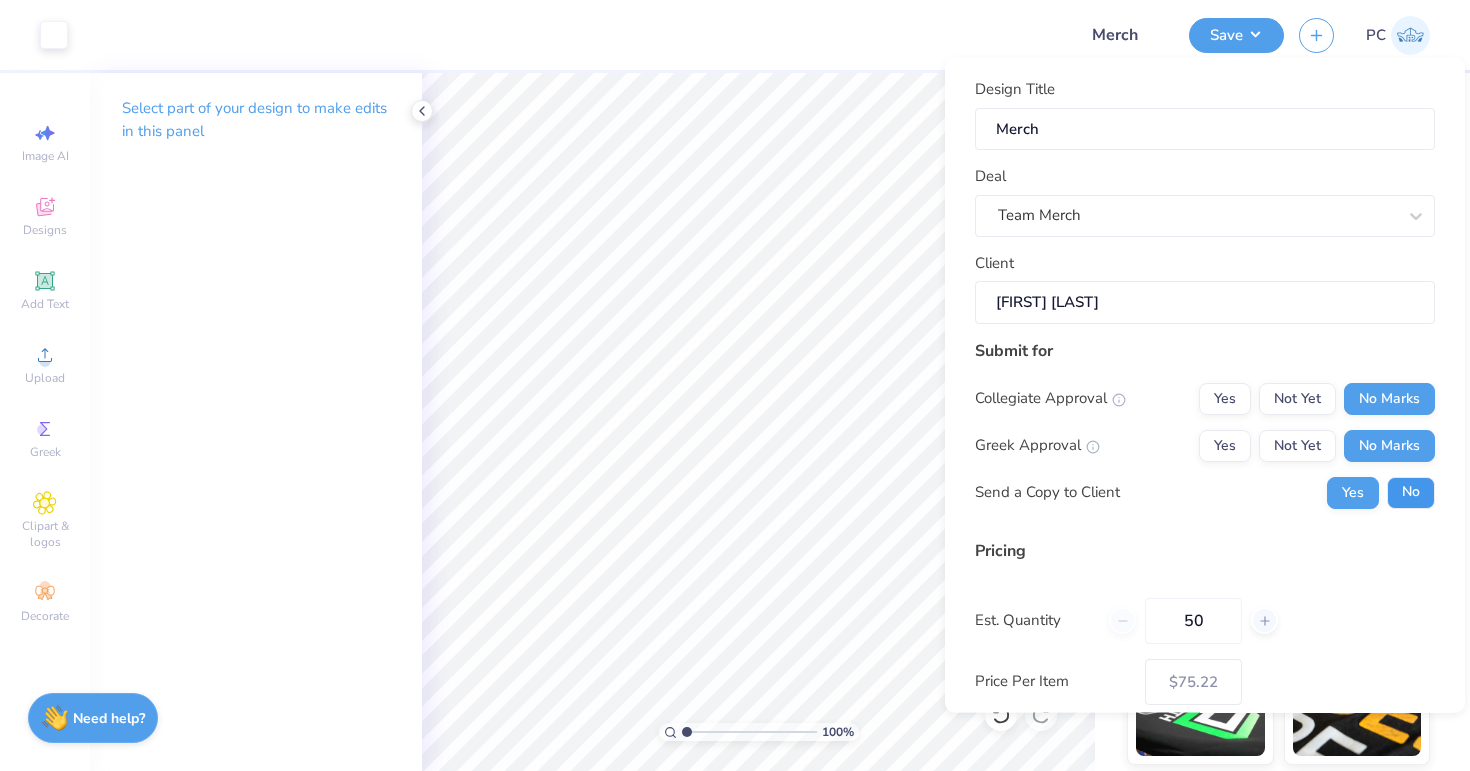 click on "No" at bounding box center [1411, 492] 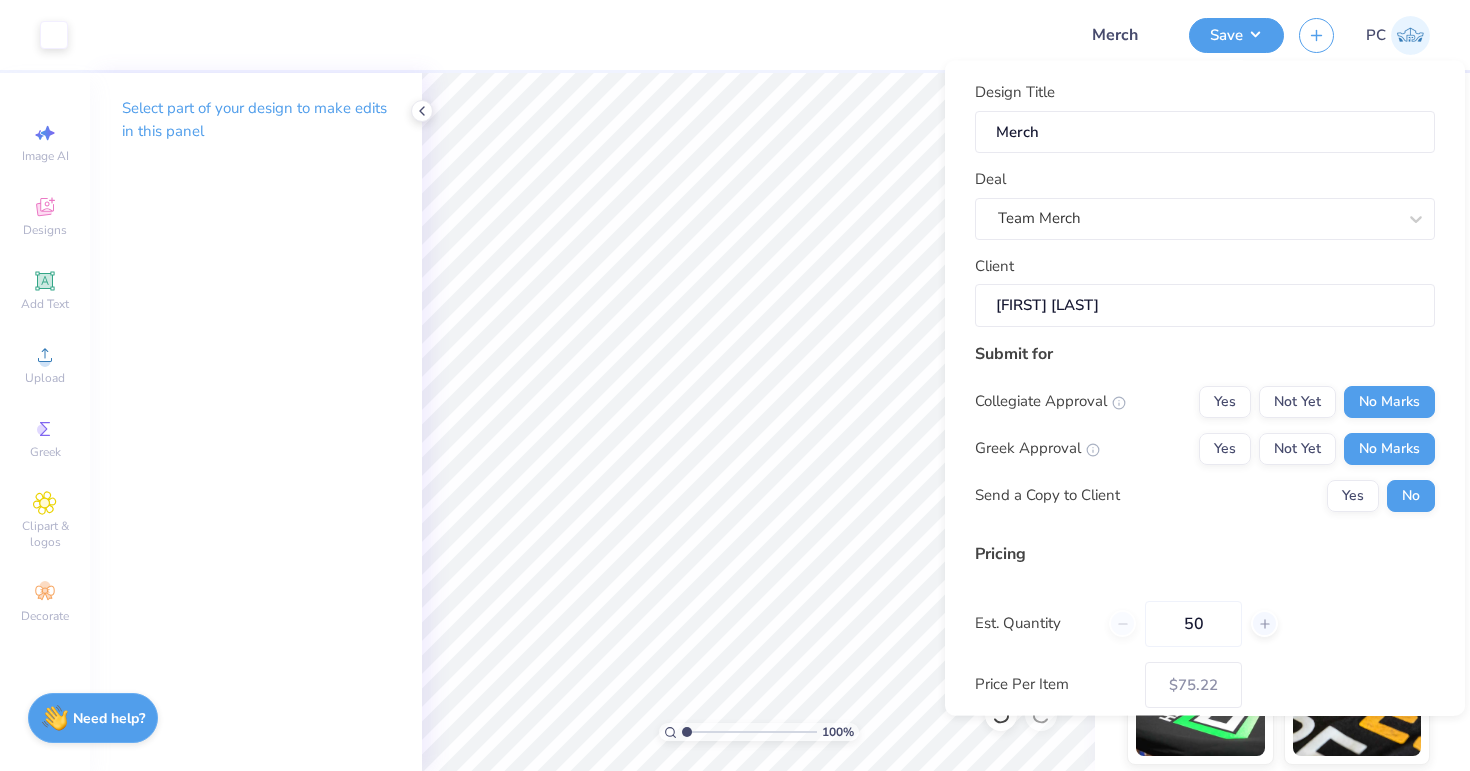 scroll, scrollTop: 101, scrollLeft: 0, axis: vertical 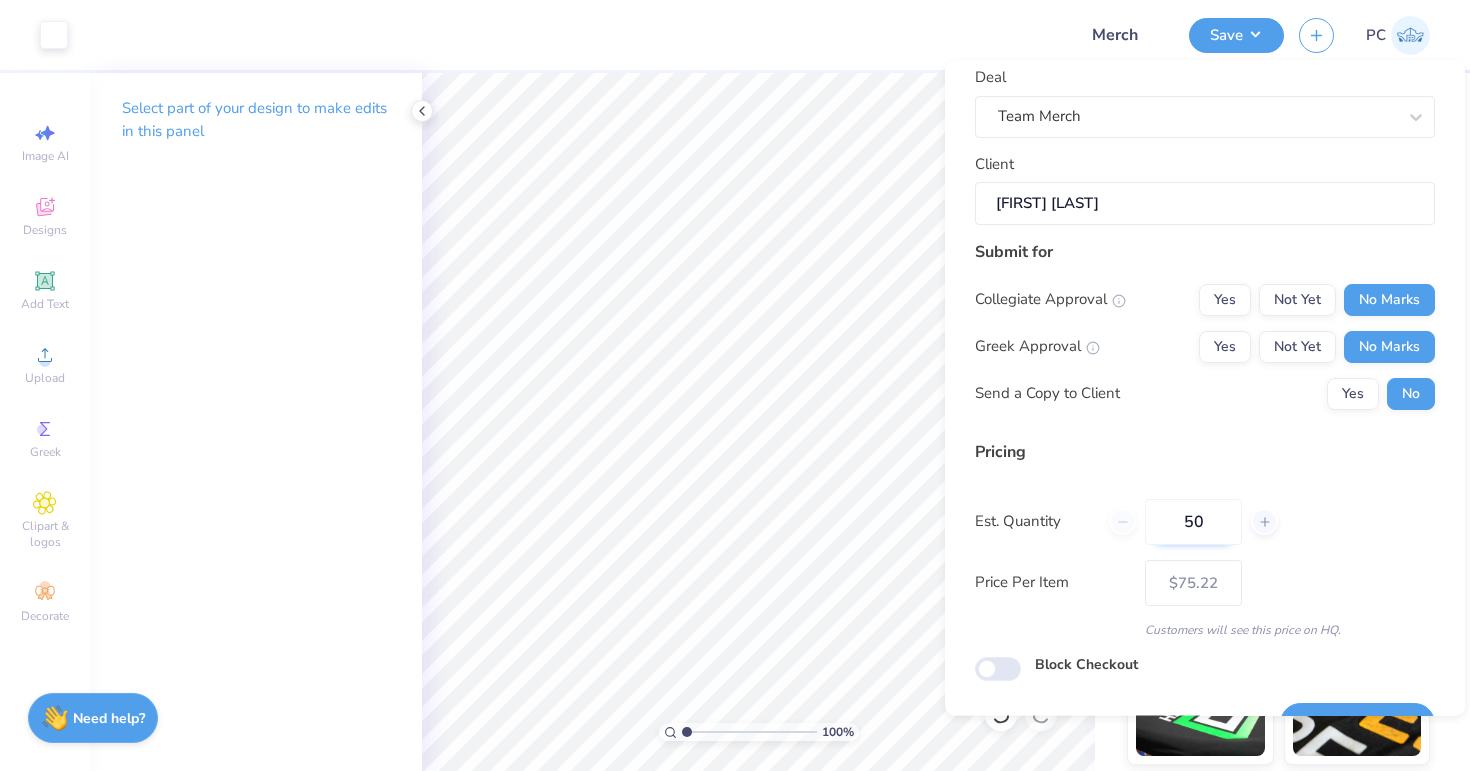 click on "50" at bounding box center (1193, 522) 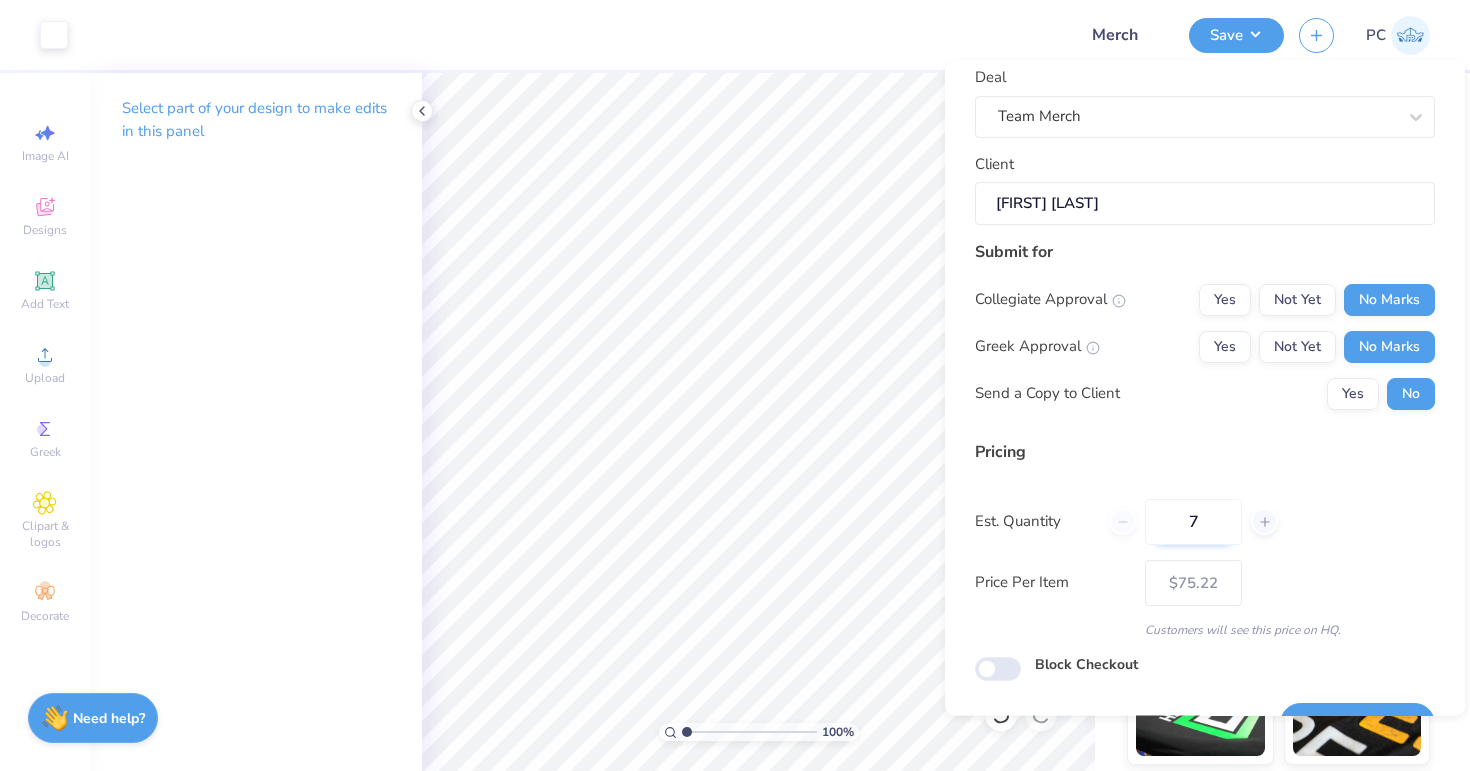type on "75" 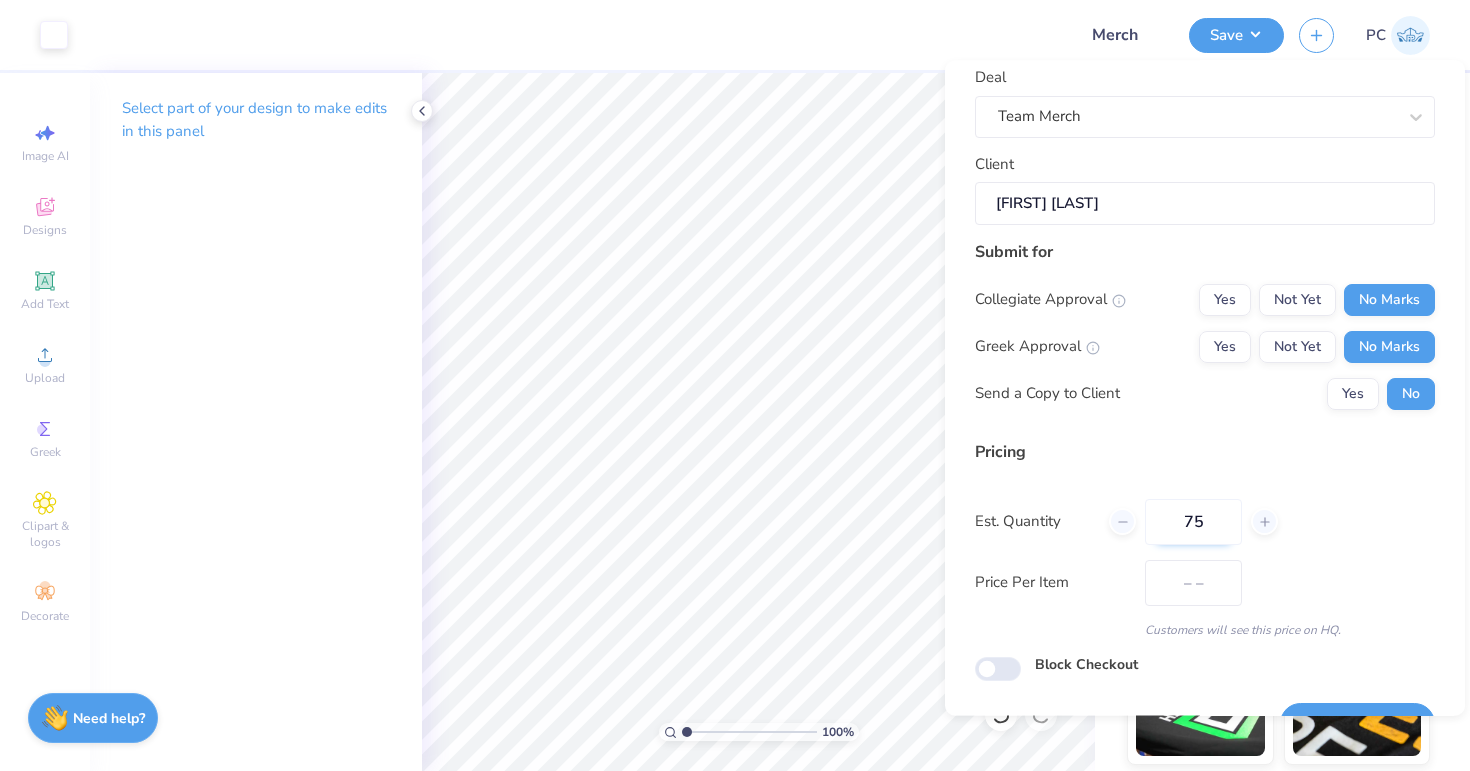 type on "$73.85" 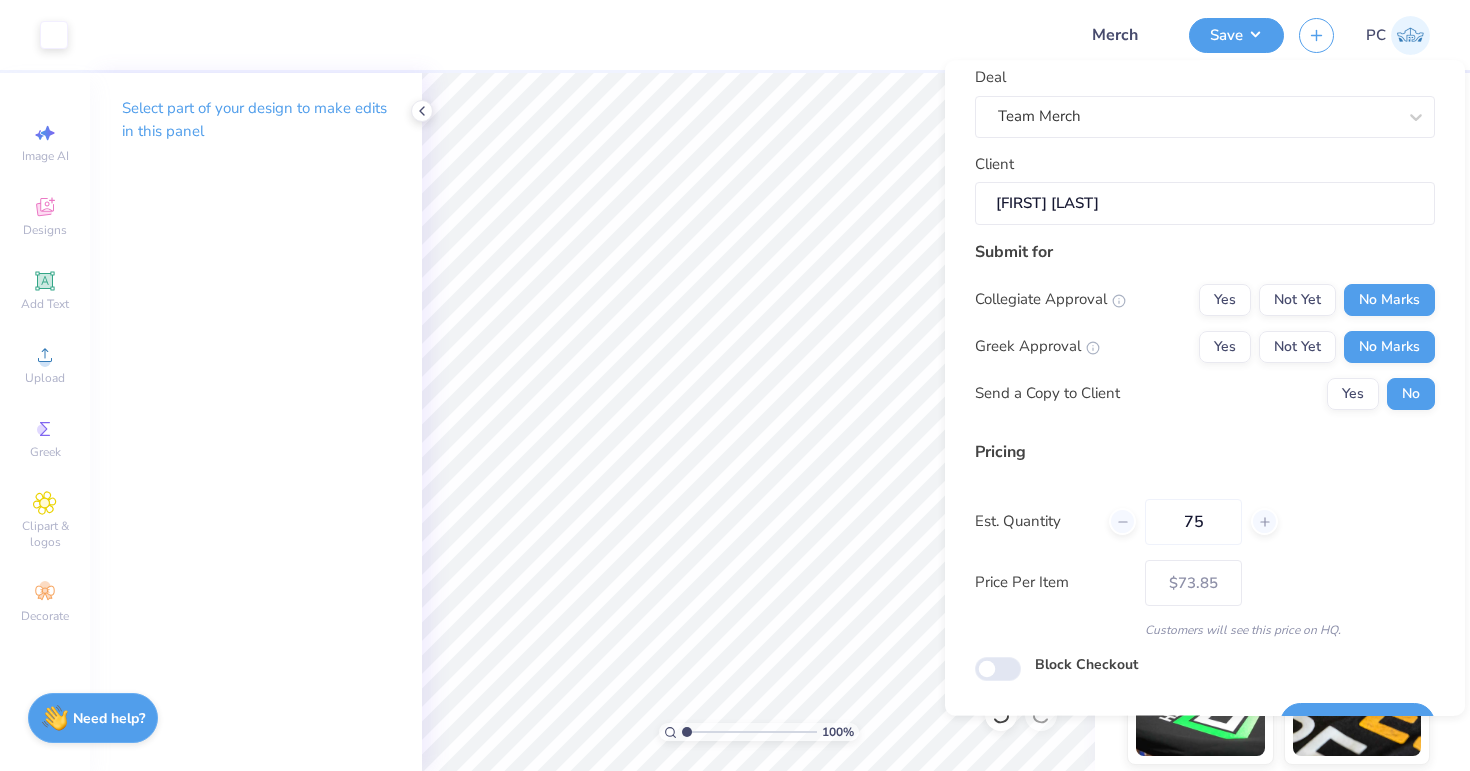 type on "75" 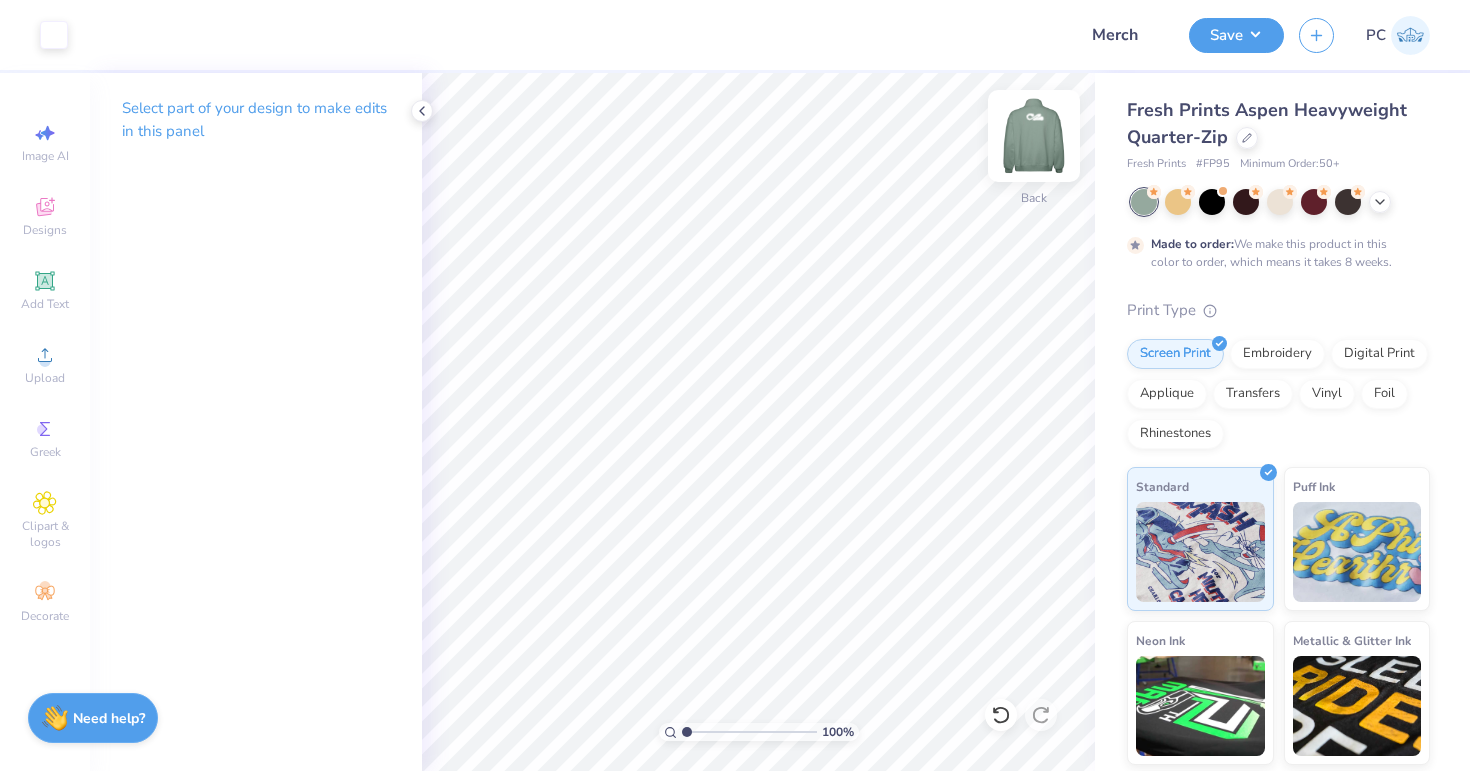 click at bounding box center [1034, 136] 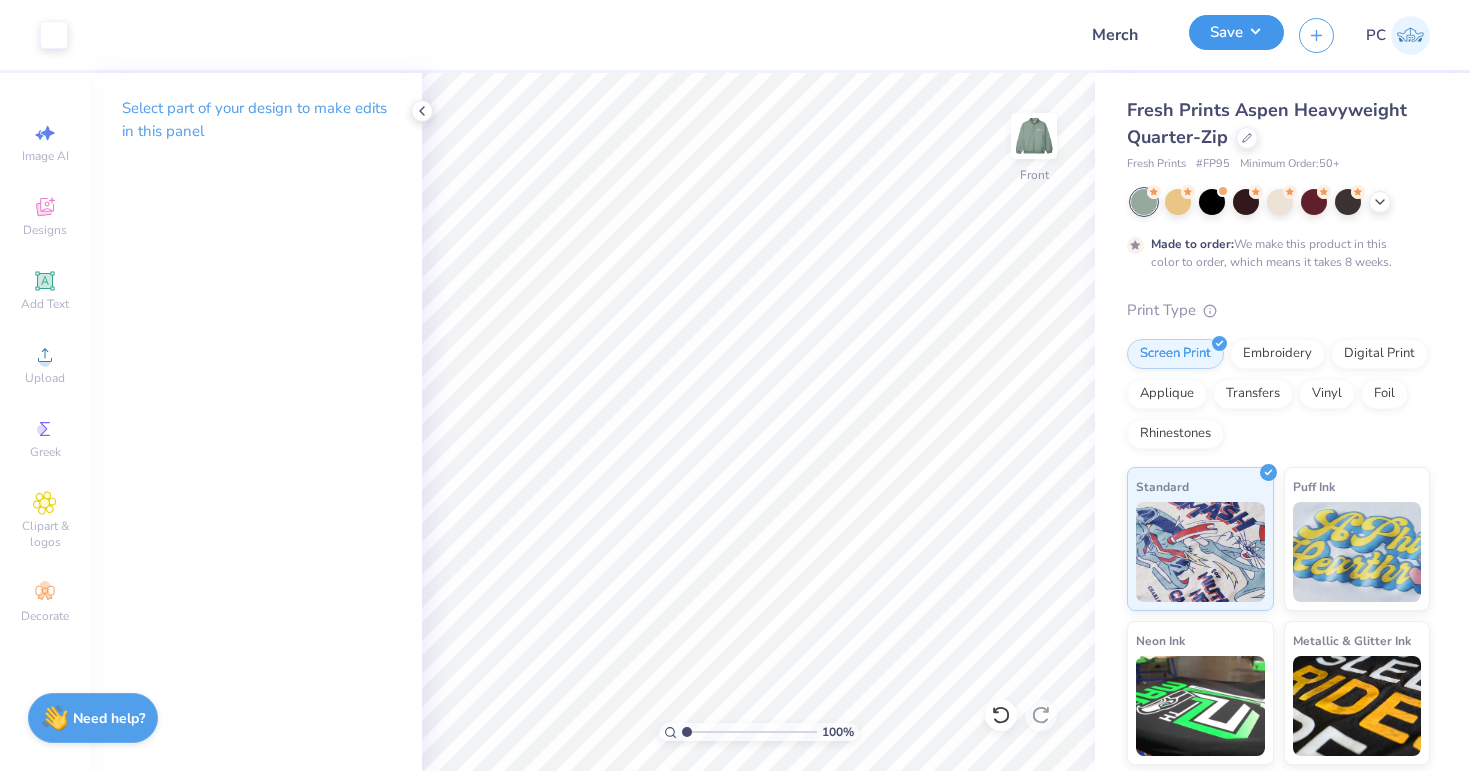 click on "Save" at bounding box center (1236, 32) 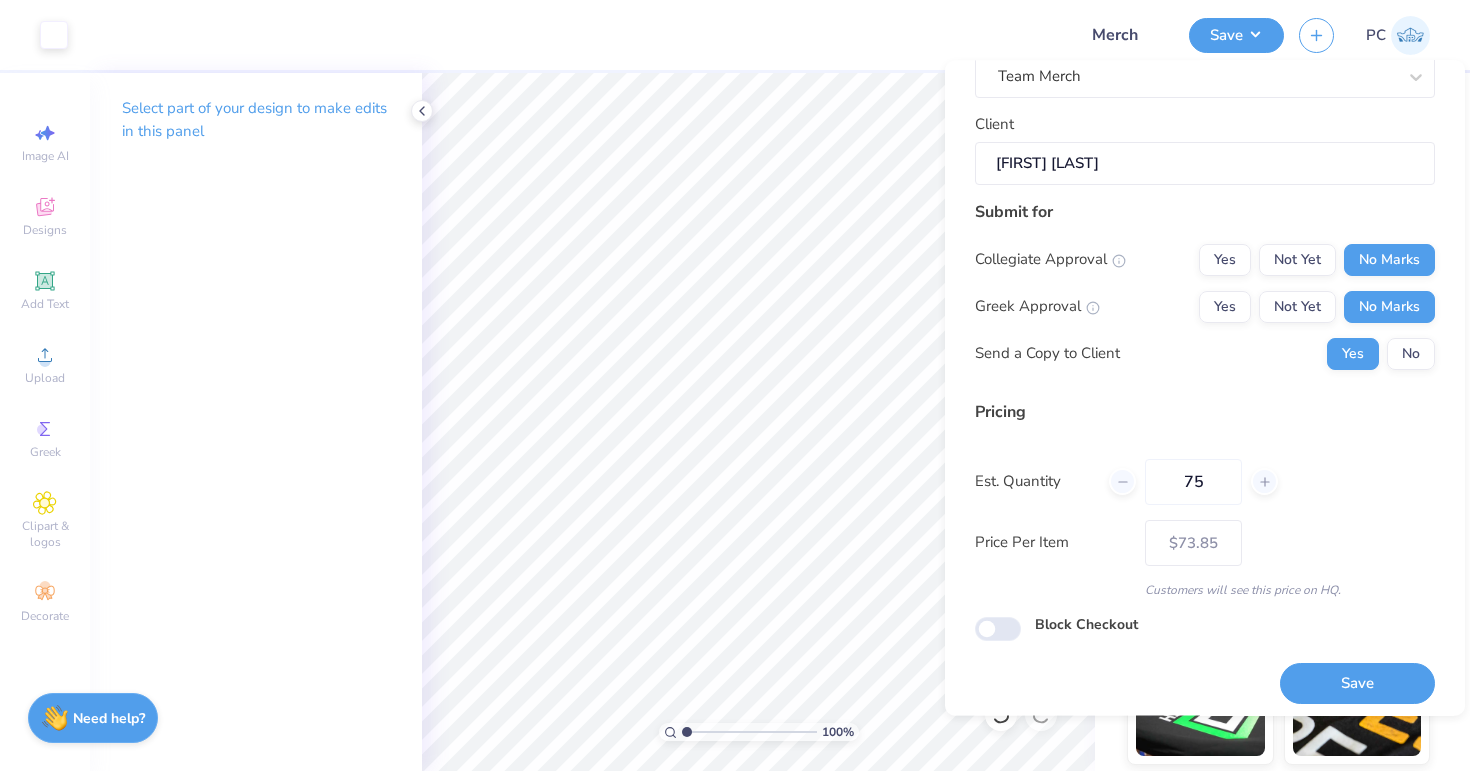 scroll, scrollTop: 149, scrollLeft: 0, axis: vertical 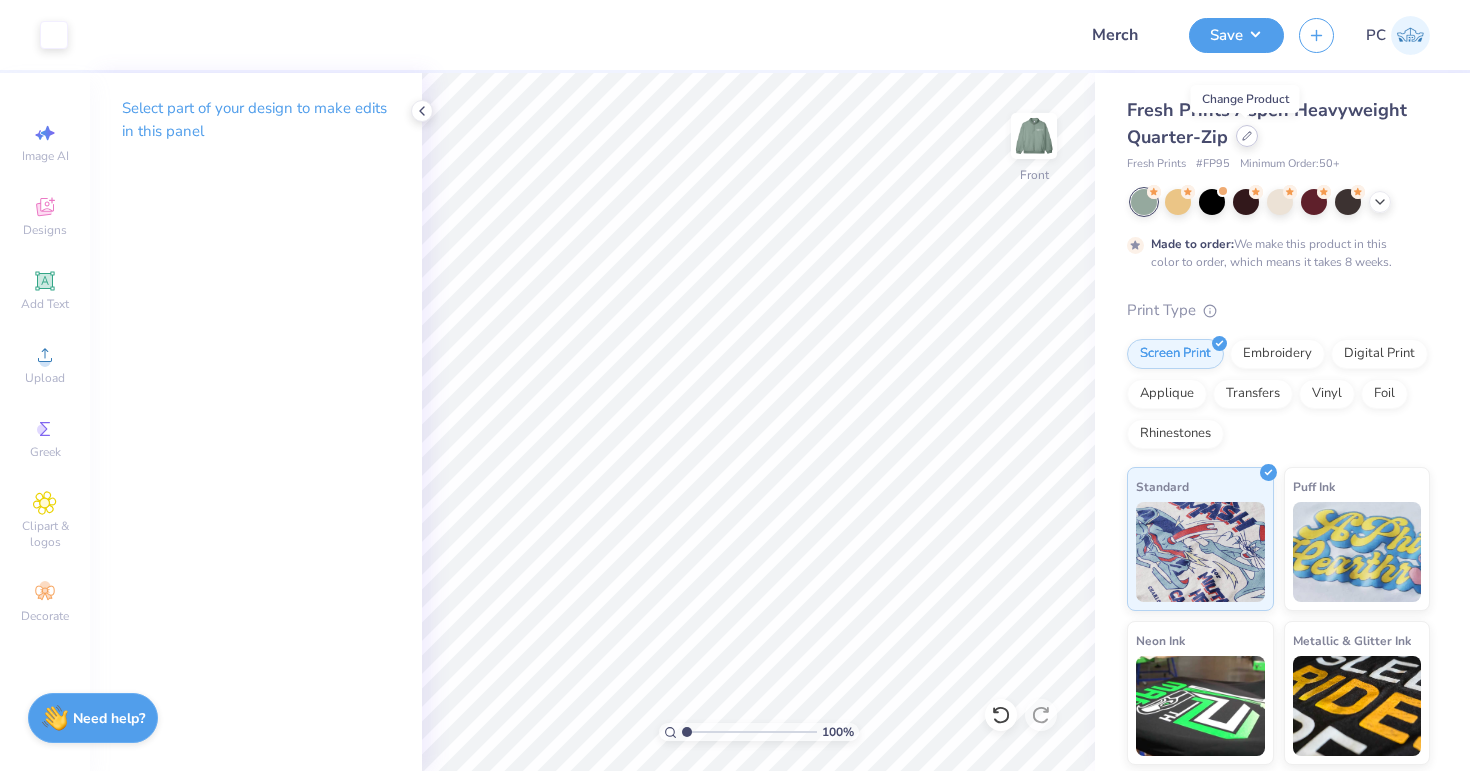 click 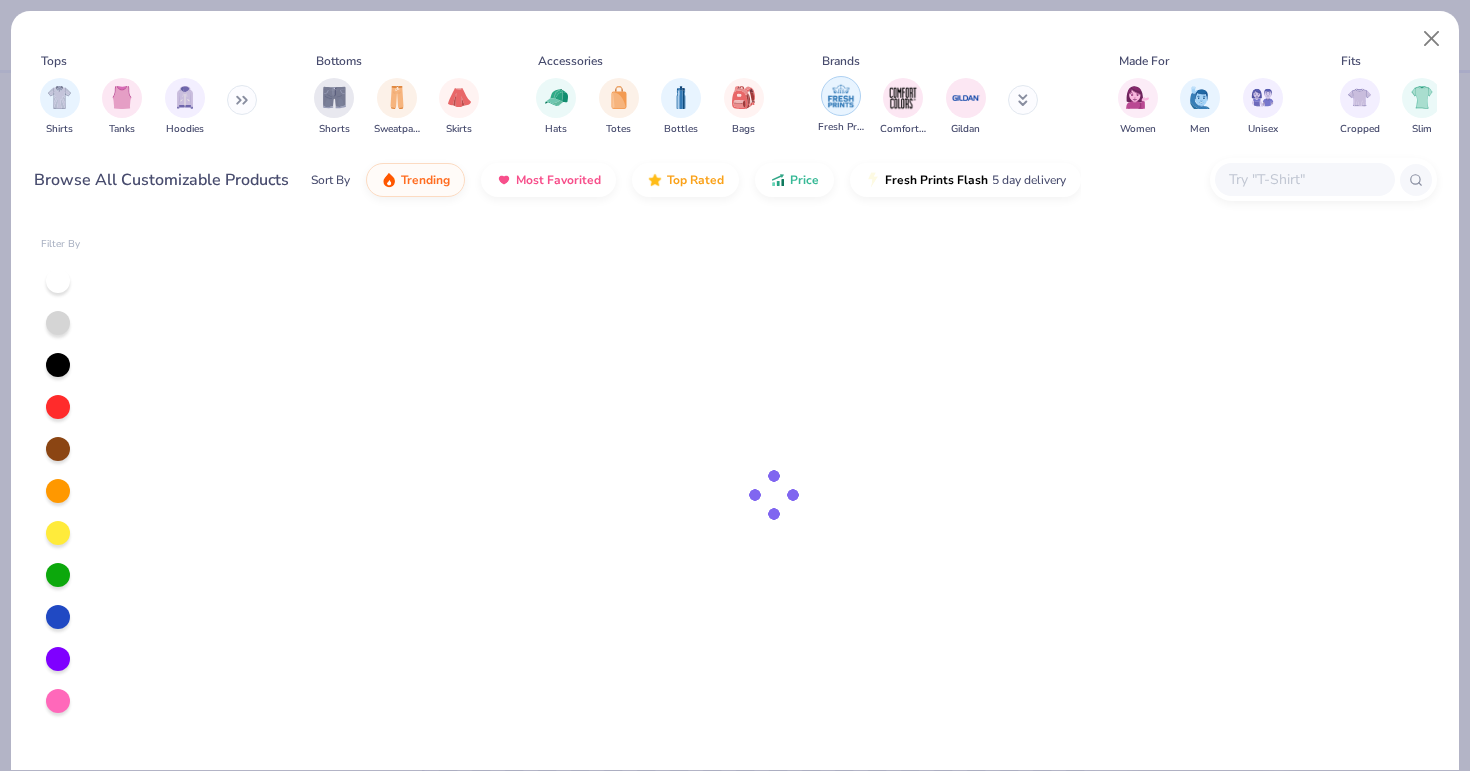 click at bounding box center (841, 96) 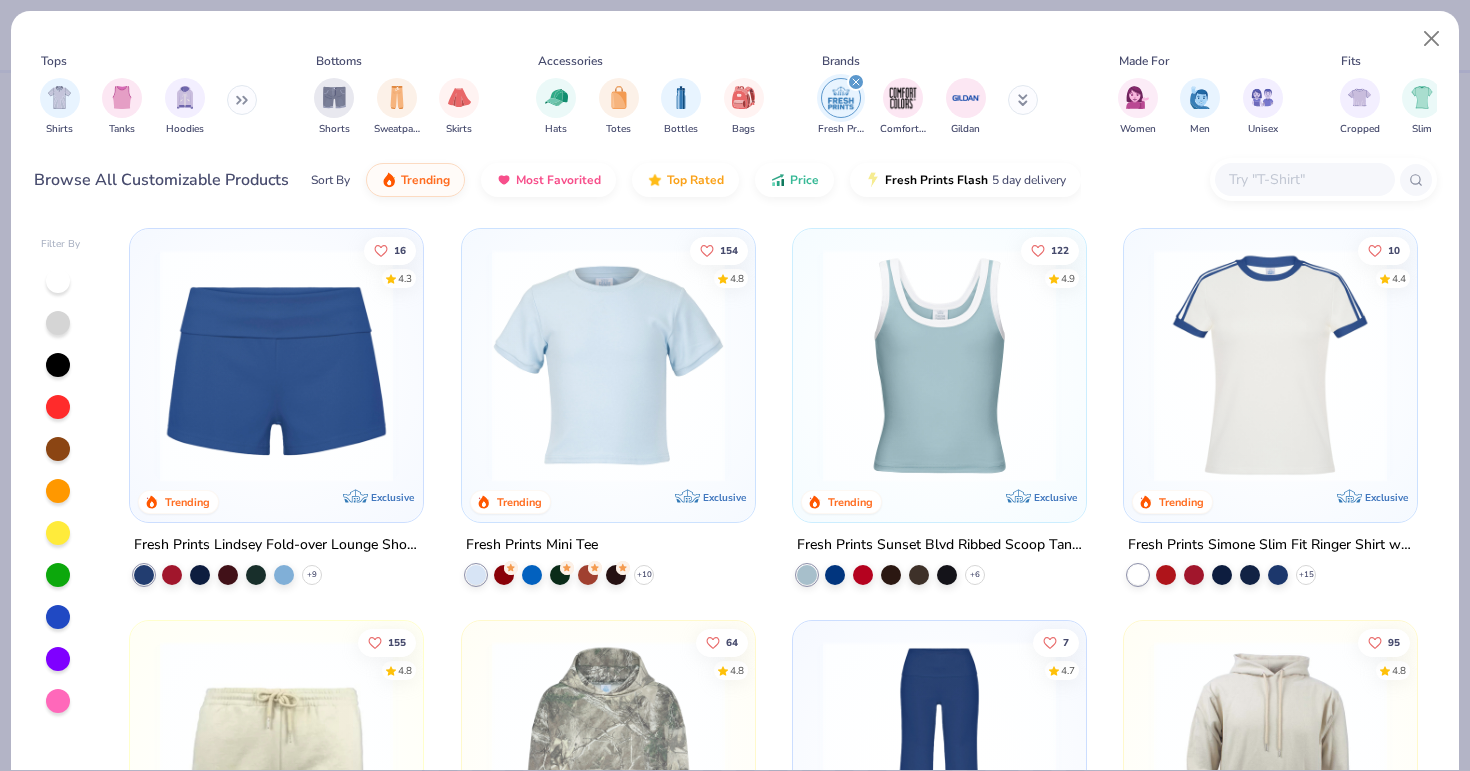 scroll, scrollTop: 792, scrollLeft: 0, axis: vertical 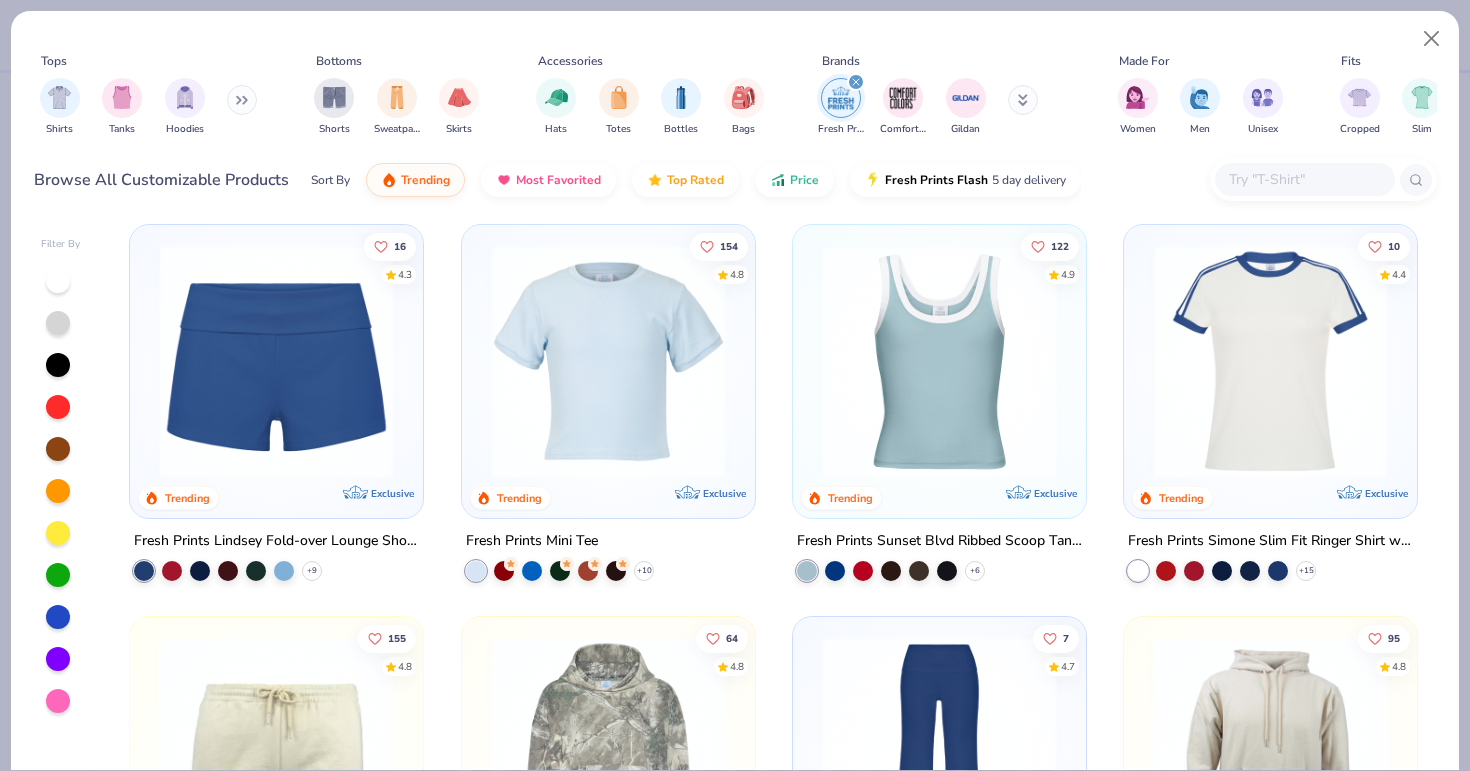 click at bounding box center (1270, 360) 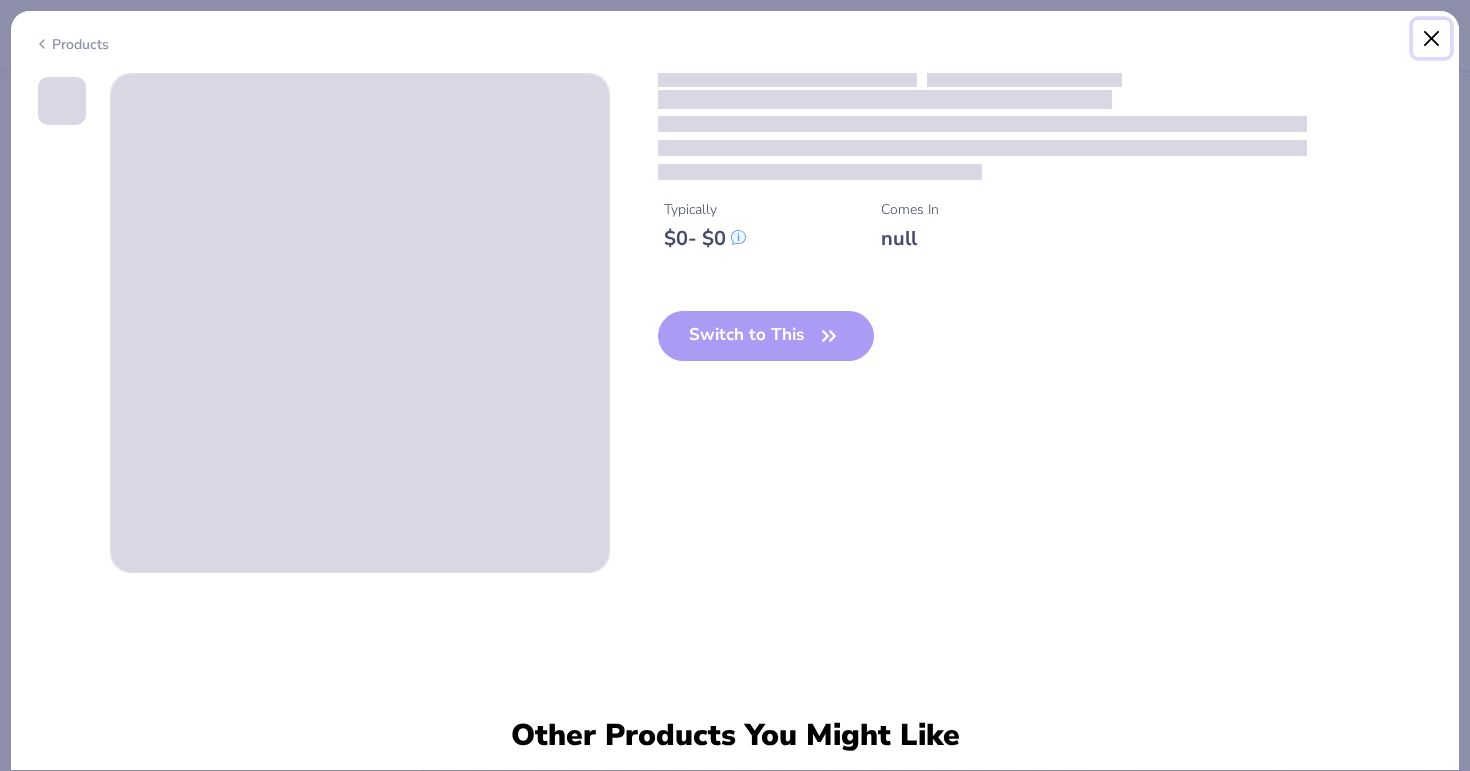 click at bounding box center (1432, 39) 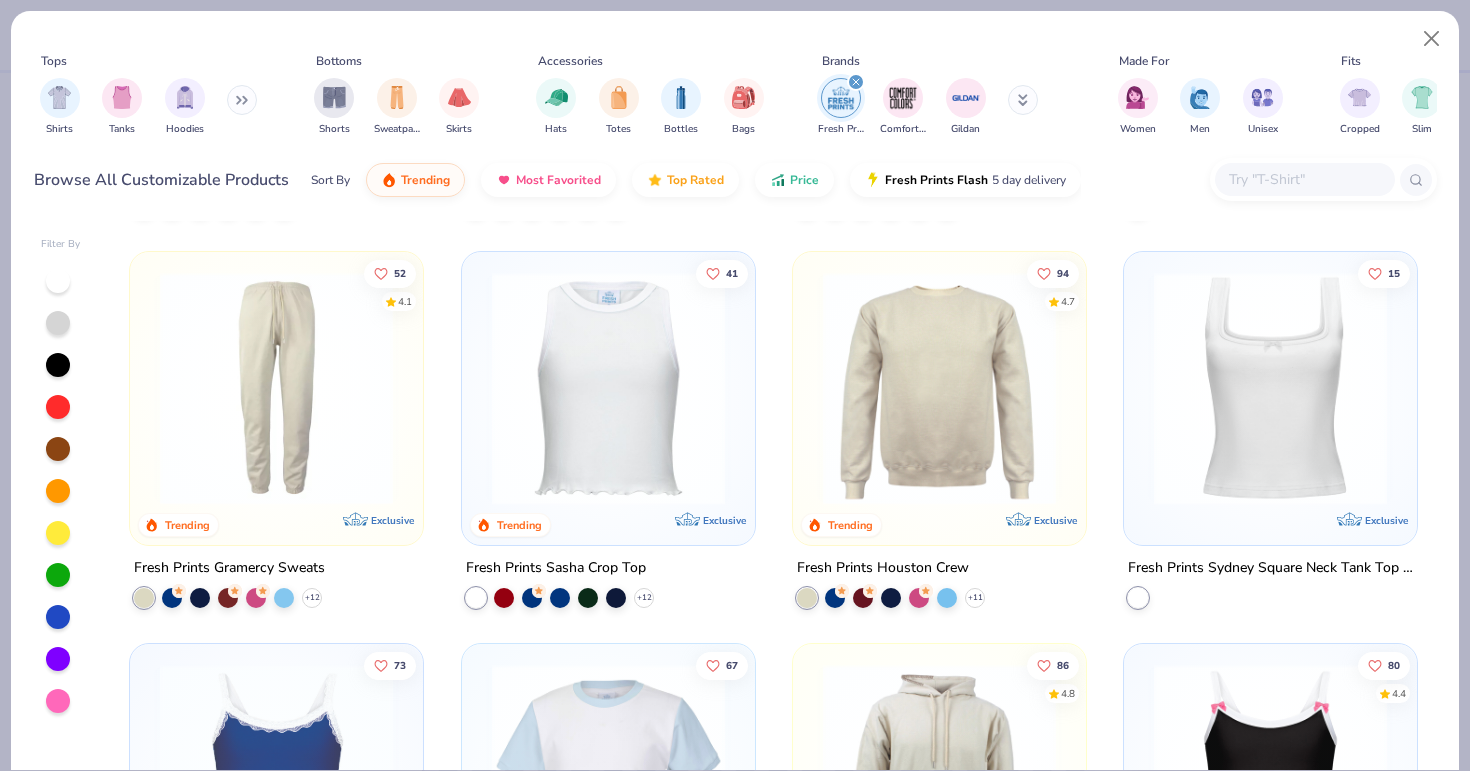 scroll, scrollTop: 2719, scrollLeft: 0, axis: vertical 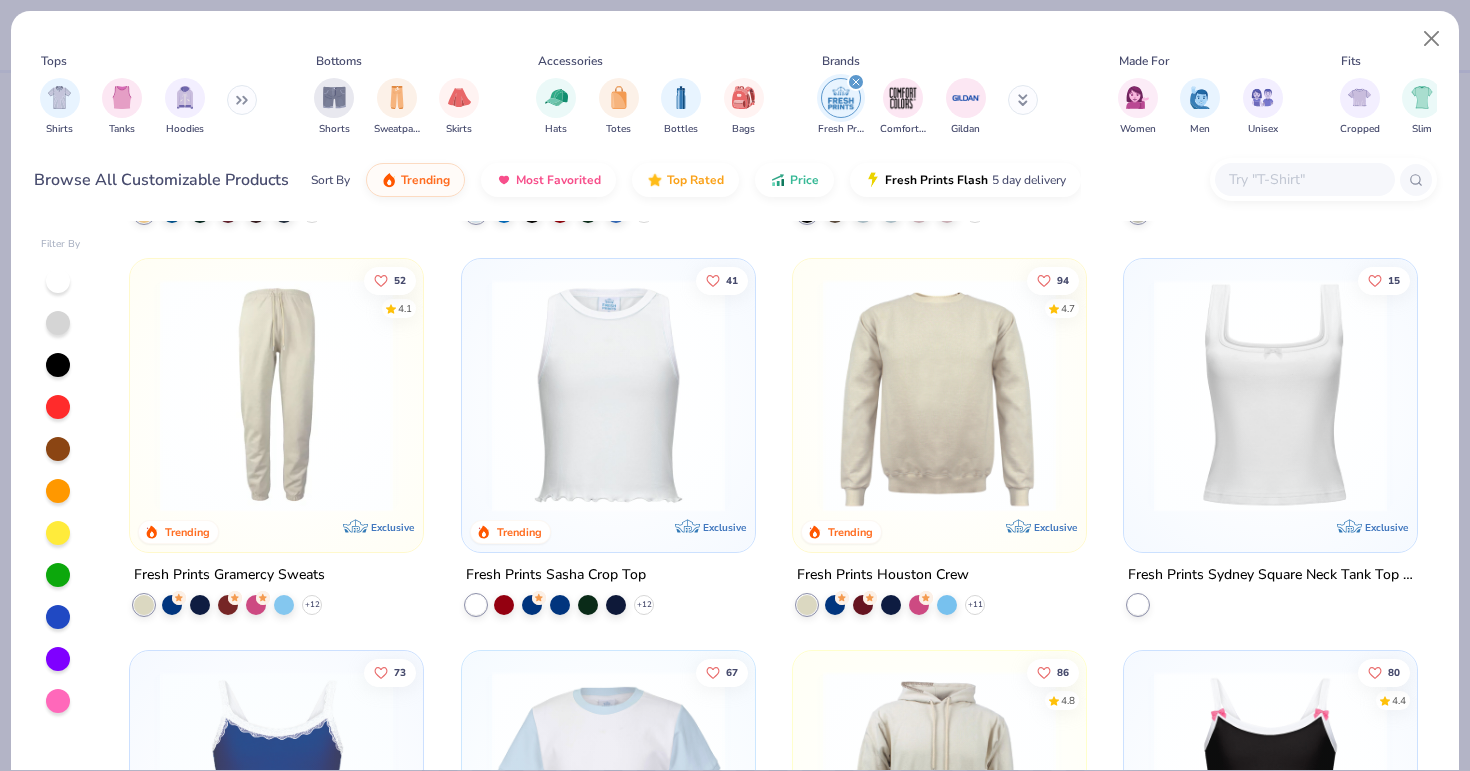 click at bounding box center (939, 395) 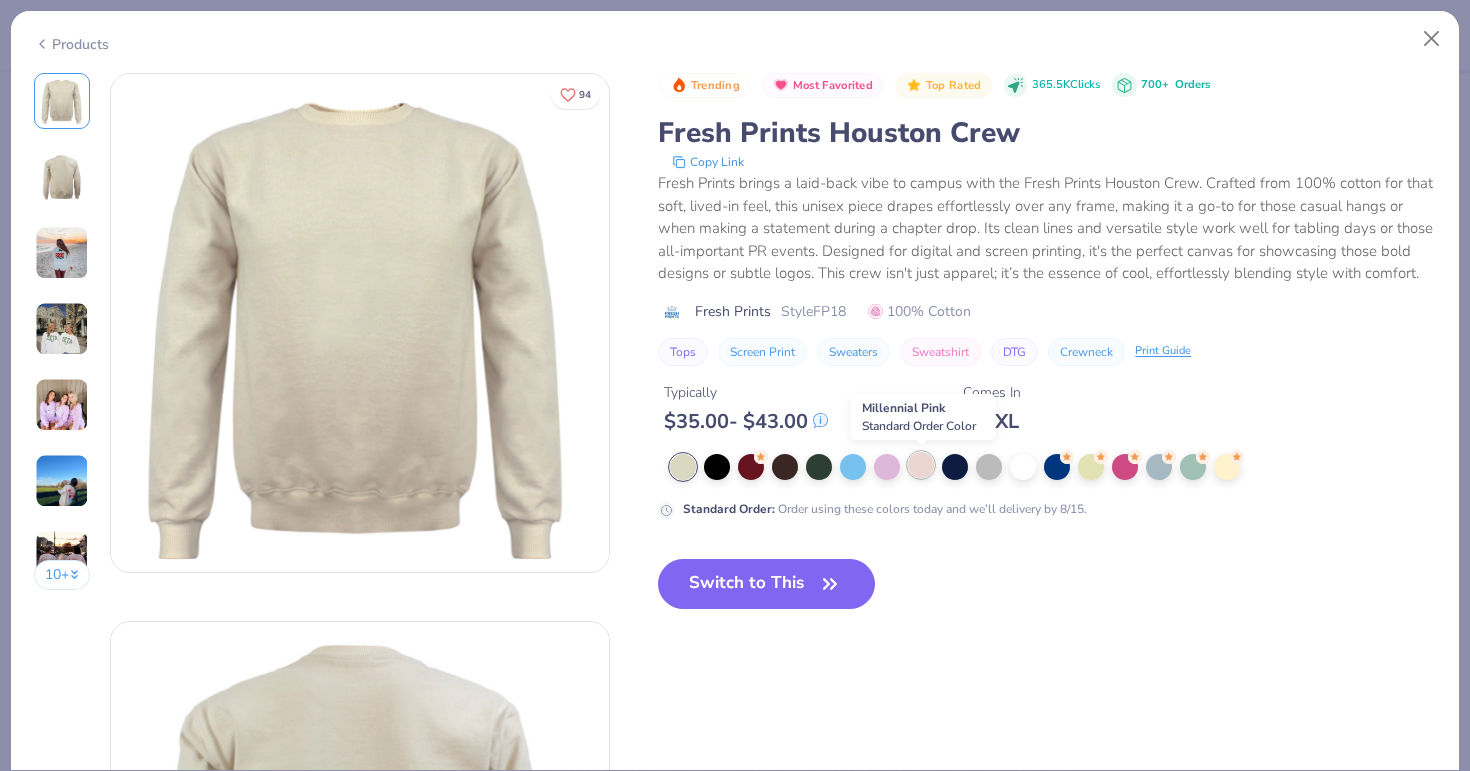 click at bounding box center (921, 465) 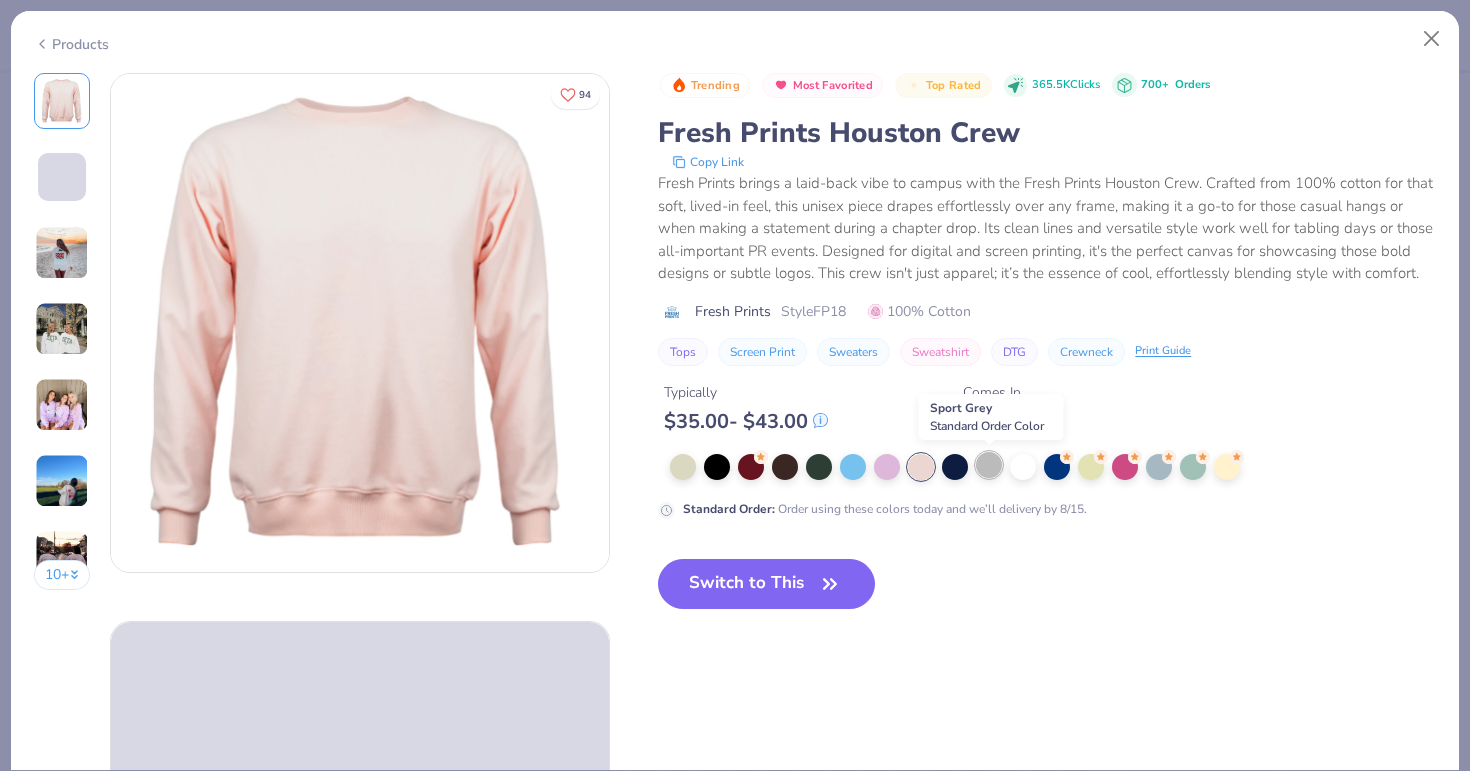 click at bounding box center (989, 465) 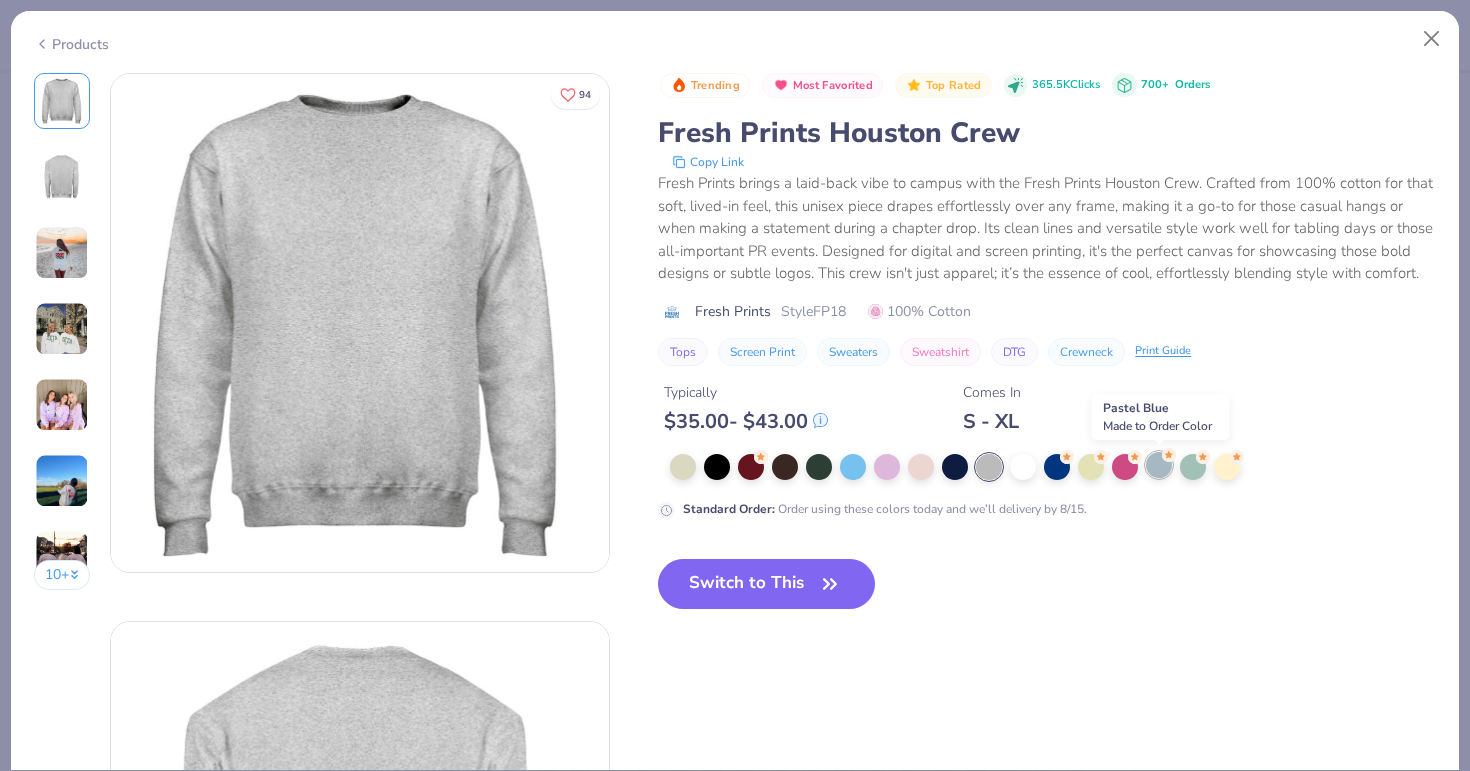 click at bounding box center (1159, 465) 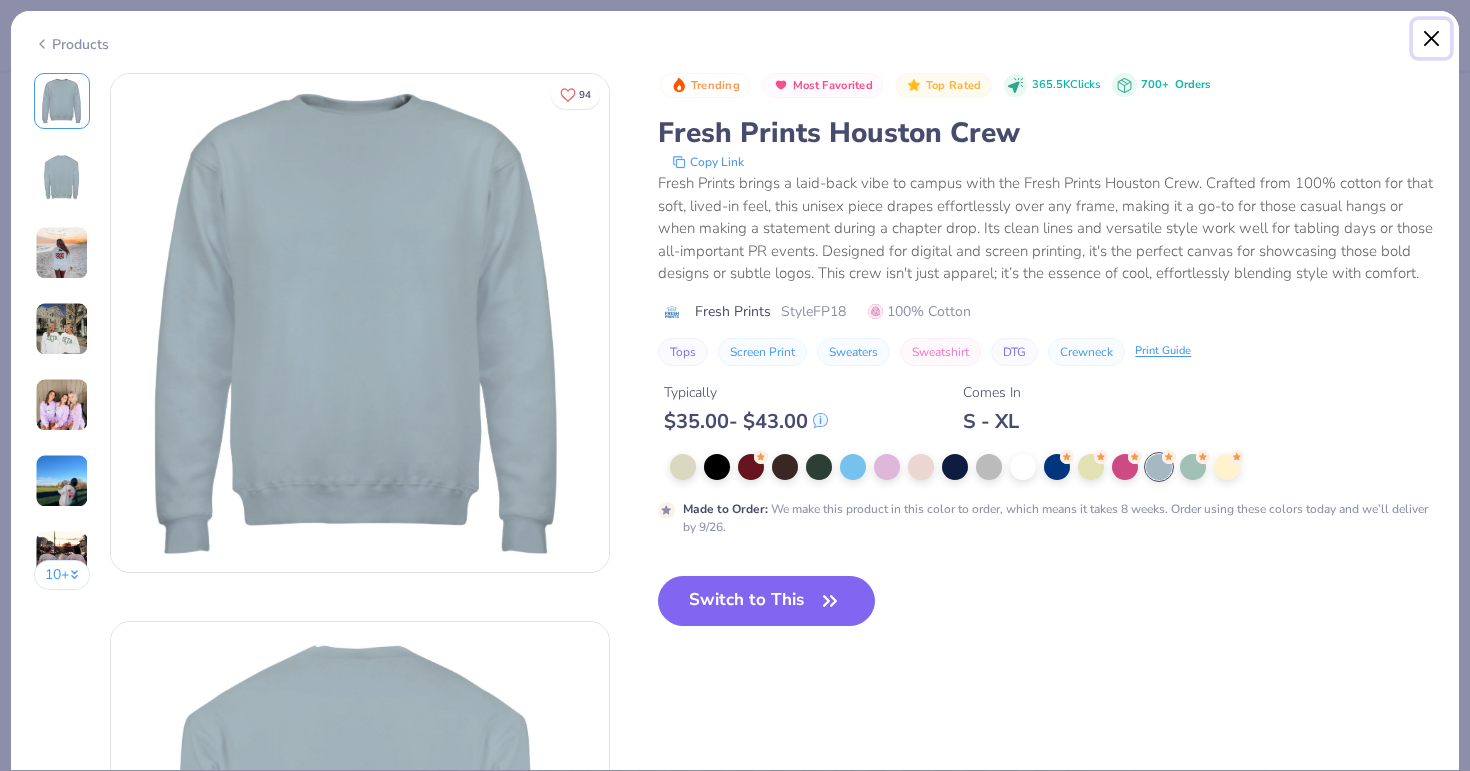 click at bounding box center [1432, 39] 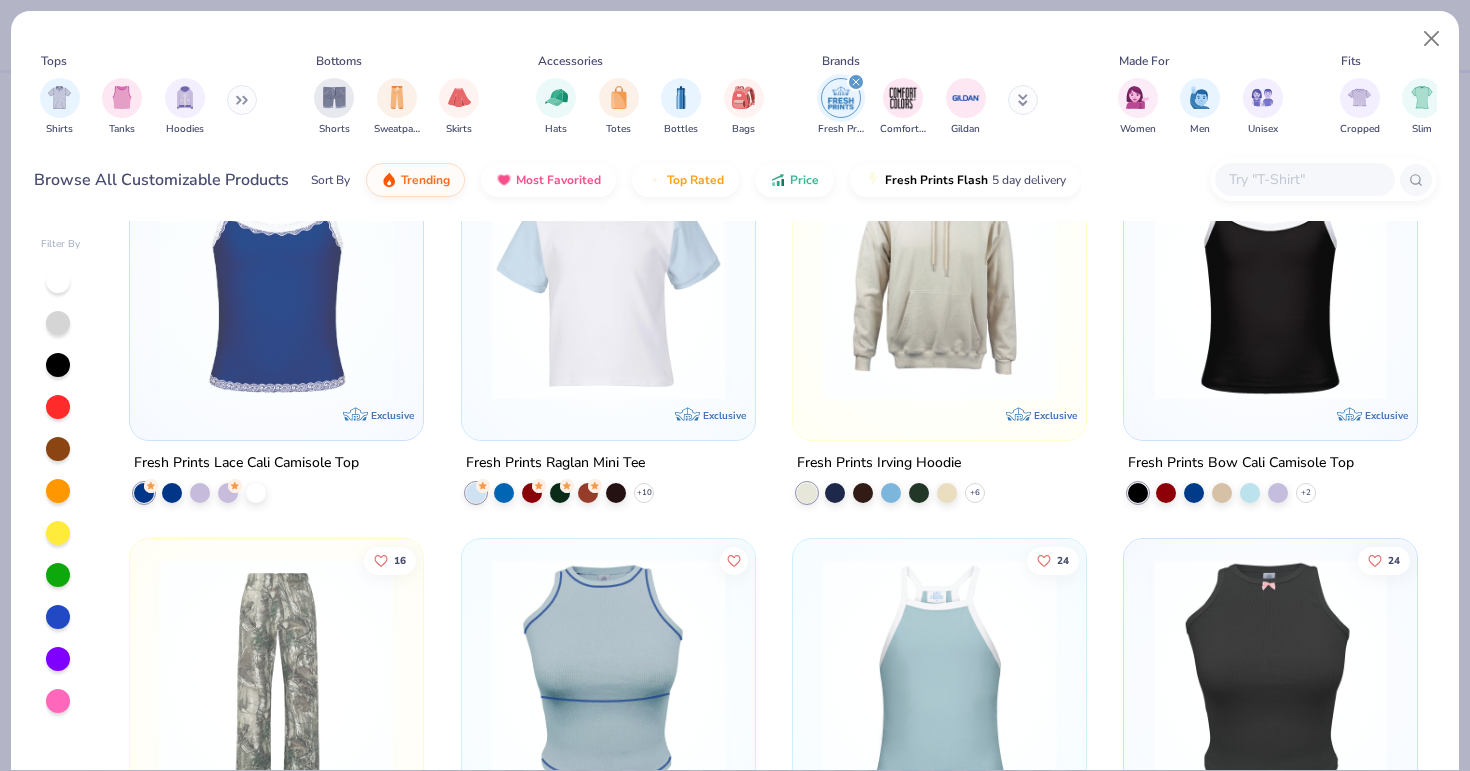 scroll, scrollTop: 3211, scrollLeft: 0, axis: vertical 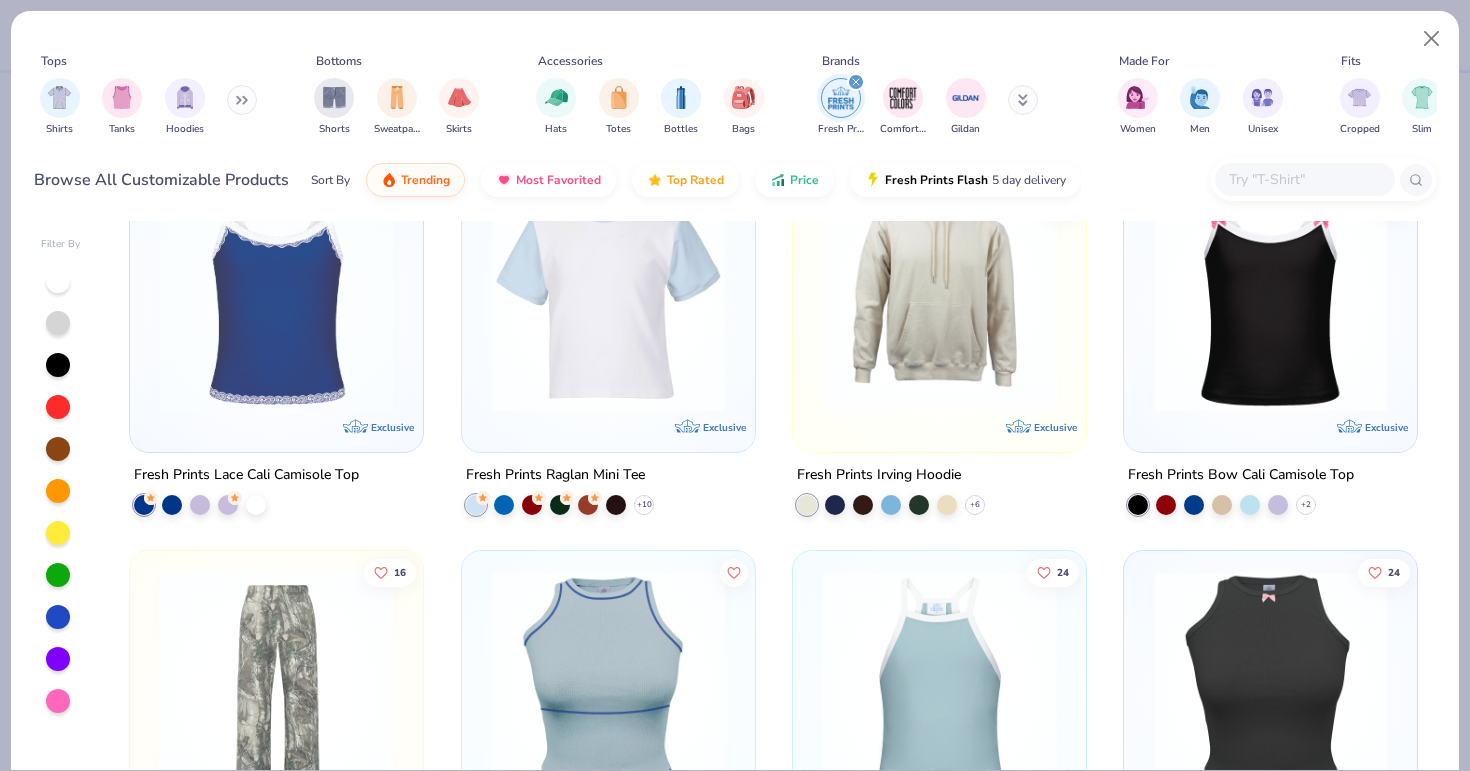 click at bounding box center (939, 295) 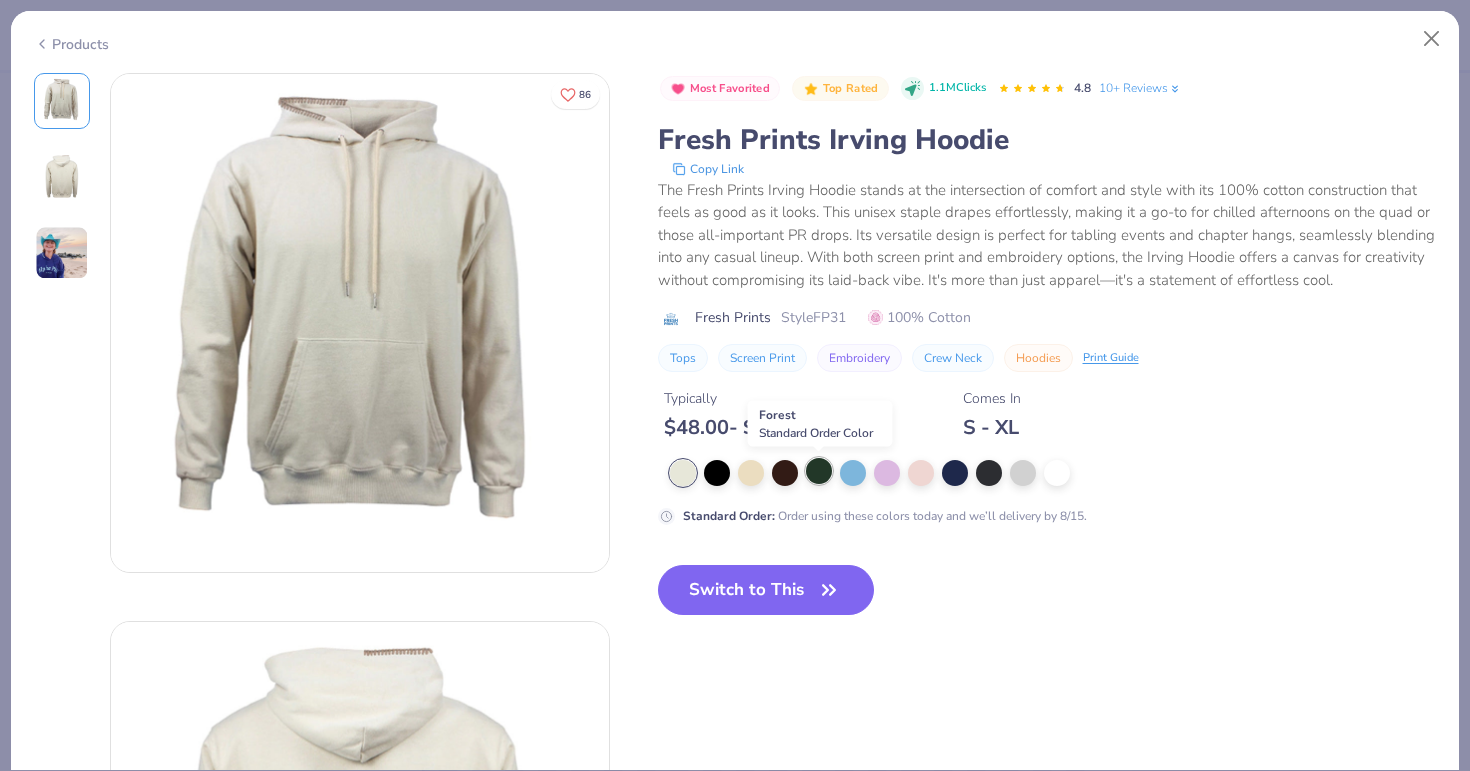 click at bounding box center (819, 471) 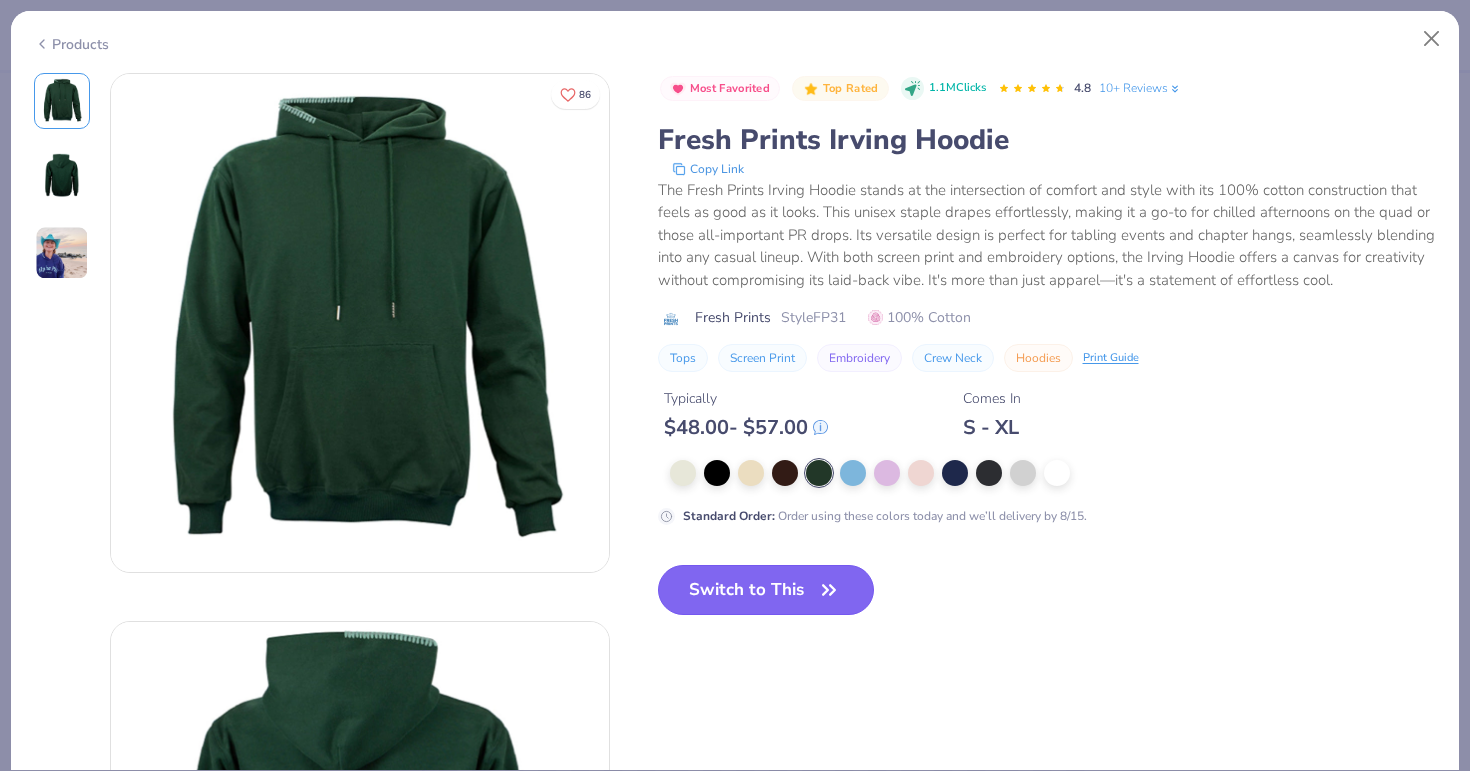click on "Switch to This" at bounding box center (766, 590) 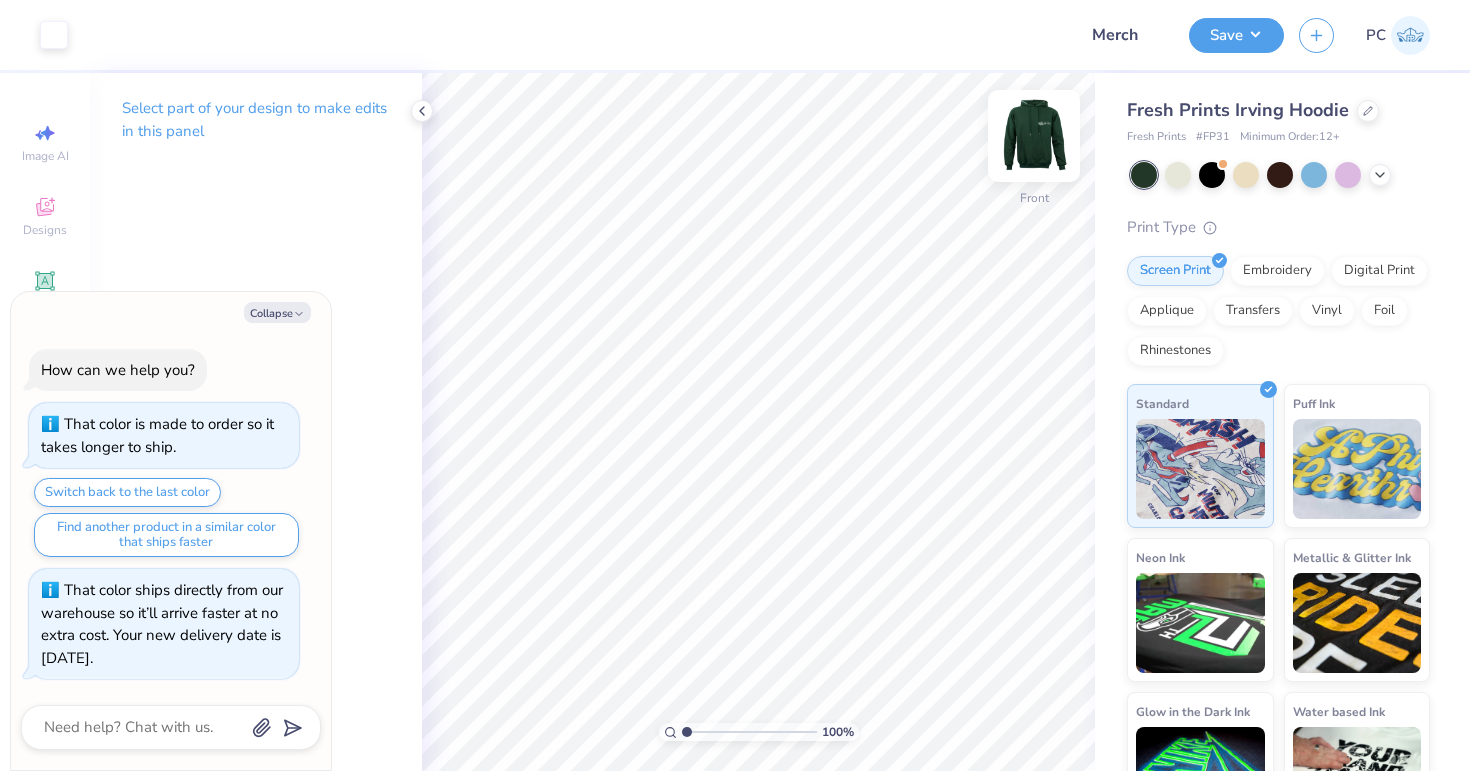 click at bounding box center (1034, 136) 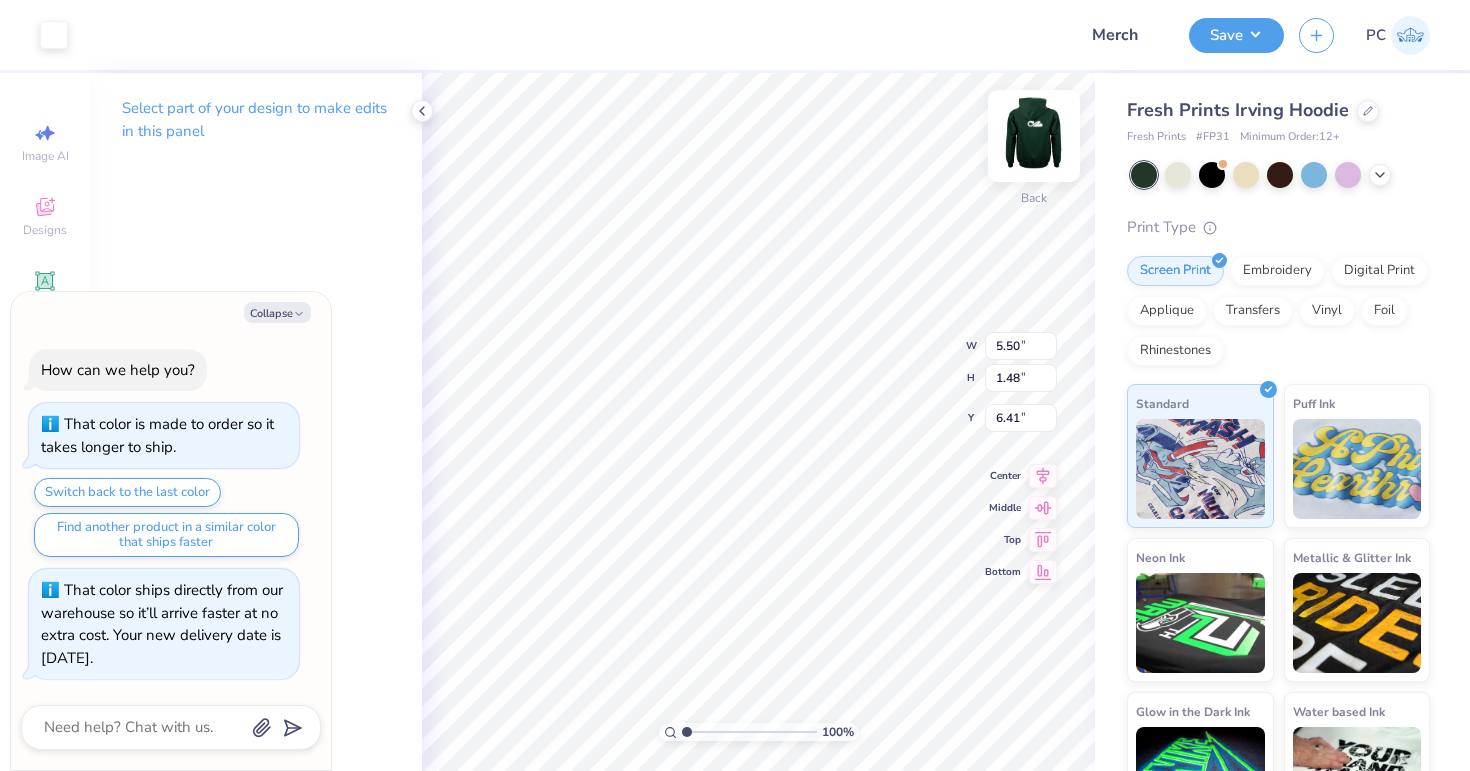 type on "x" 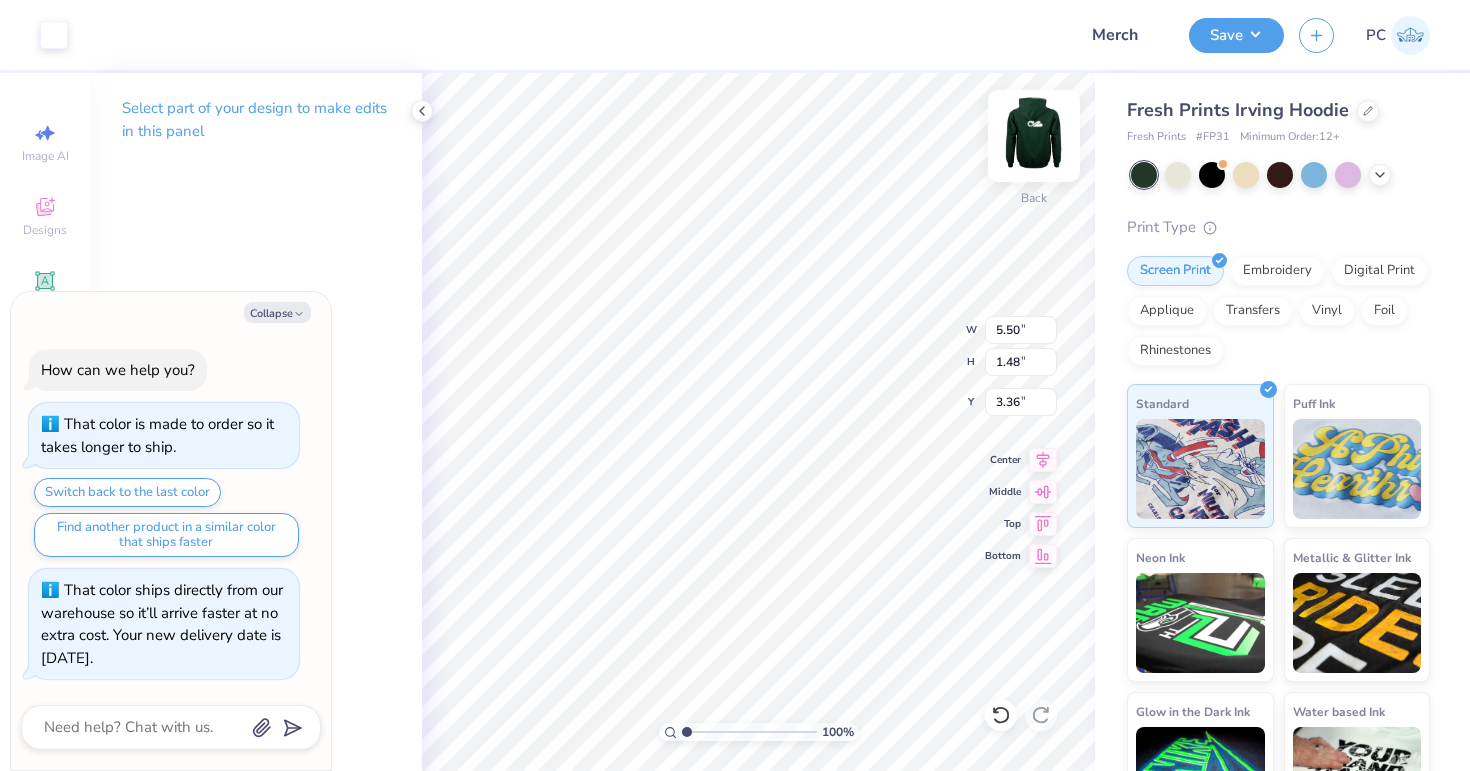 click at bounding box center [1034, 136] 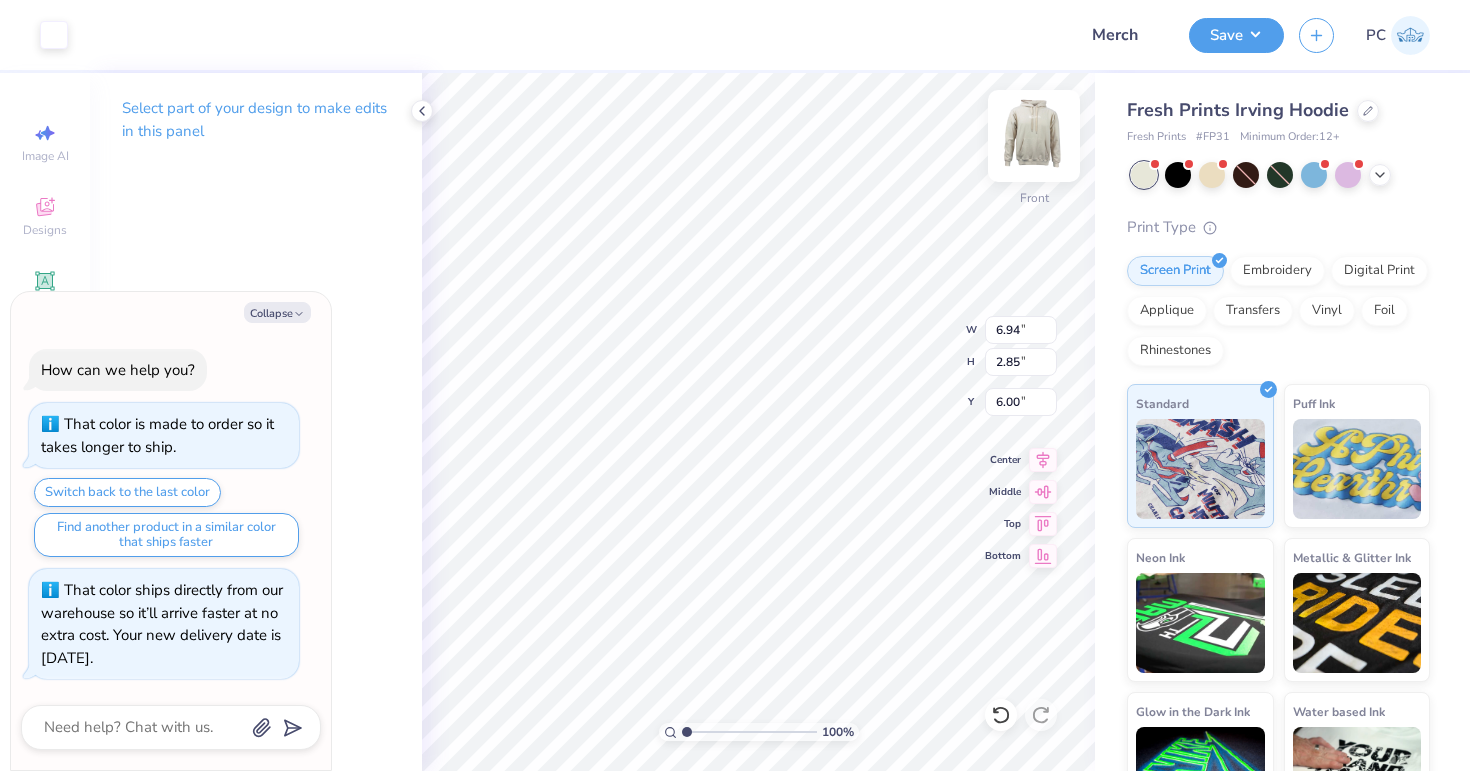 click at bounding box center [1034, 136] 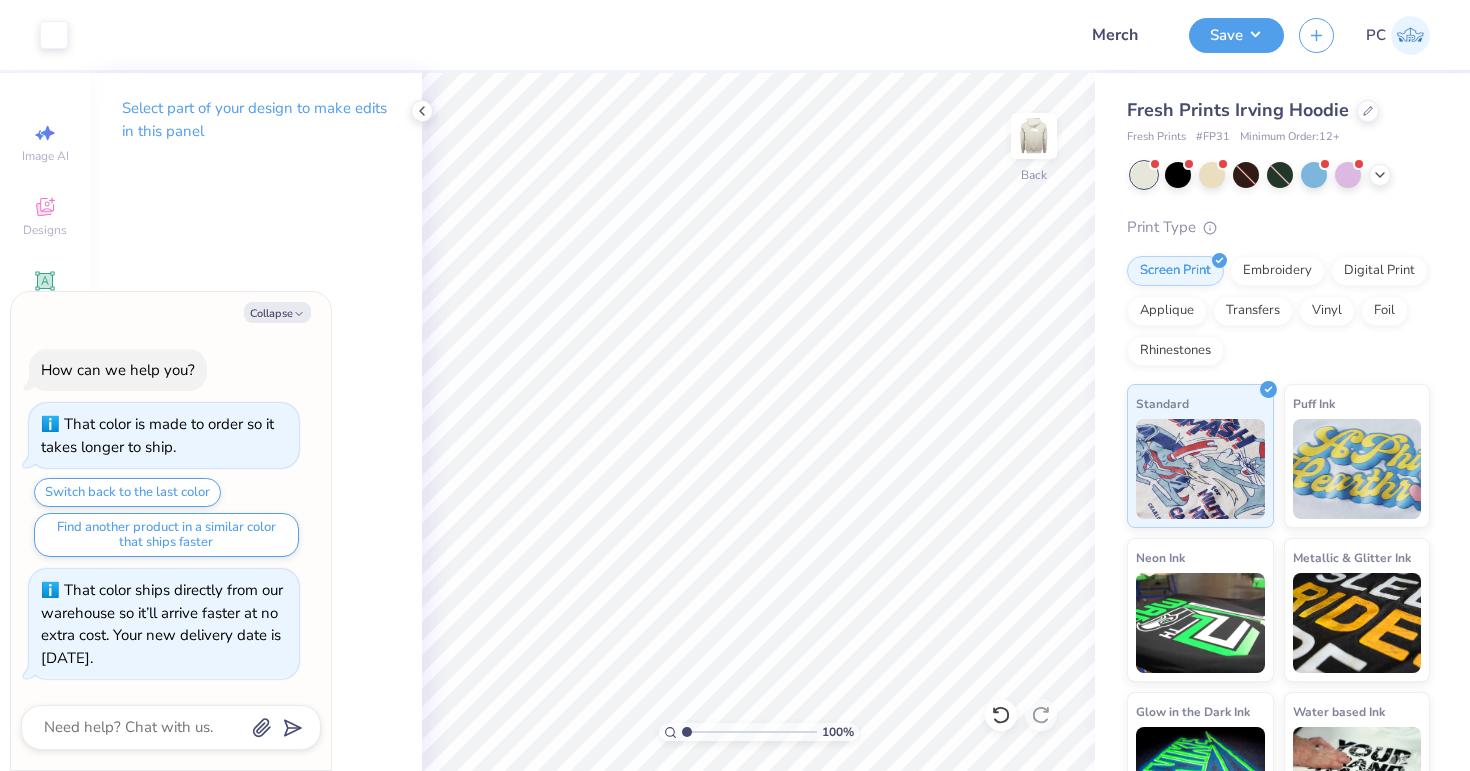 scroll, scrollTop: 161, scrollLeft: 0, axis: vertical 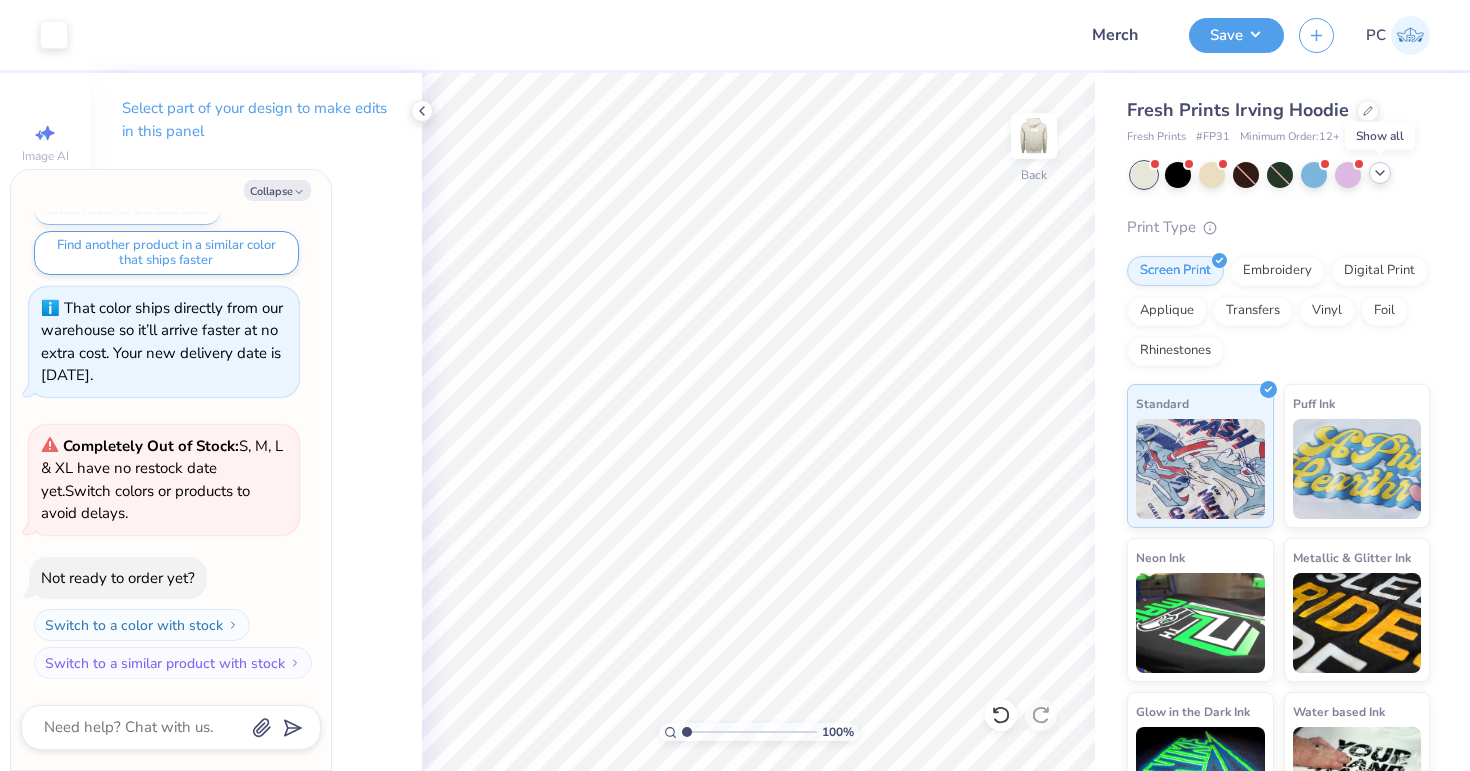 click 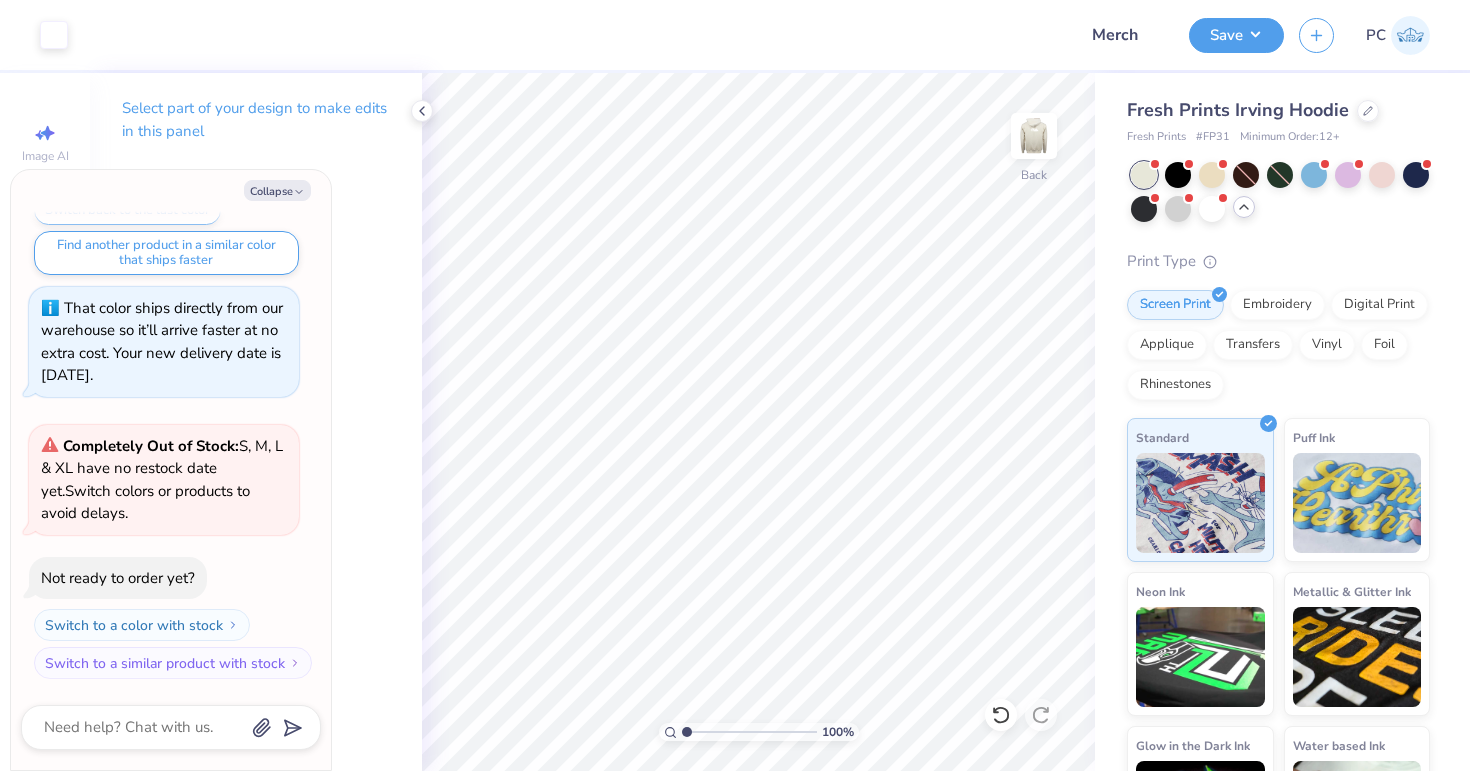 click 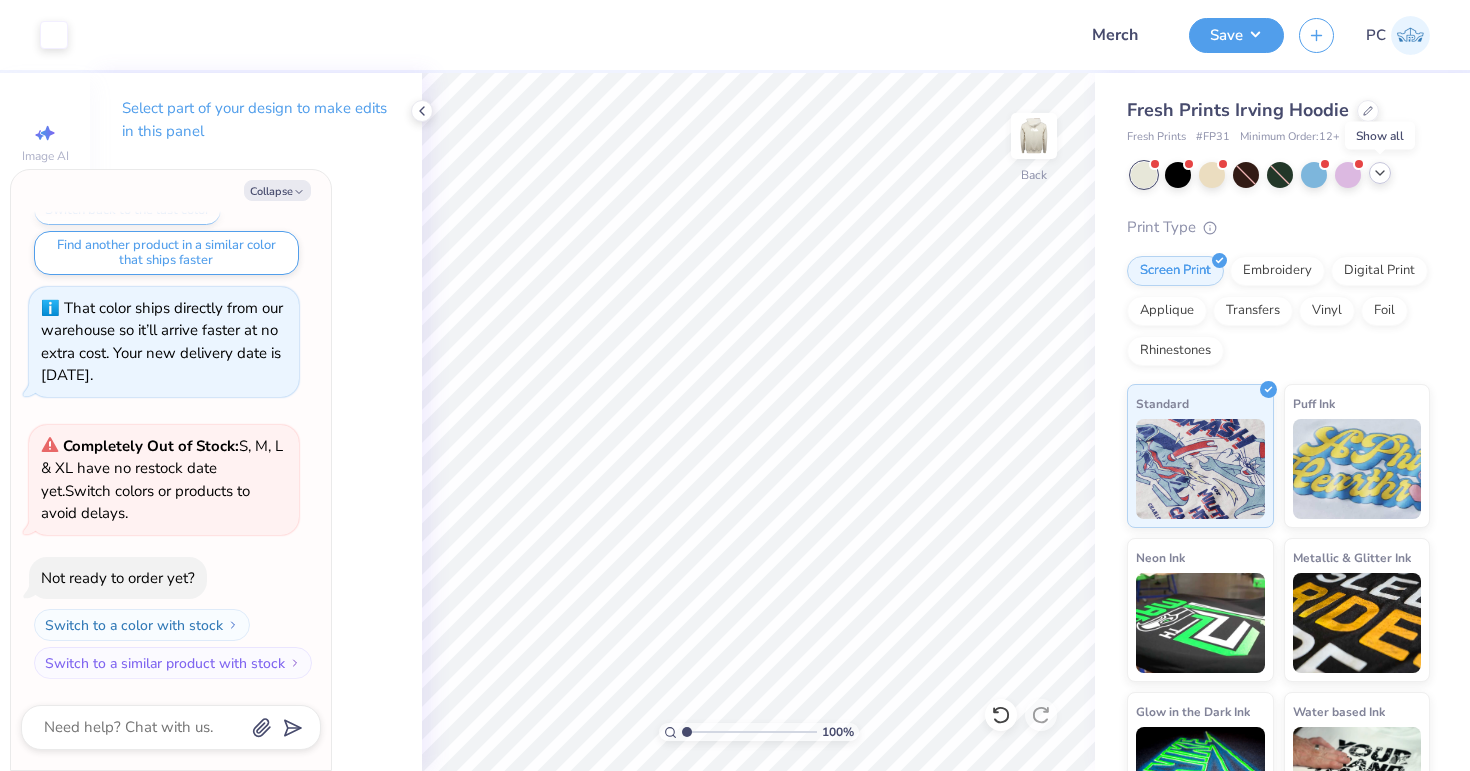 click 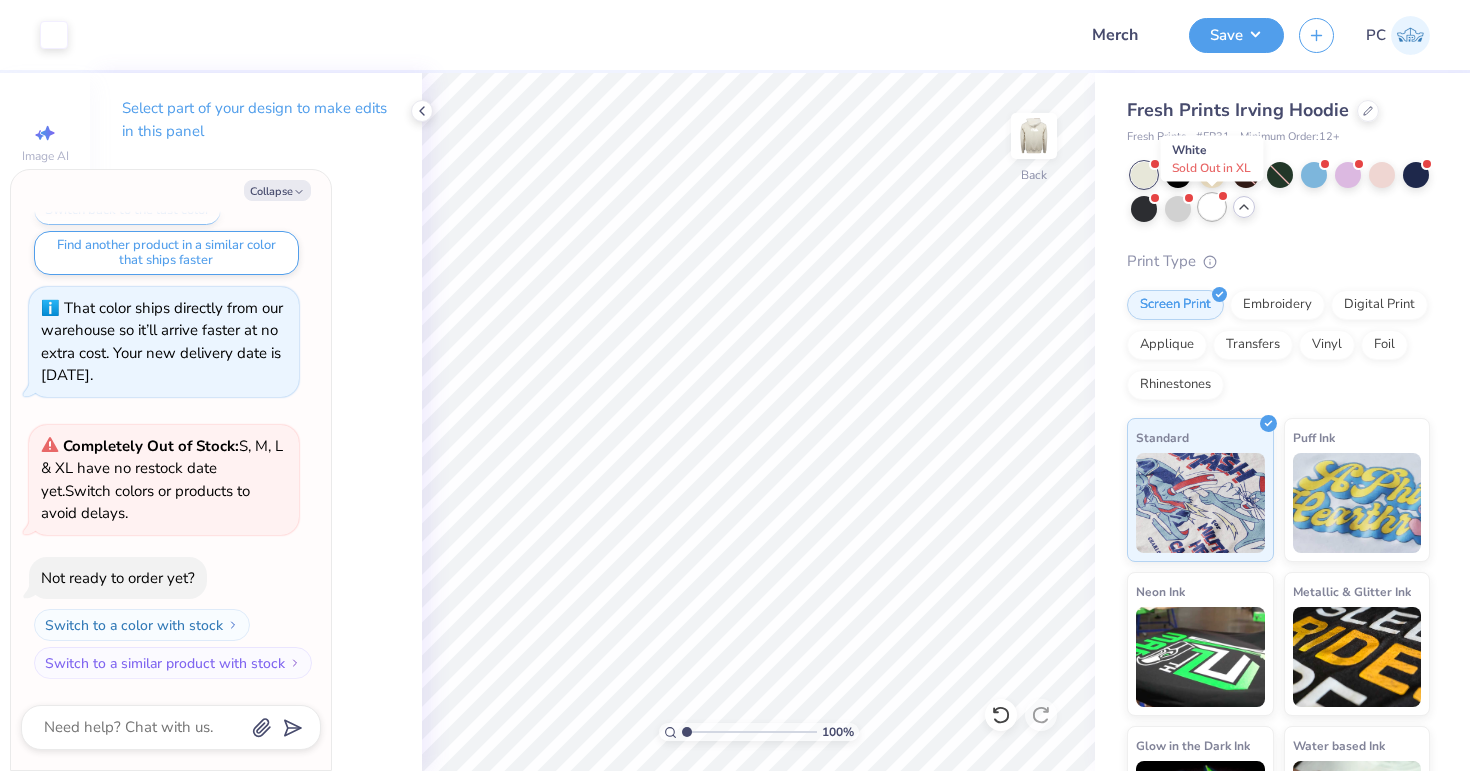 click at bounding box center (1212, 207) 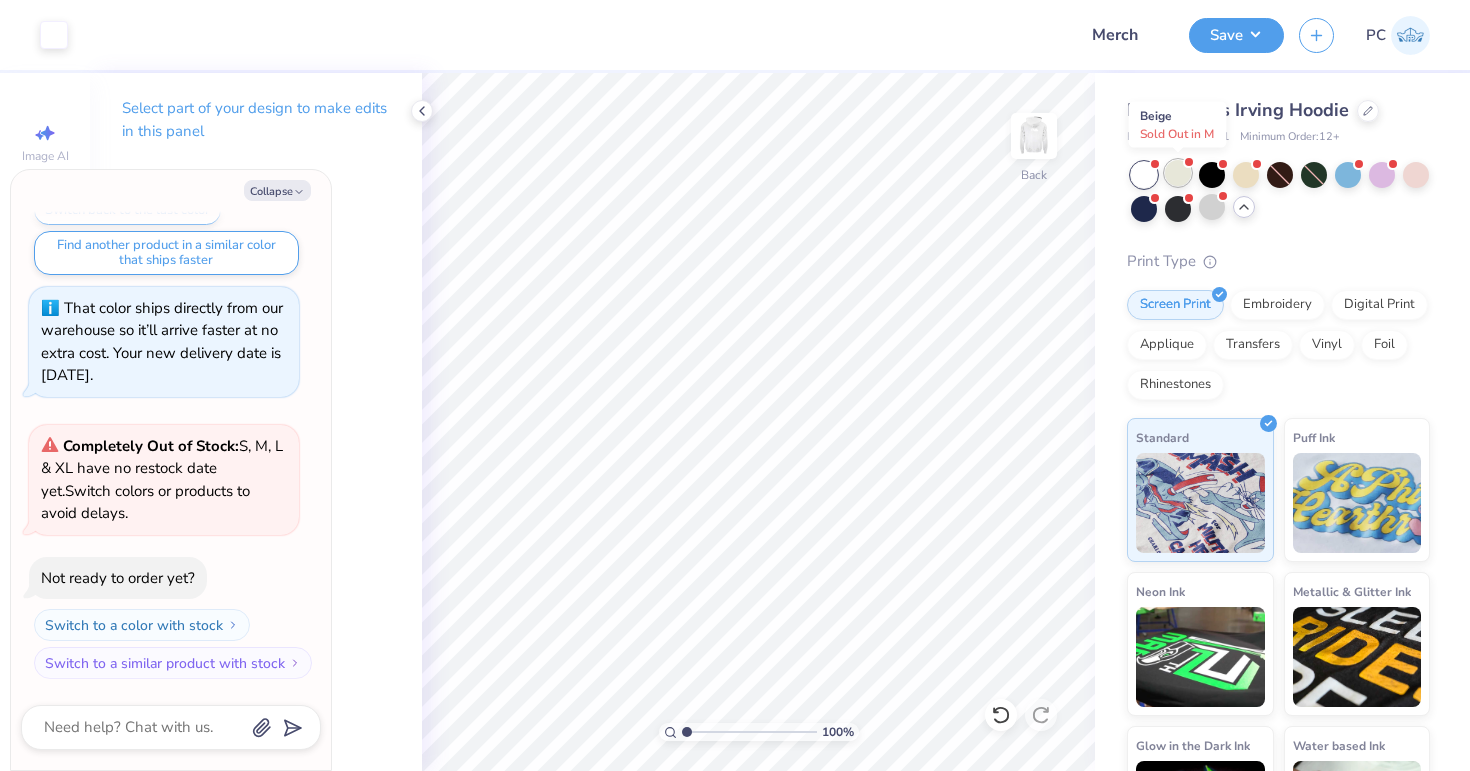 scroll, scrollTop: 466, scrollLeft: 0, axis: vertical 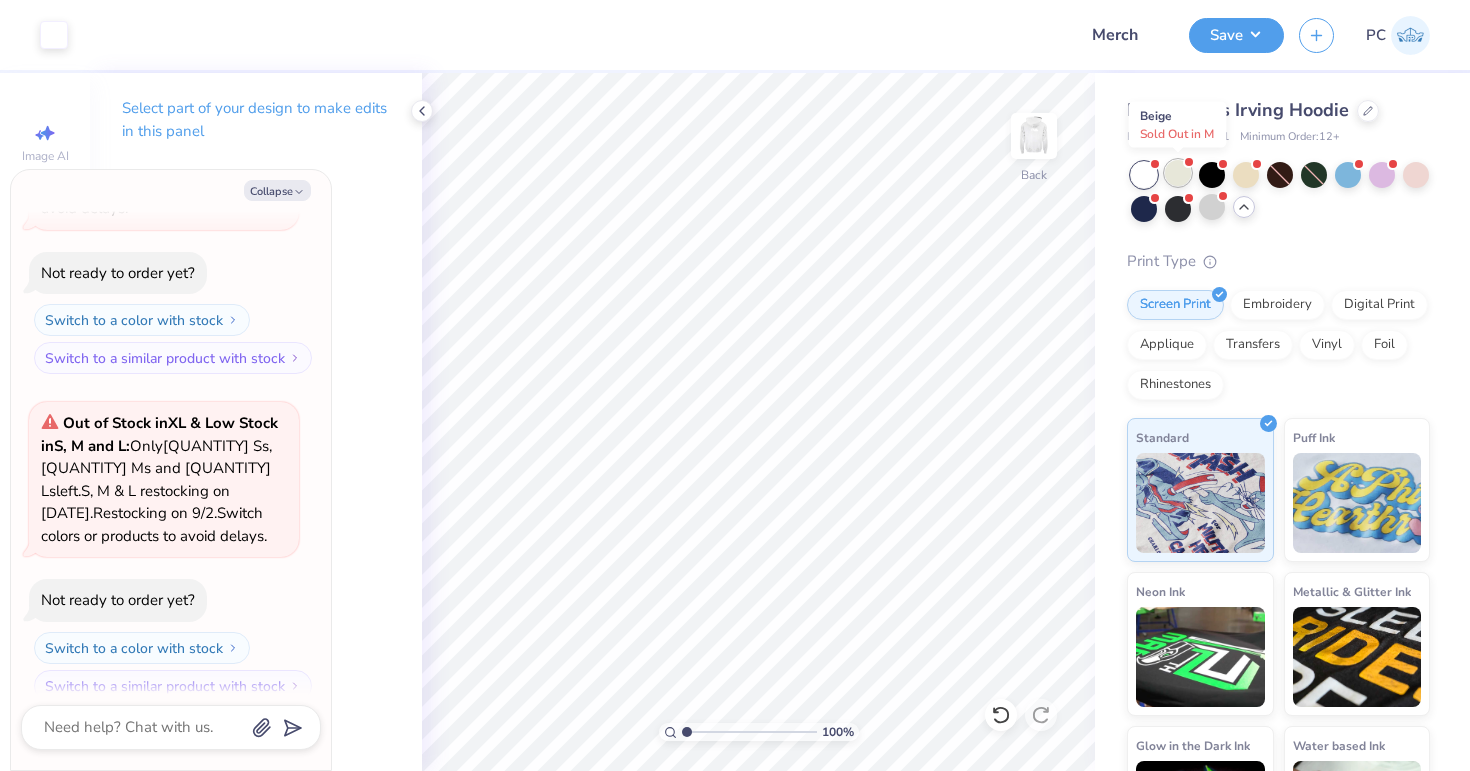 click at bounding box center [1178, 173] 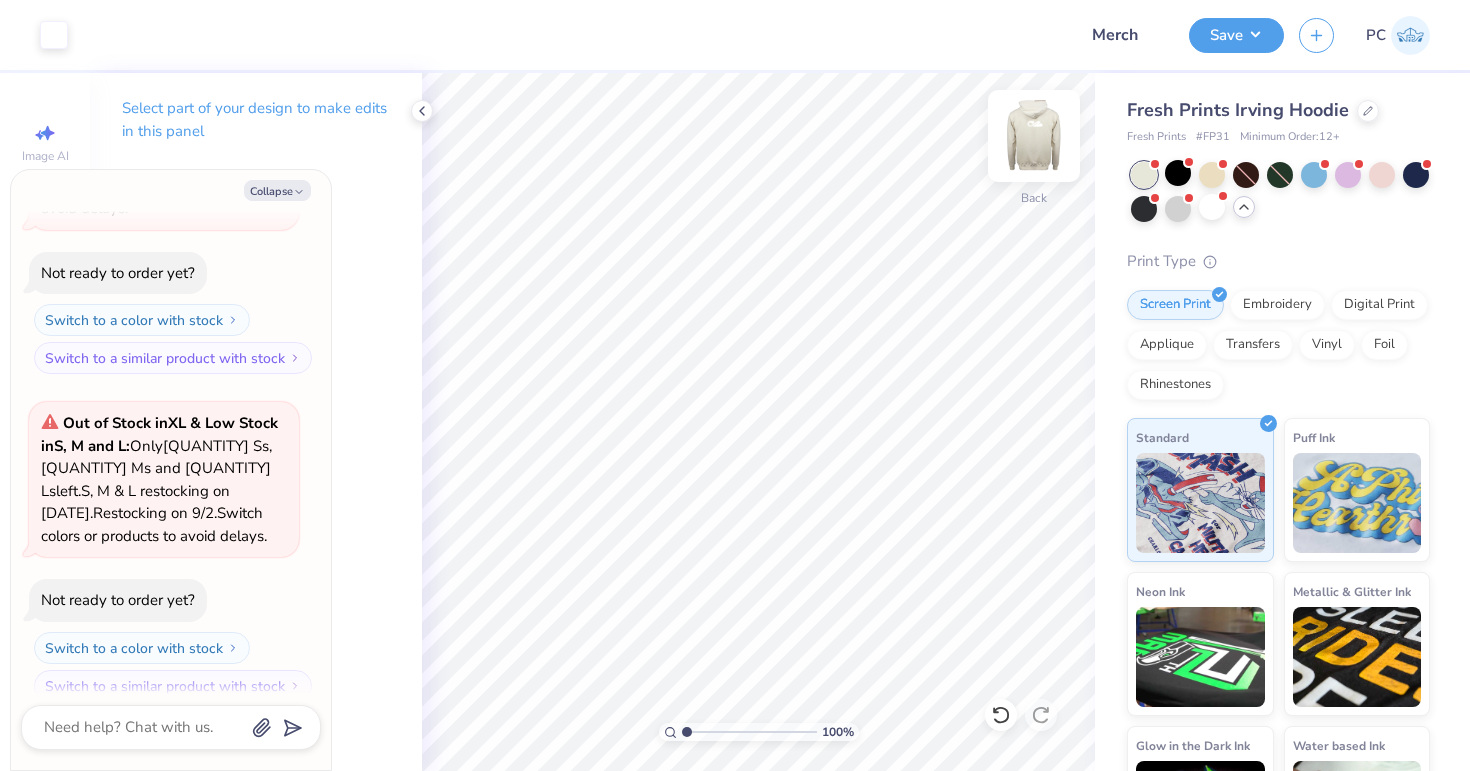 scroll, scrollTop: 771, scrollLeft: 0, axis: vertical 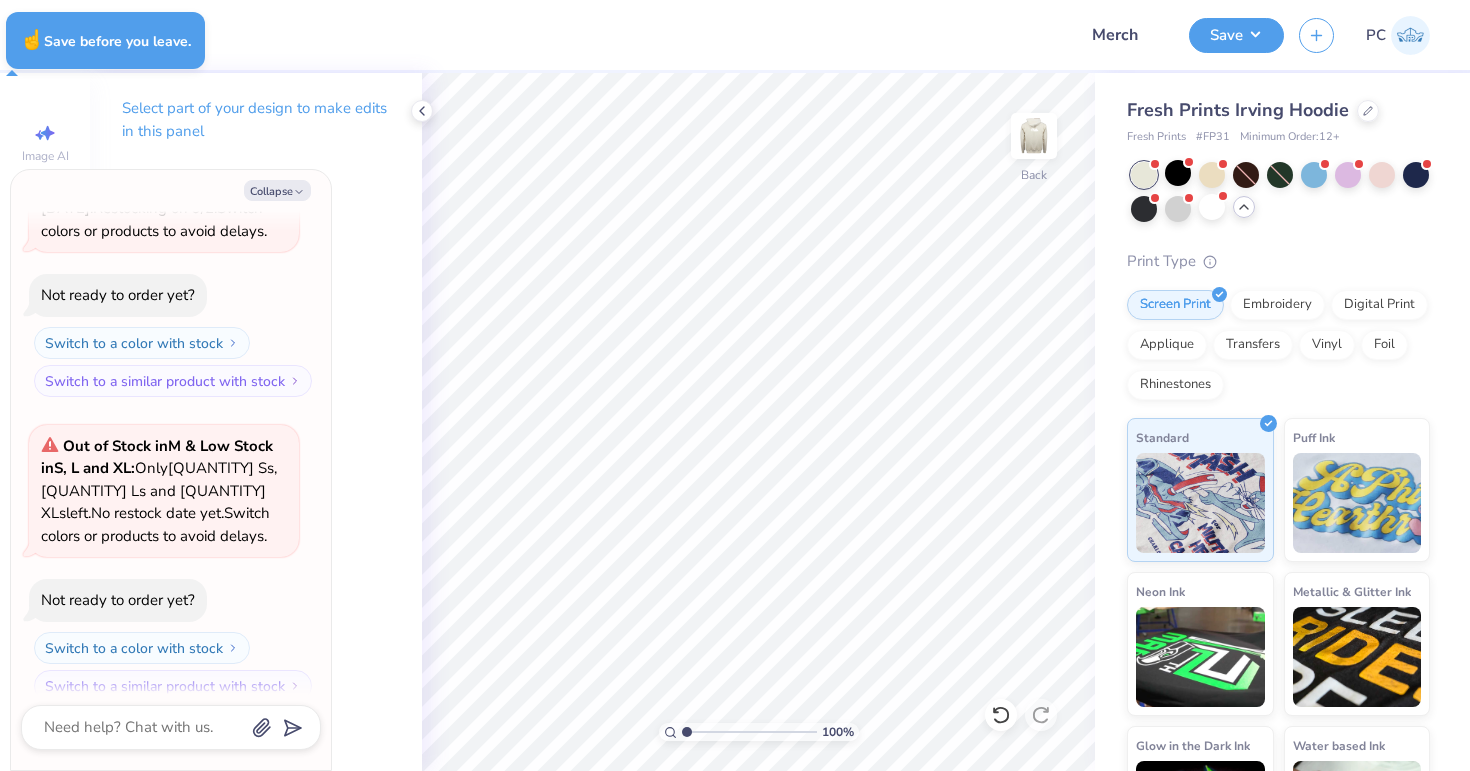 type on "x" 